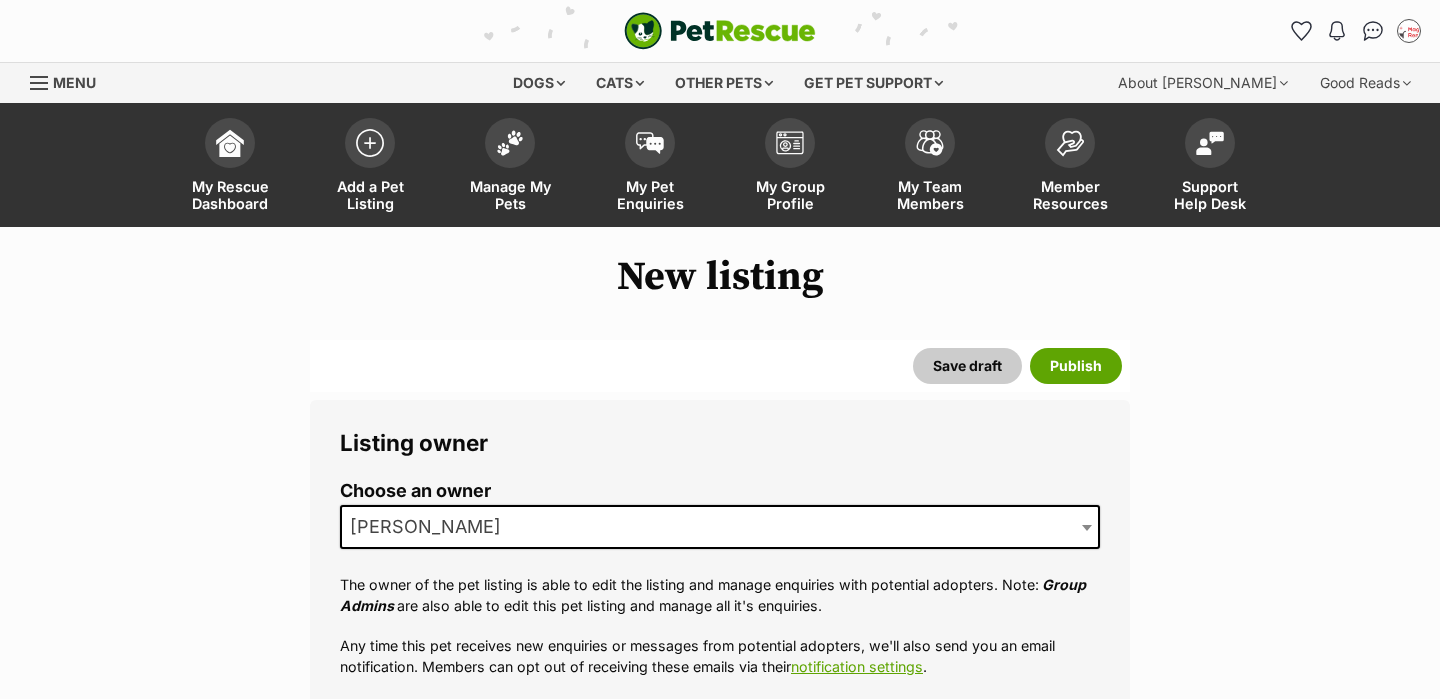 scroll, scrollTop: 627, scrollLeft: 0, axis: vertical 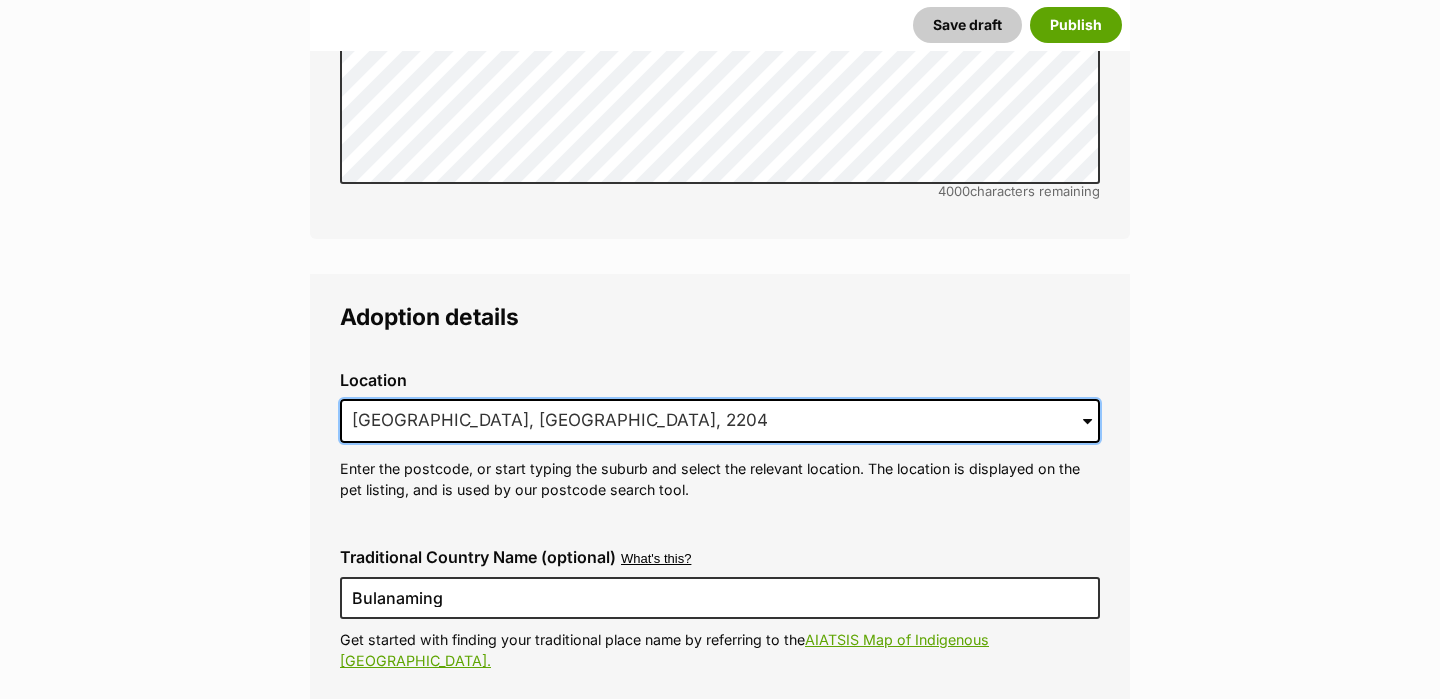 click on "Marrickville, NSW, 2204" at bounding box center (720, 421) 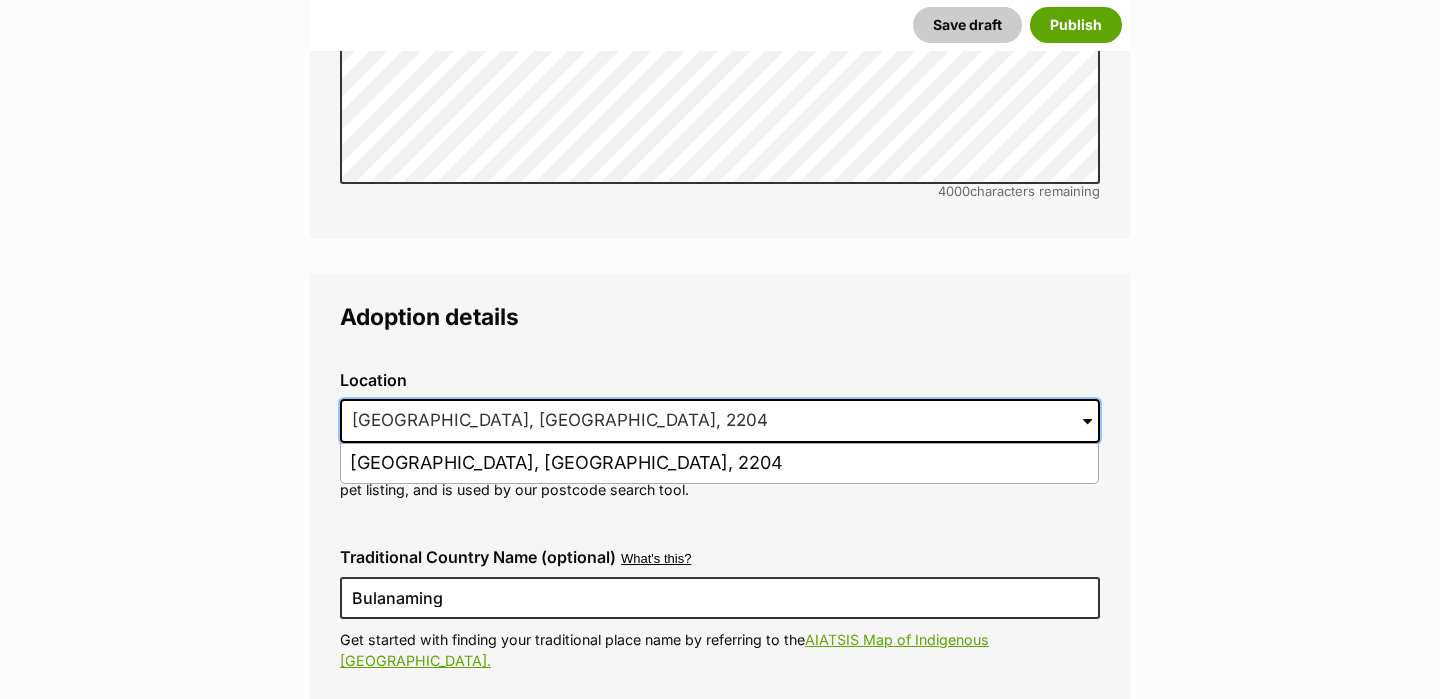 click on "Marrickville, NSW, 2204" at bounding box center (720, 421) 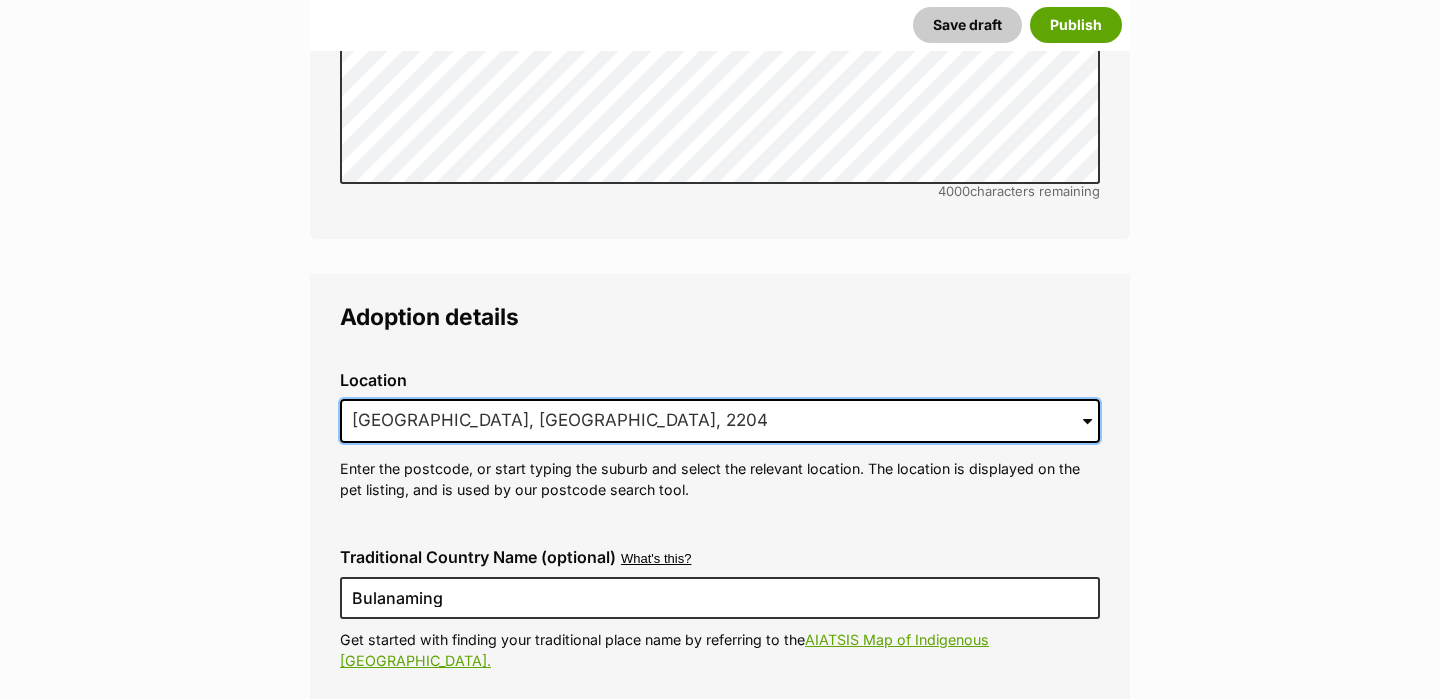 type on "=" 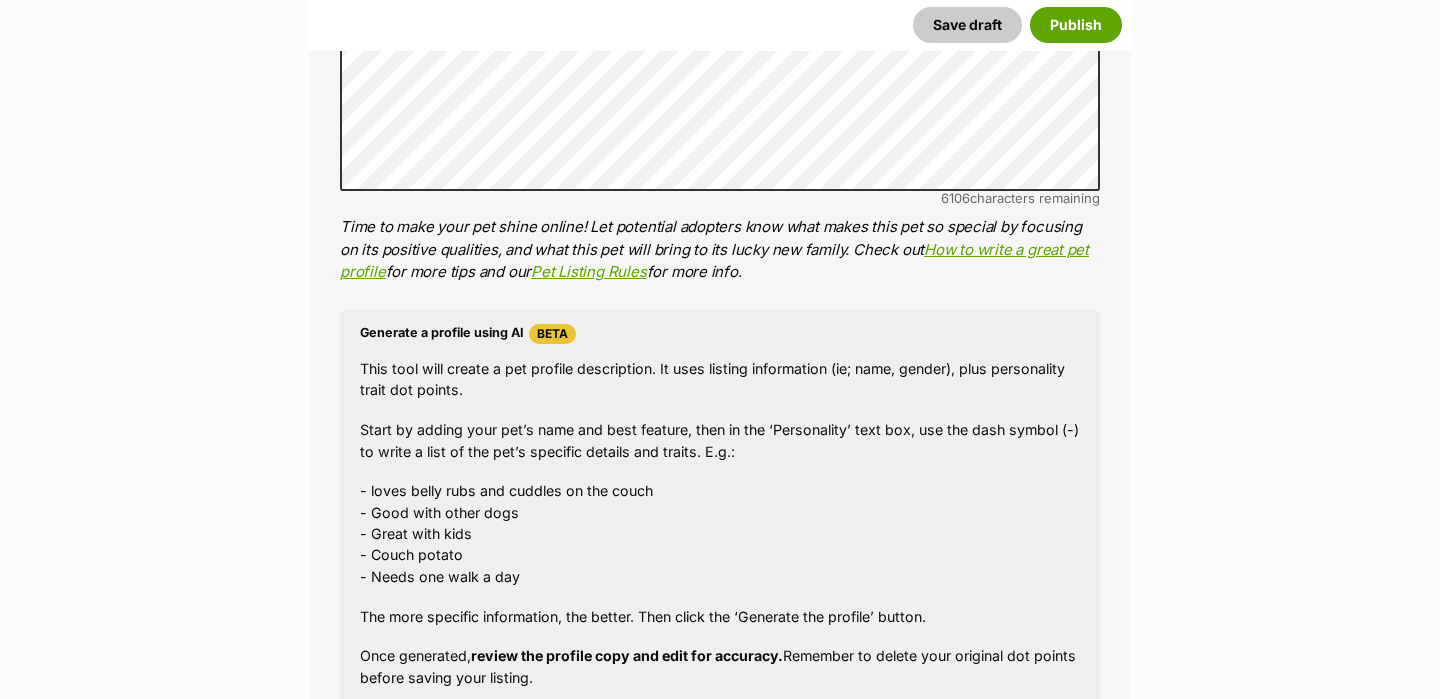 scroll, scrollTop: 1431, scrollLeft: 0, axis: vertical 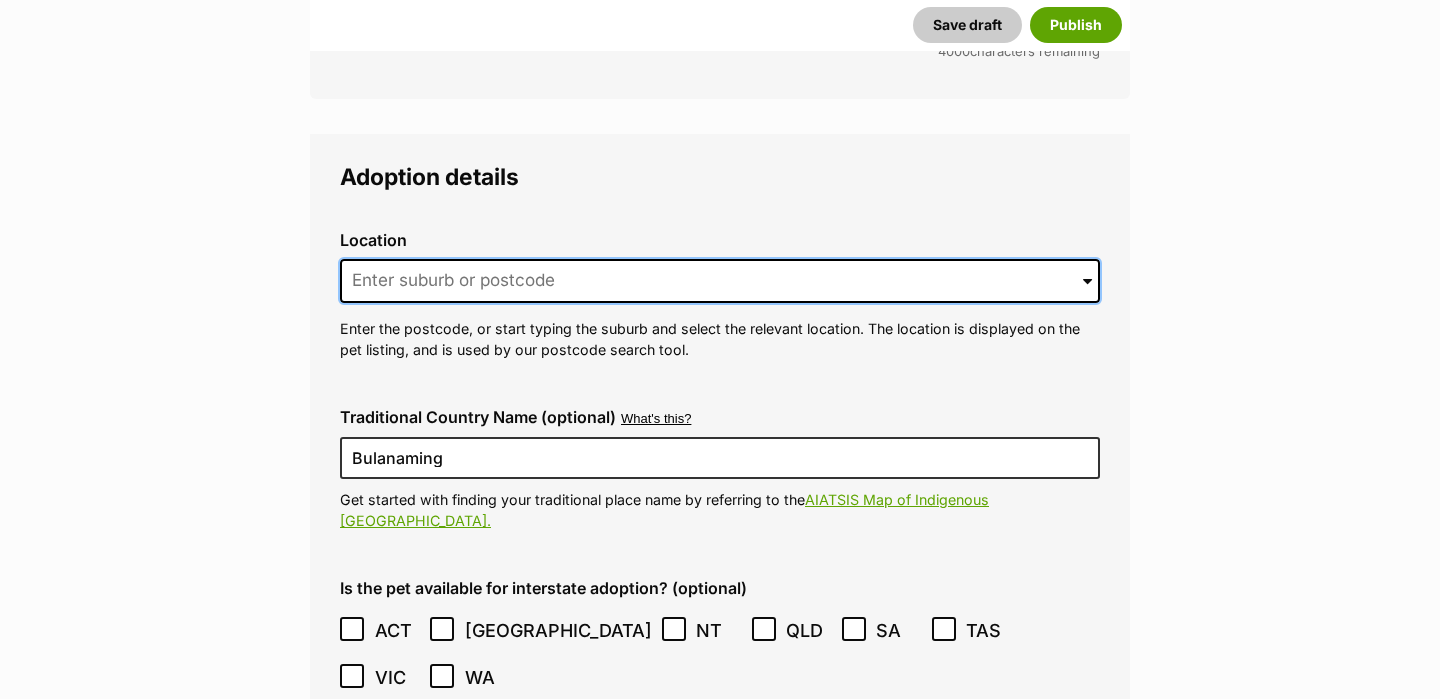 click at bounding box center [720, 281] 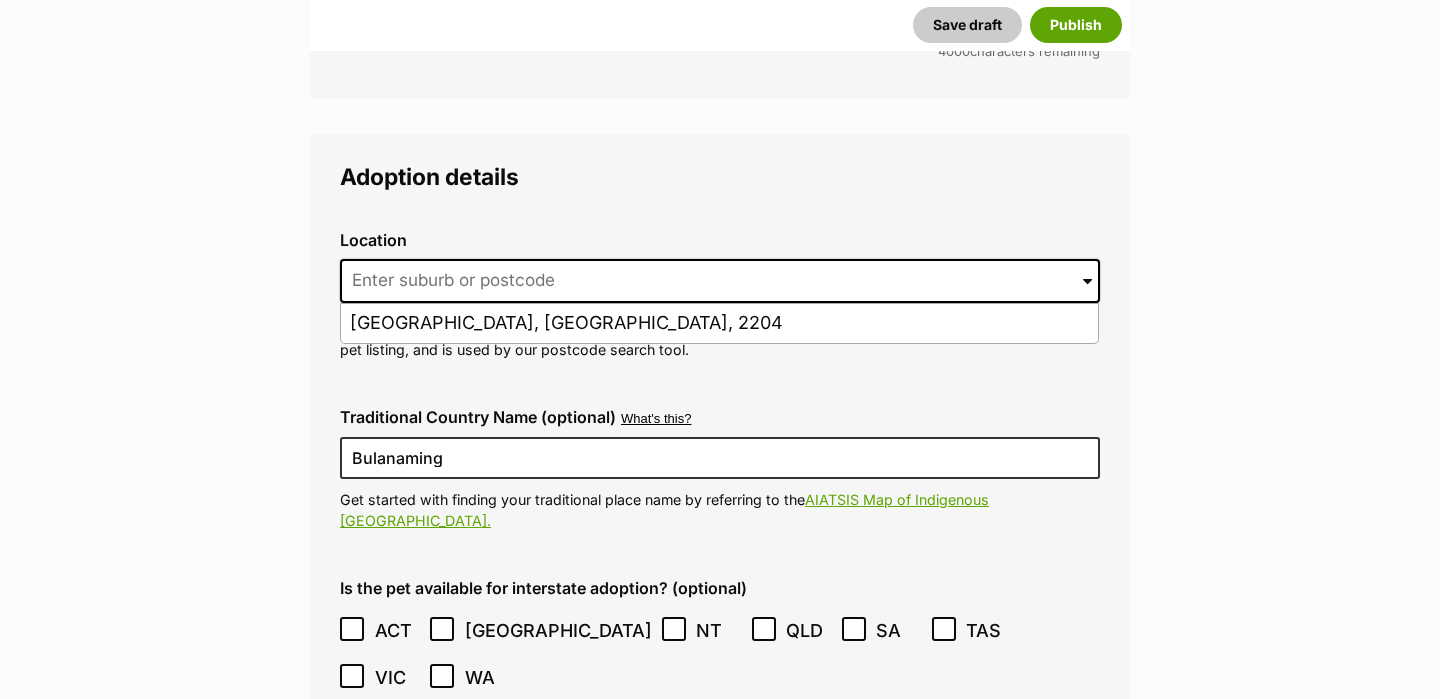 click on "Listing owner Choose an owner Shanna Hooper
The owner of the pet listing is able to edit the listing and manage enquiries with potential adopters. Note:
Group Admins
are also able to edit this pet listing and manage all it's enquiries.
Any time this pet receives new enquiries or messages from potential adopters, we'll also send you an email notification. Members can opt out of receiving these emails via their
notification settings .
About This Pet Name
Henlo there, it looks like you might be using the pet name field to indicate that this pet is now on hold - we recommend updating the status to on hold from the listing page instead!
Every pet deserves a name. If you don’t know the pet’s name, make one up! It can be something simple and sweet like ‘Fluffy’, or get creative and have some fun with it. A name helps potential adopters connect with the pet.
Species Cat
Best feature (optional)
Personality 6106  characters remaining
for more tips and our" at bounding box center [720, -402] 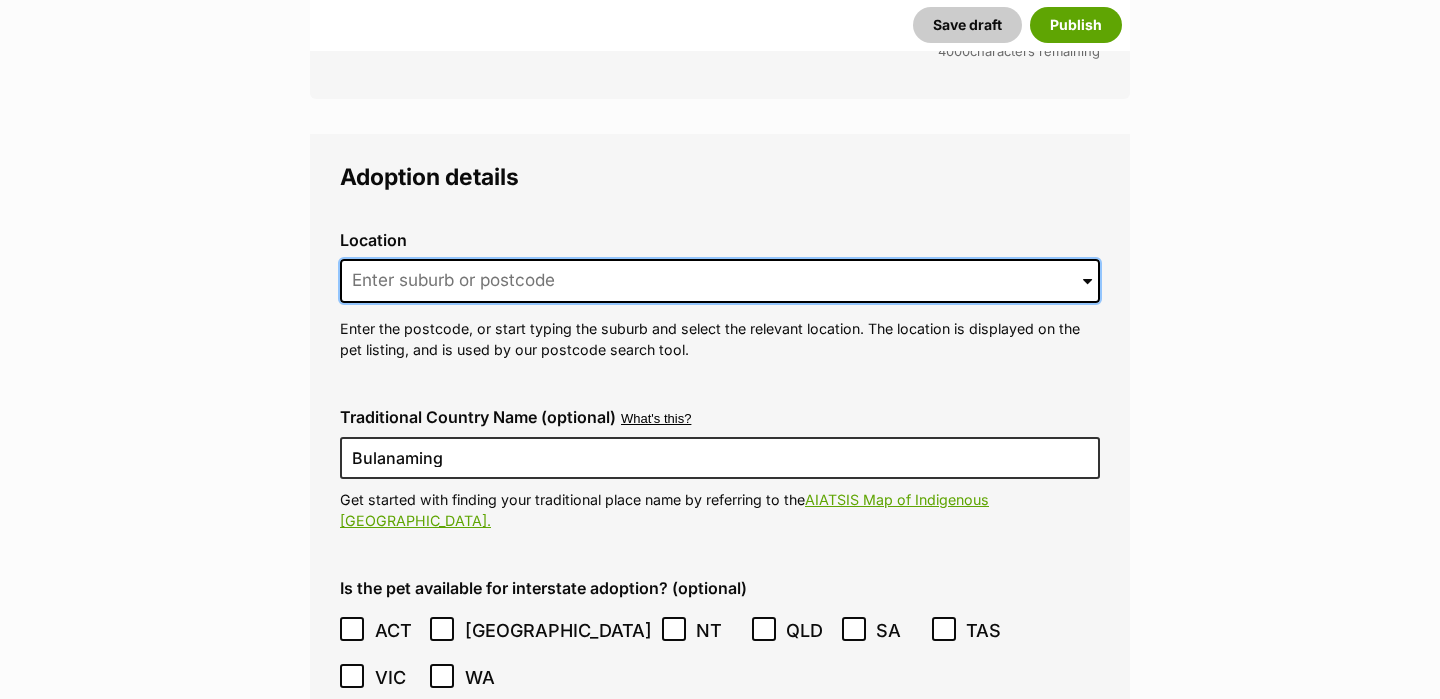 click at bounding box center (720, 281) 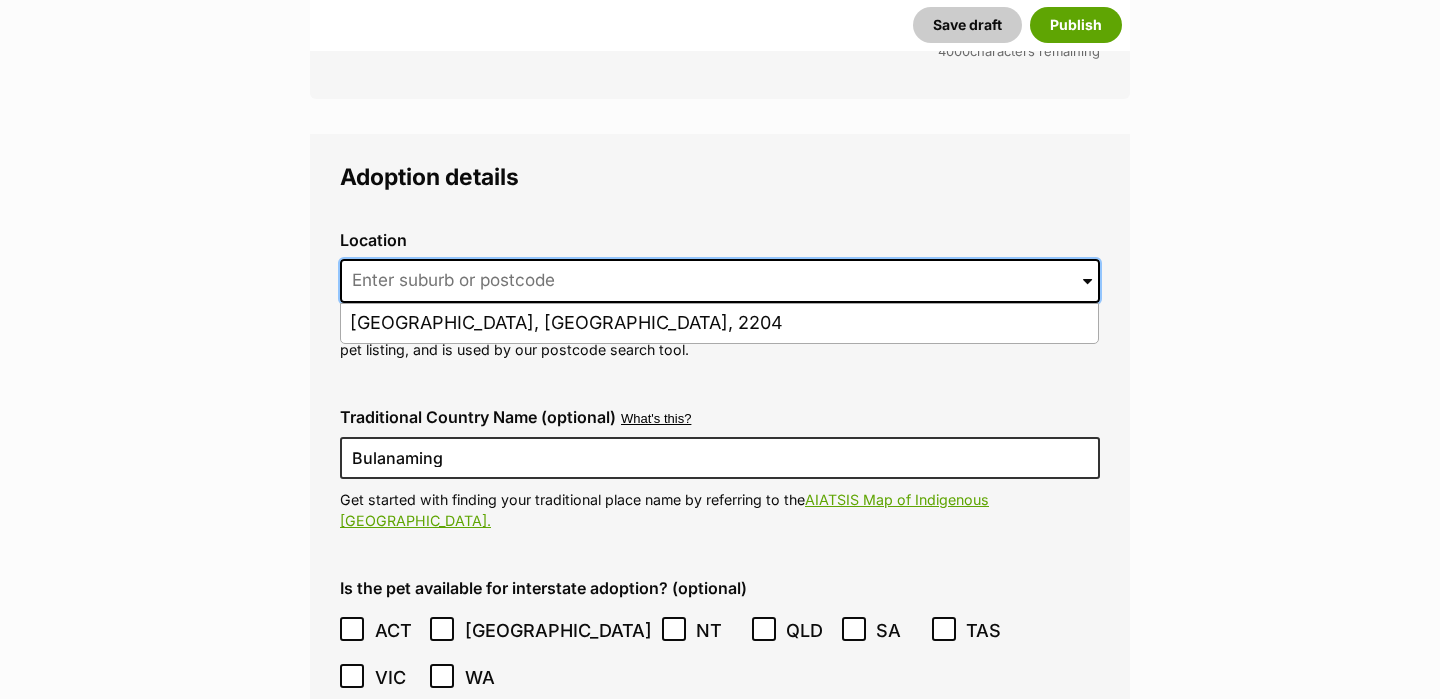 paste on "Balgowlah" 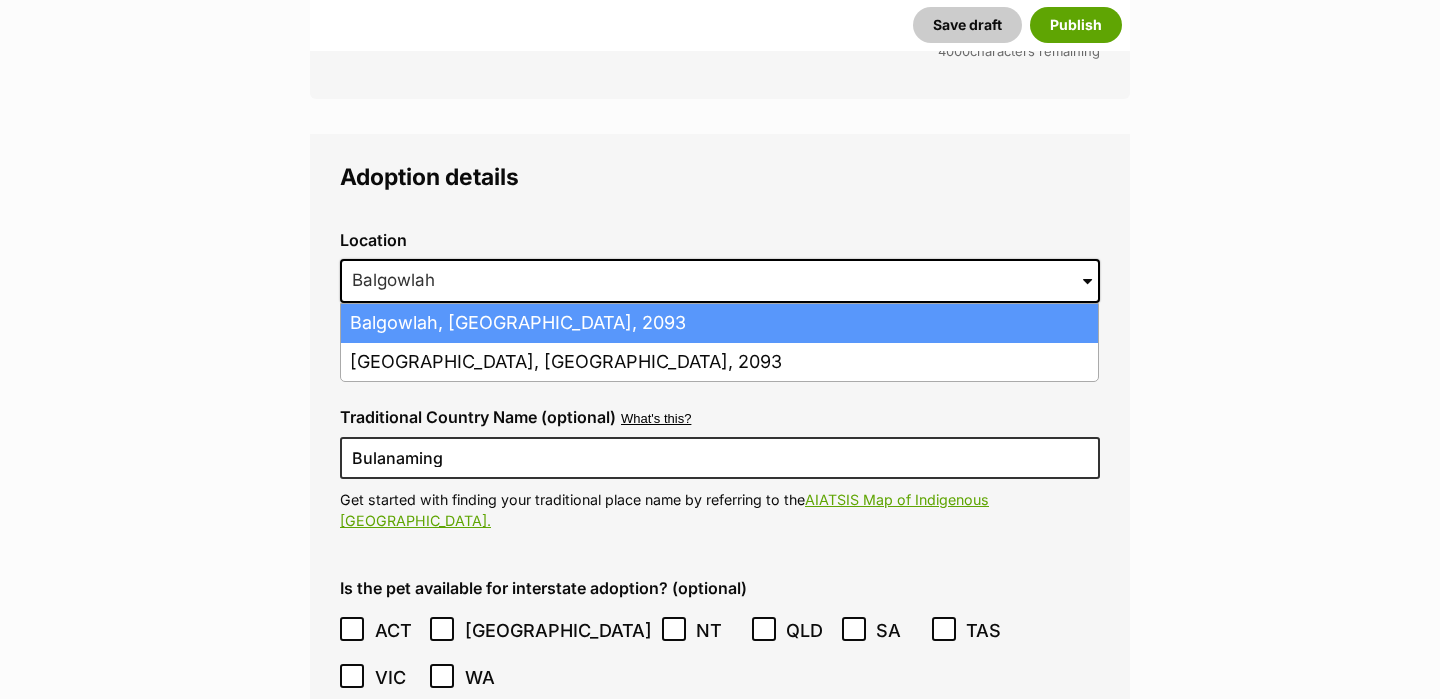 click on "Balgowlah, New South Wales, 2093" at bounding box center [719, 323] 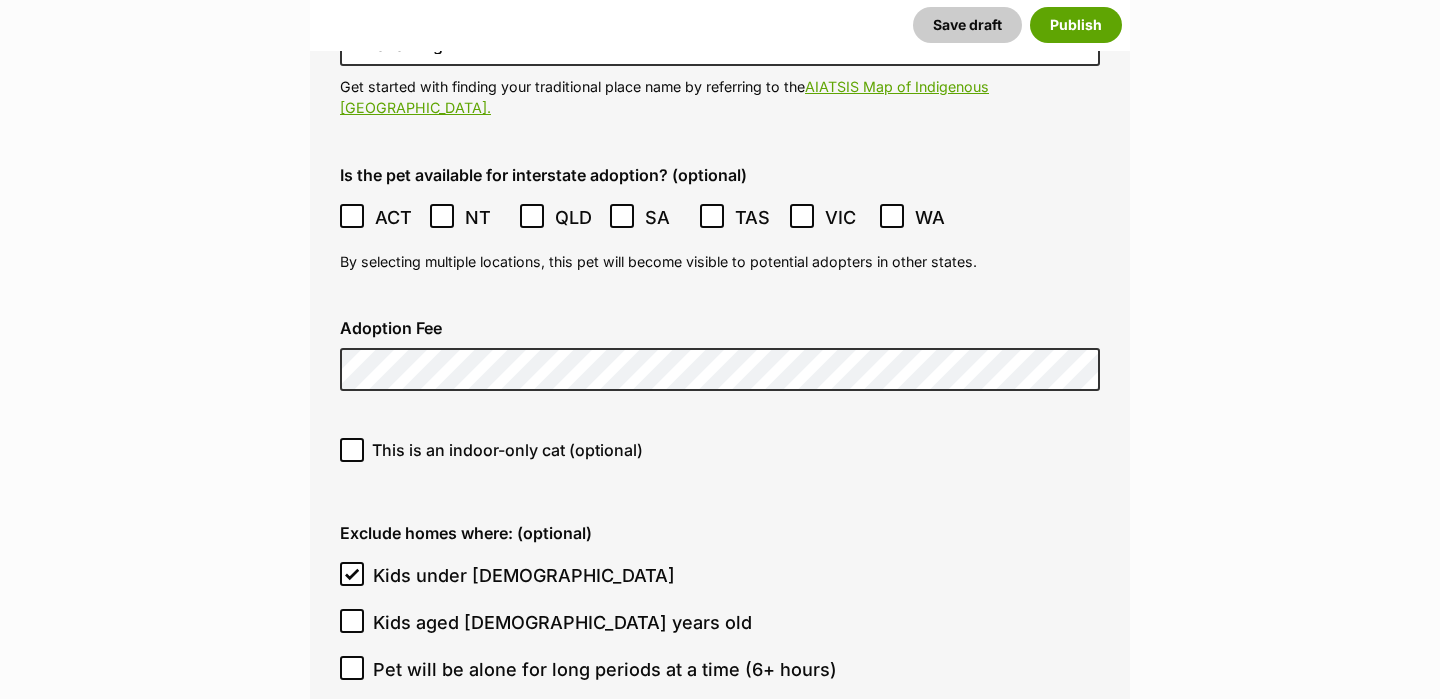 scroll, scrollTop: 5415, scrollLeft: 0, axis: vertical 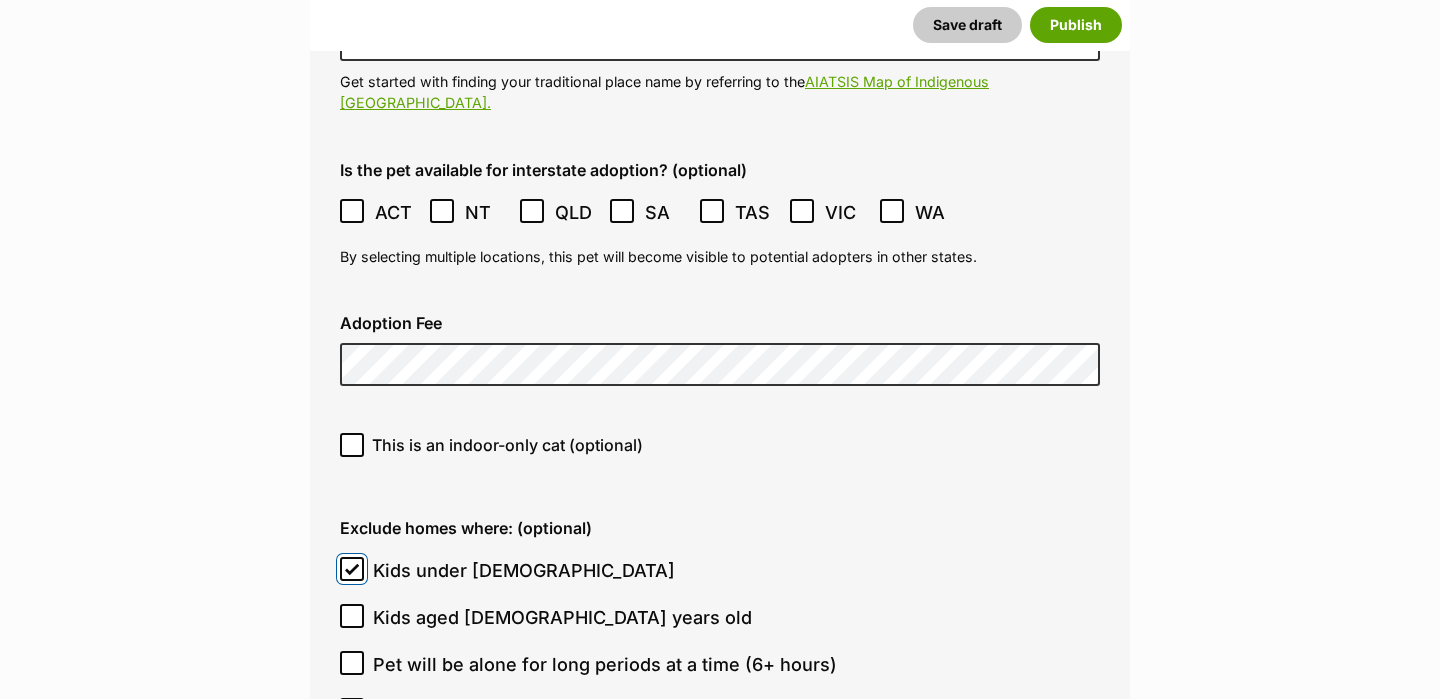 click on "Kids under 5 years old" at bounding box center (352, 569) 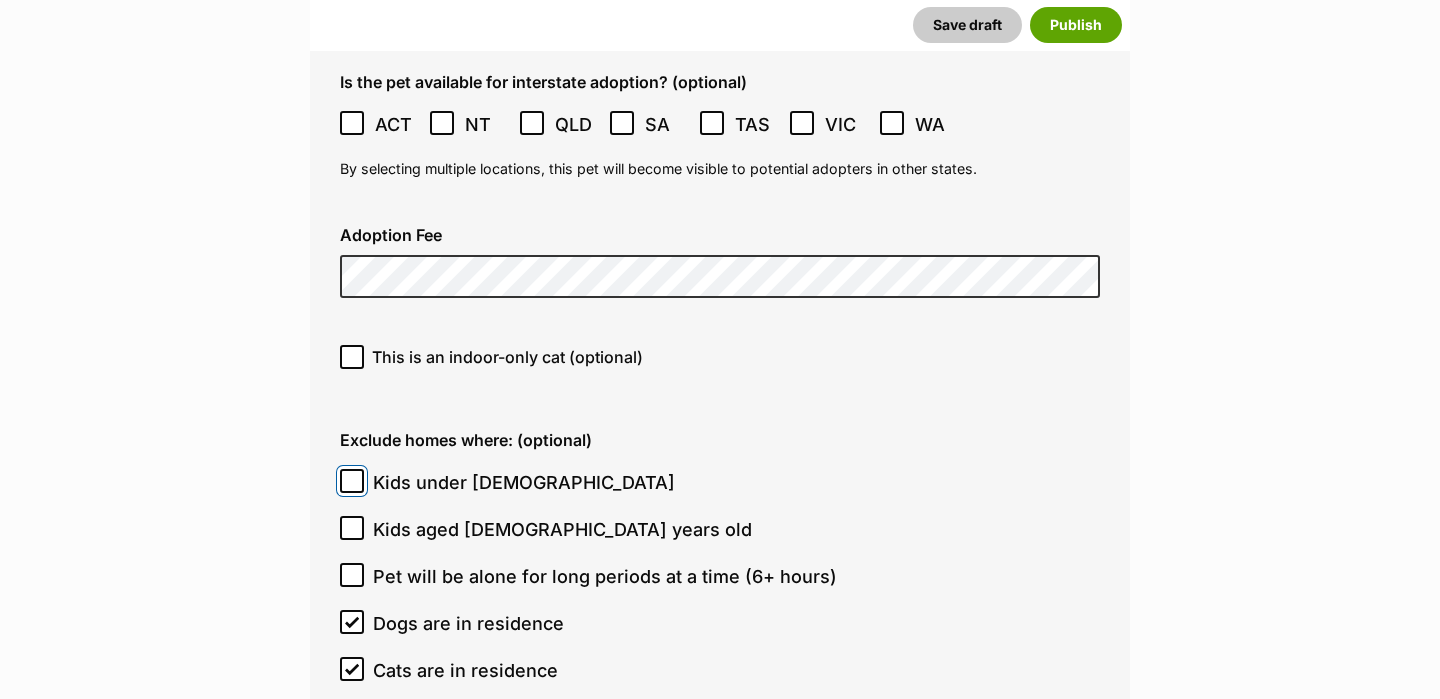 scroll, scrollTop: 5518, scrollLeft: 0, axis: vertical 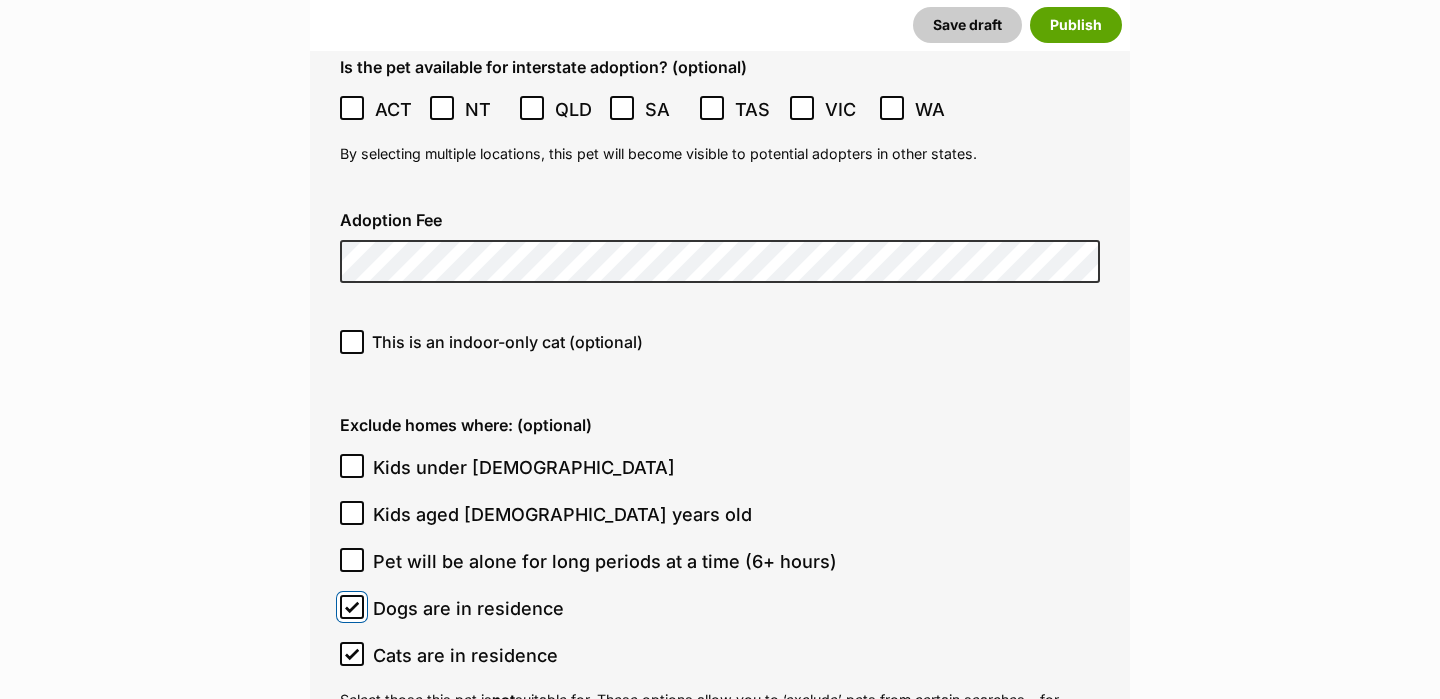 click on "Dogs are in residence" at bounding box center [352, 607] 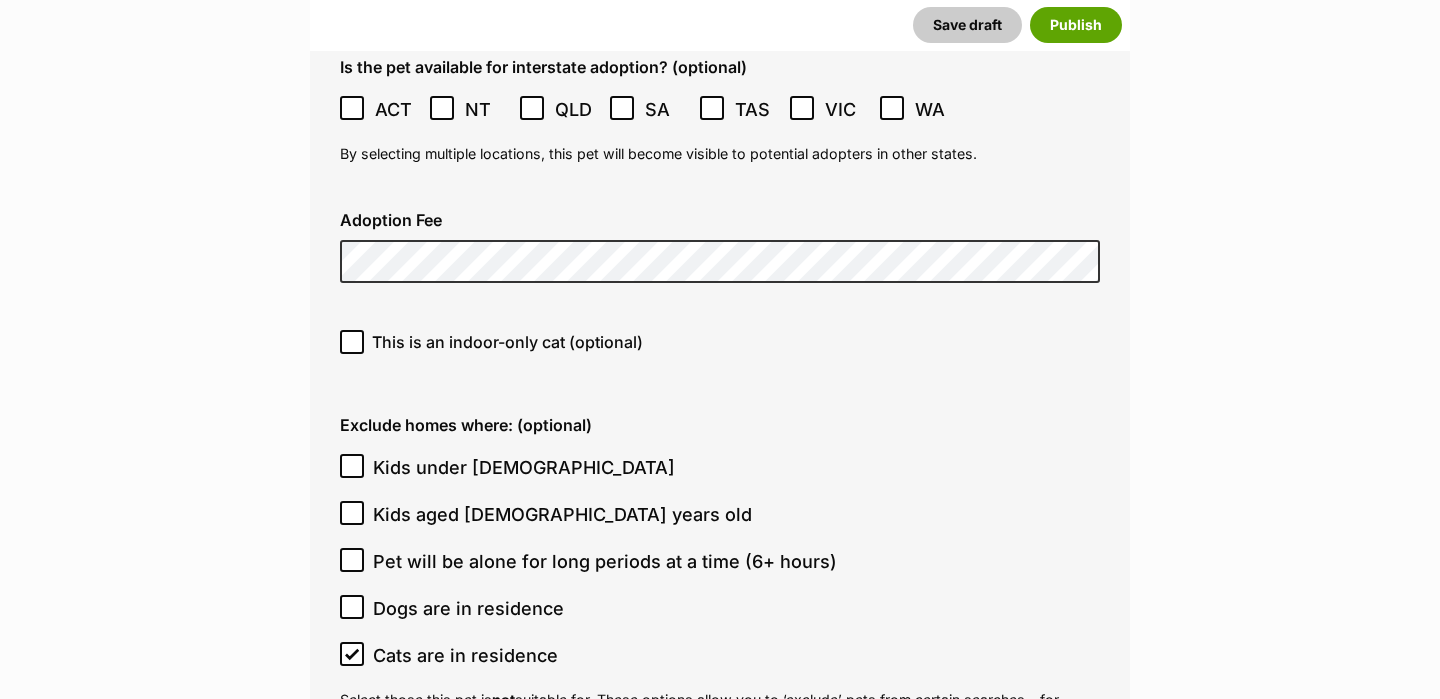 click 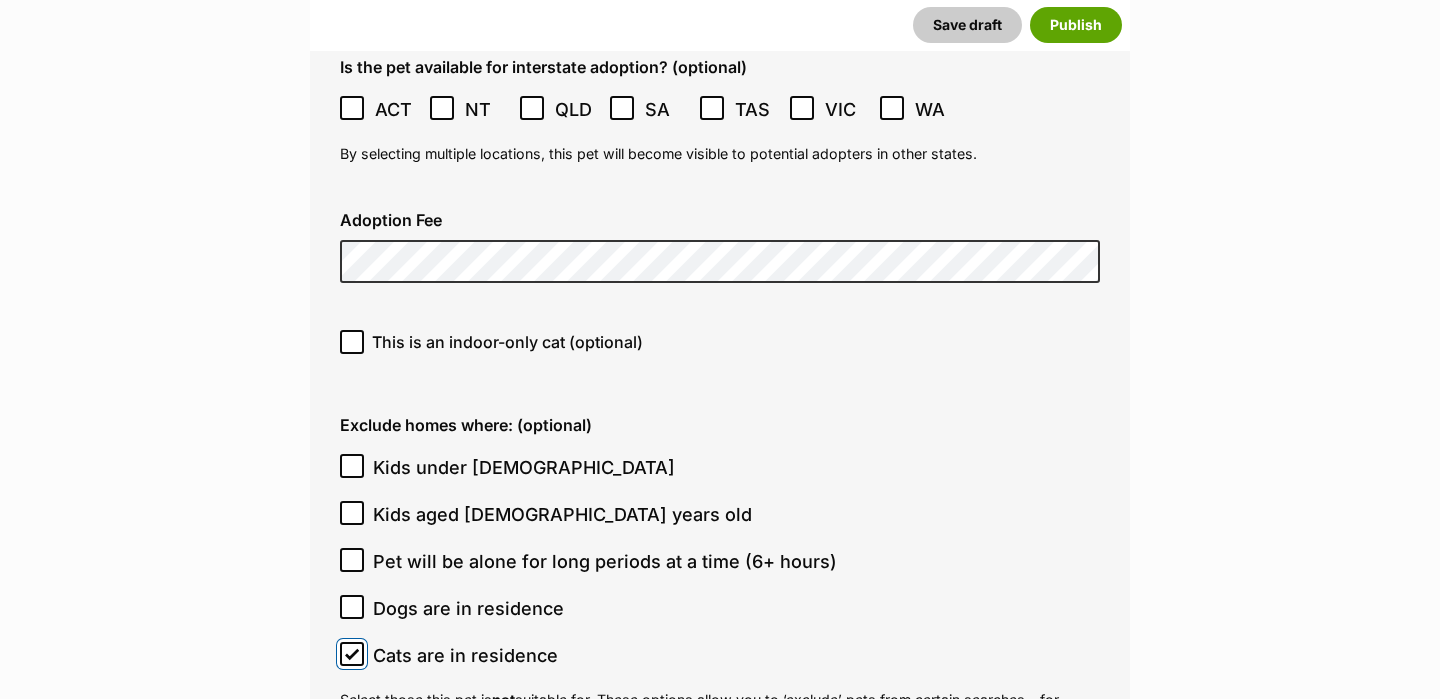 click on "Cats are in residence" at bounding box center (352, 654) 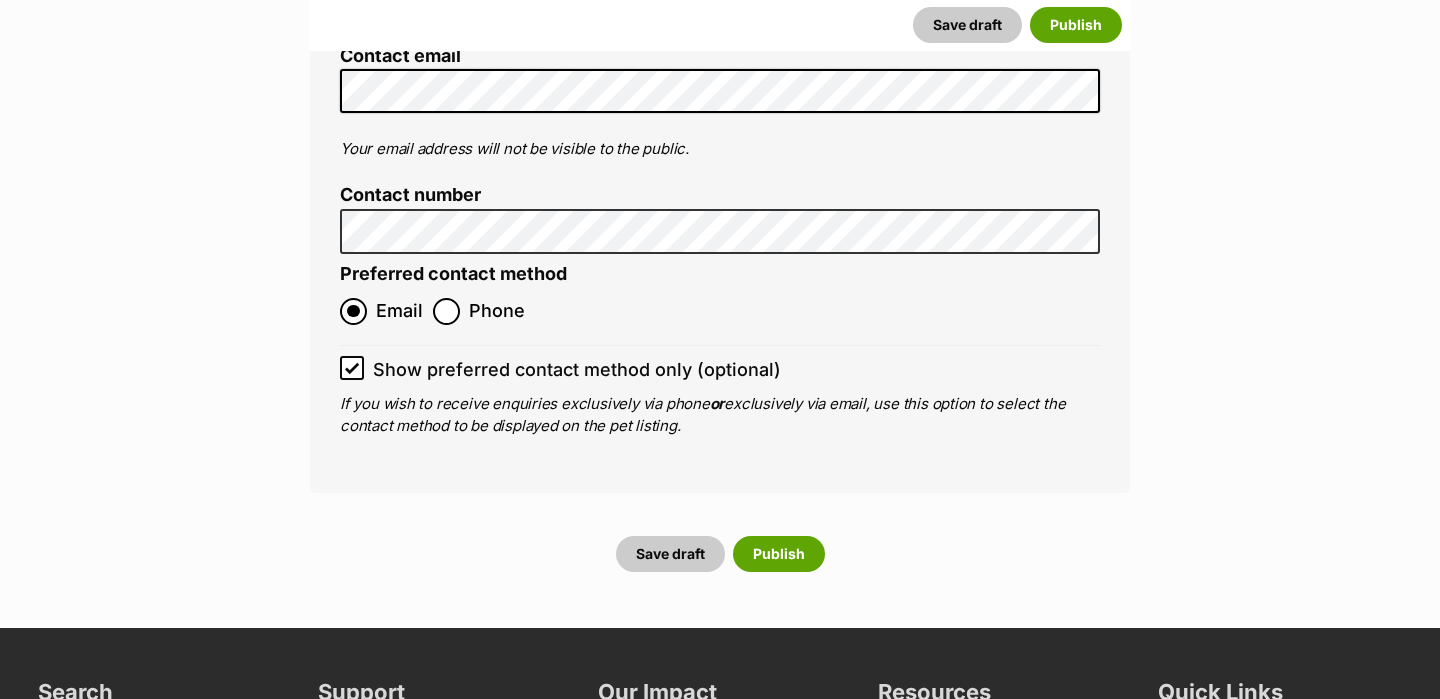 scroll, scrollTop: 8221, scrollLeft: 0, axis: vertical 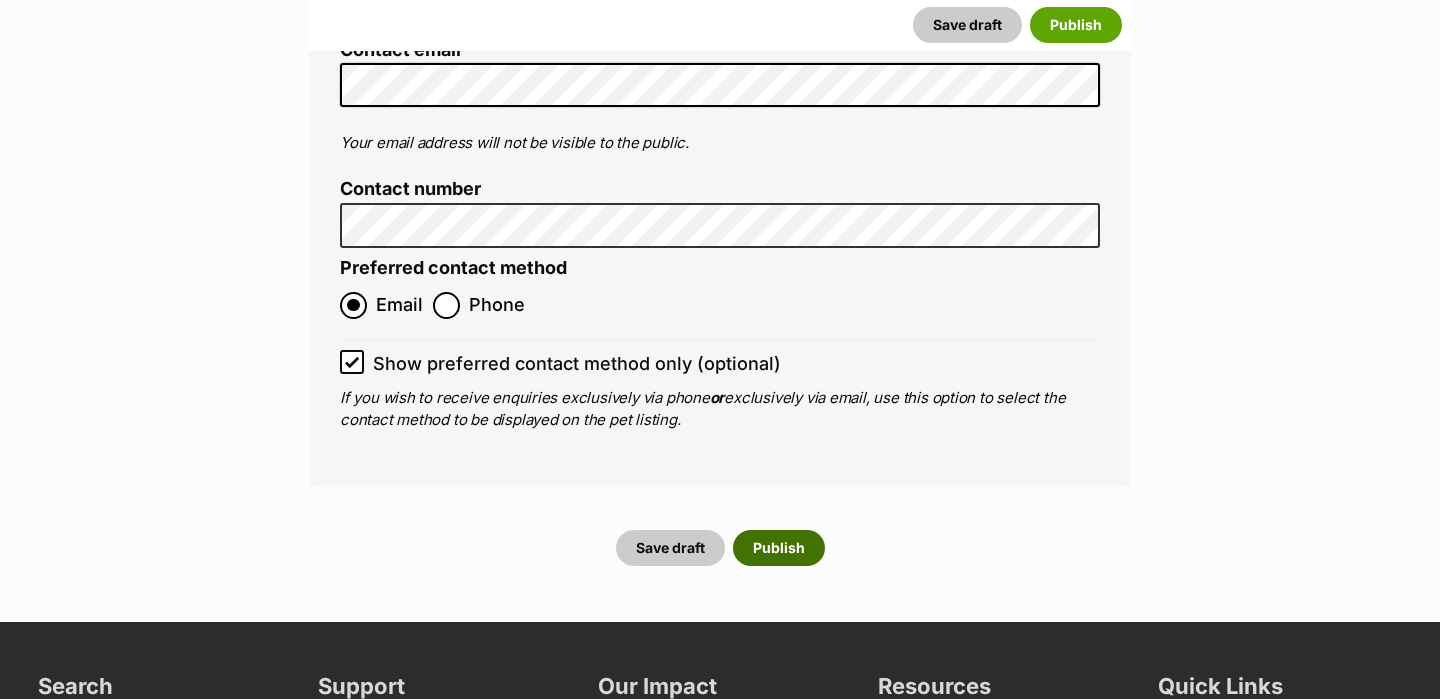 click on "Publish" at bounding box center [779, 548] 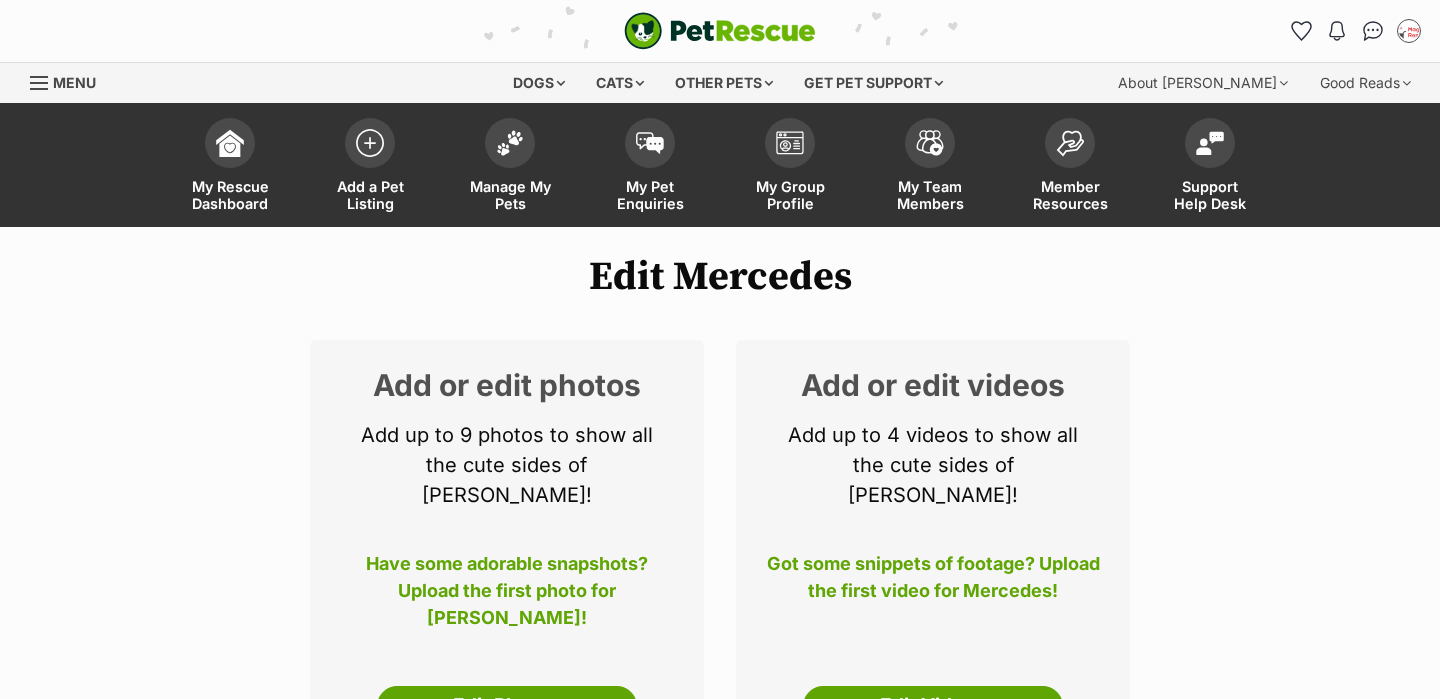 scroll, scrollTop: 0, scrollLeft: 0, axis: both 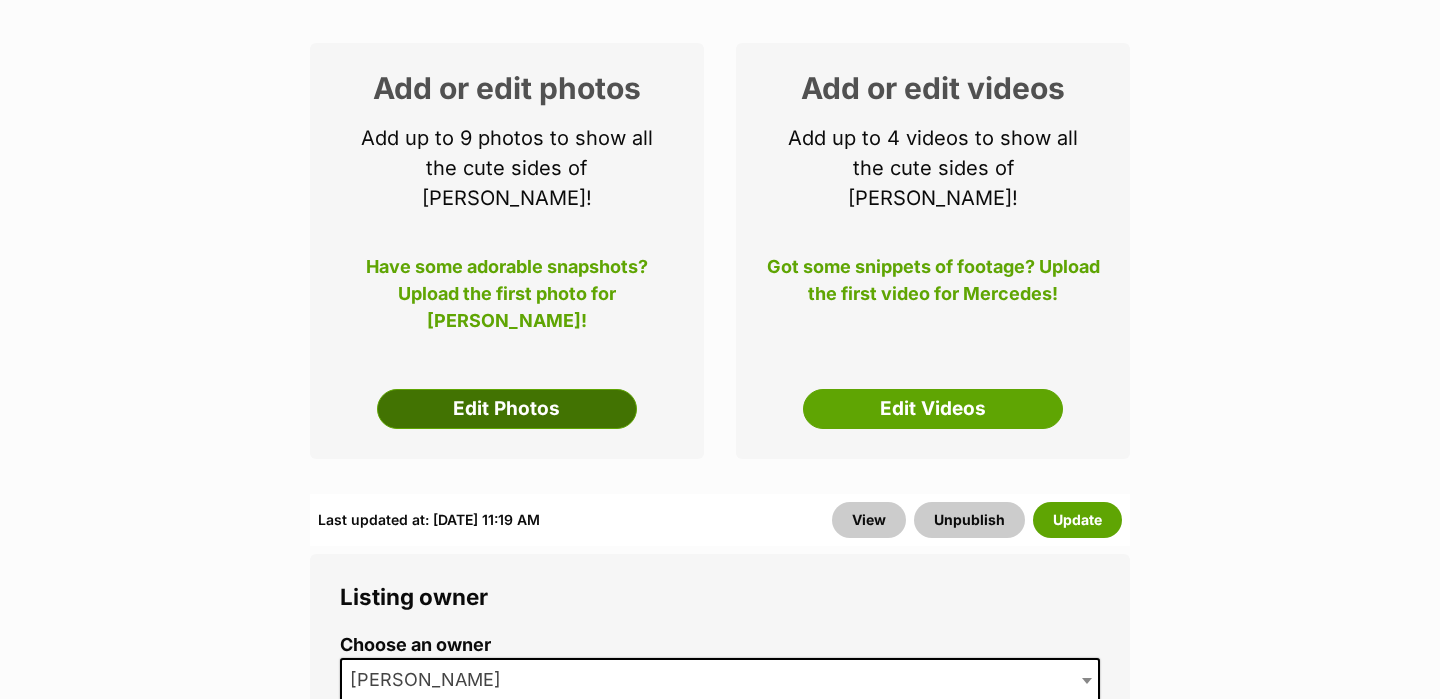 click on "Edit Photos" at bounding box center [507, 409] 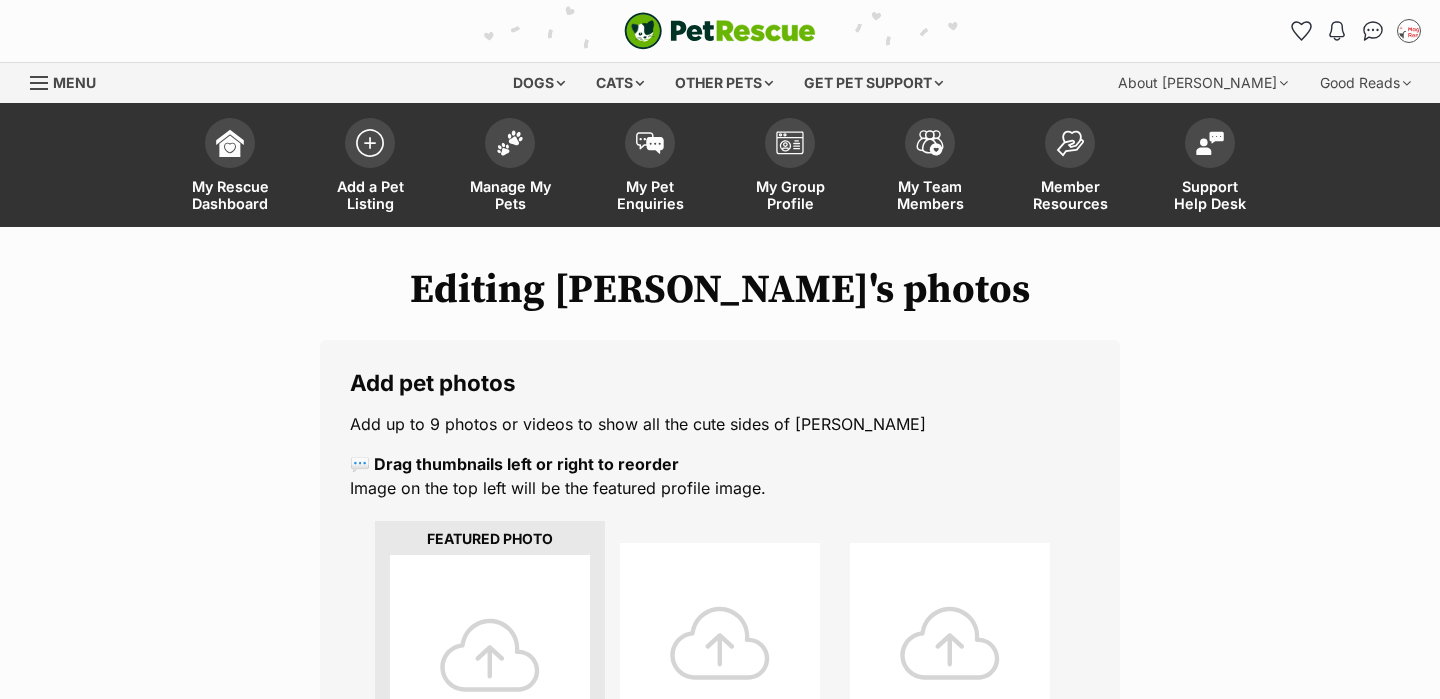 scroll, scrollTop: 0, scrollLeft: 0, axis: both 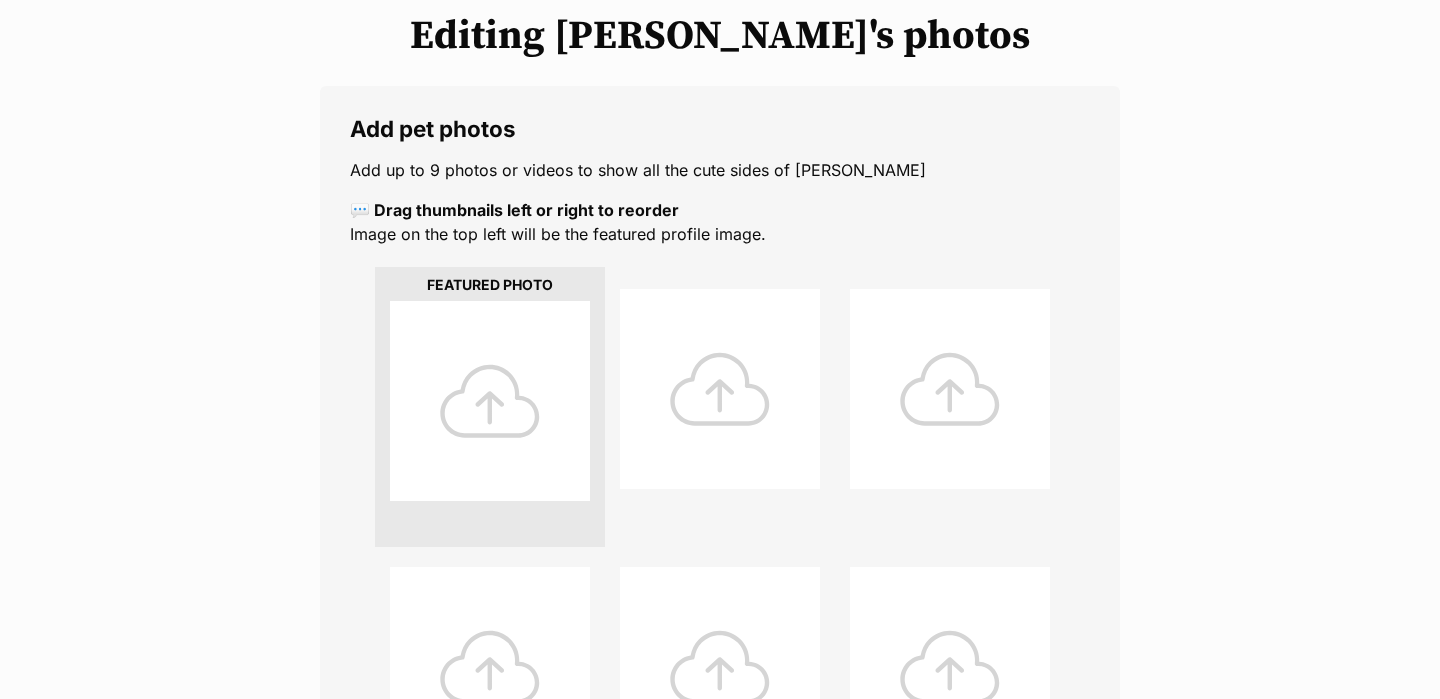 click at bounding box center [490, 401] 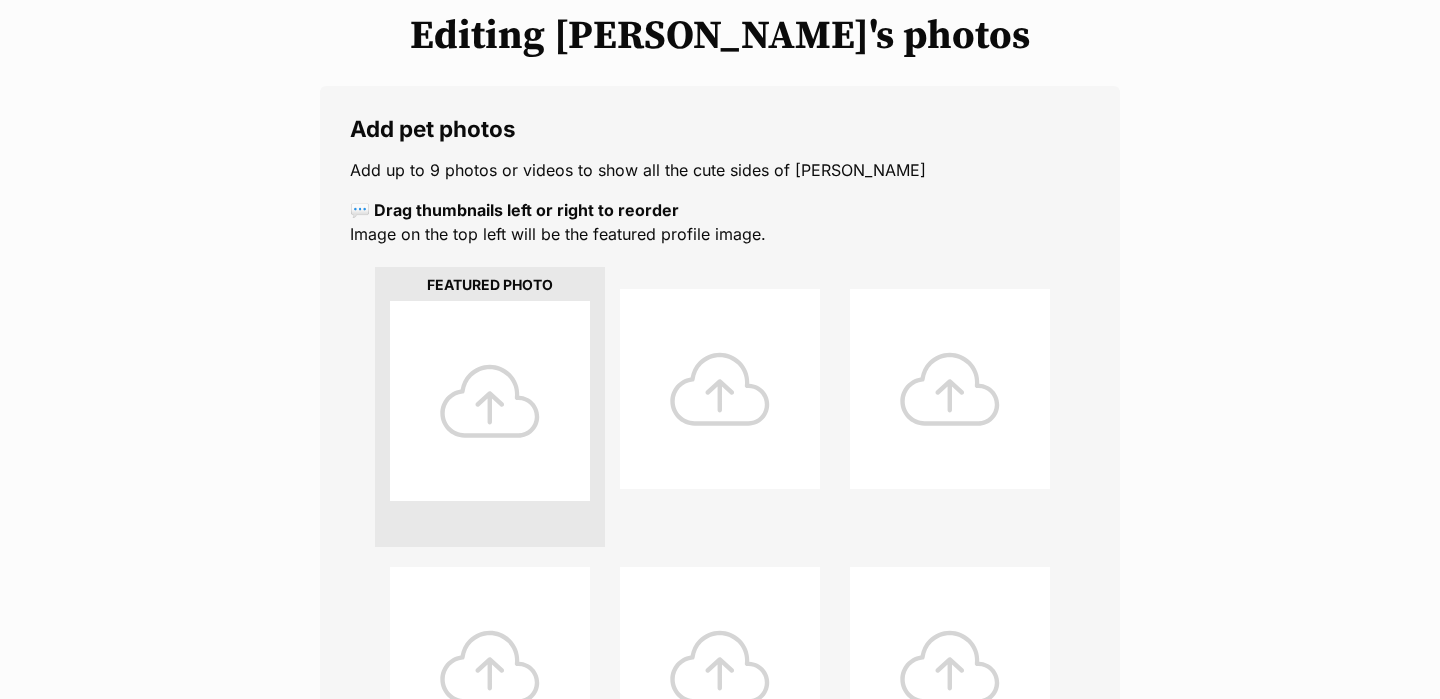 click at bounding box center (490, 401) 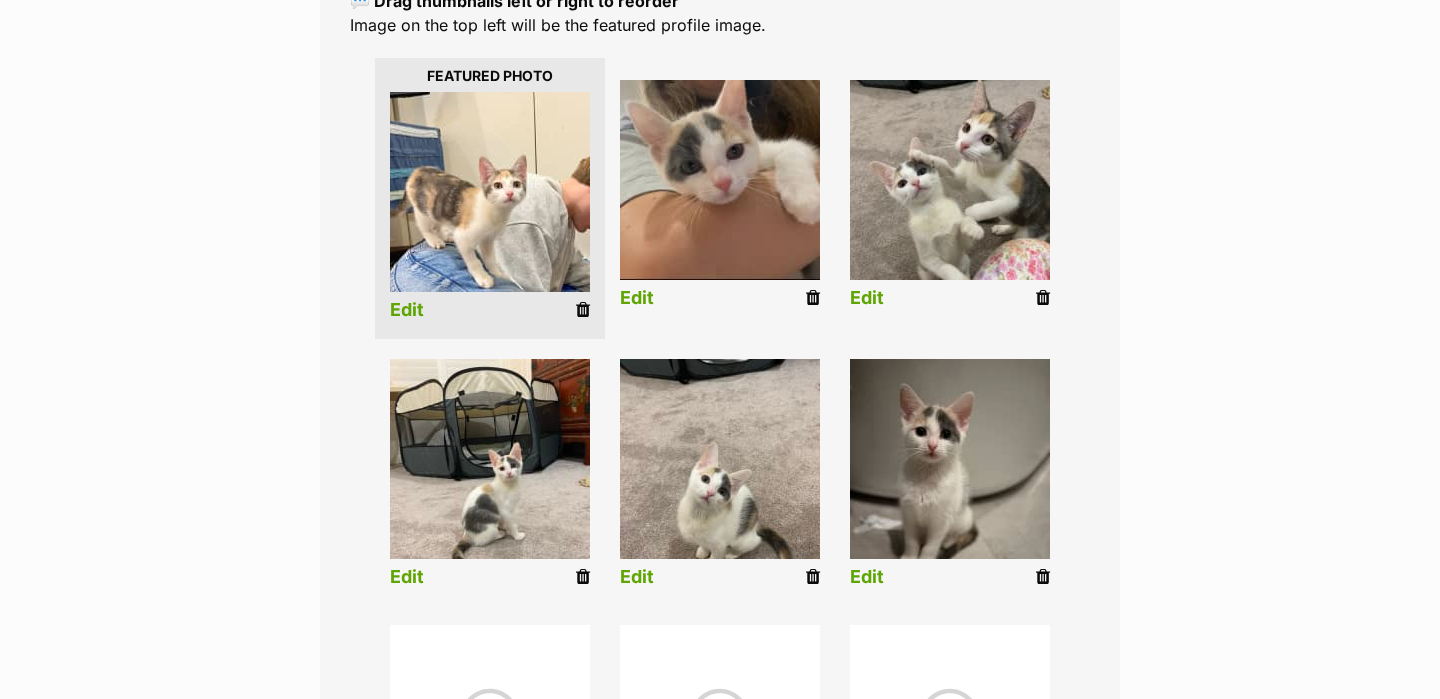 scroll, scrollTop: 499, scrollLeft: 0, axis: vertical 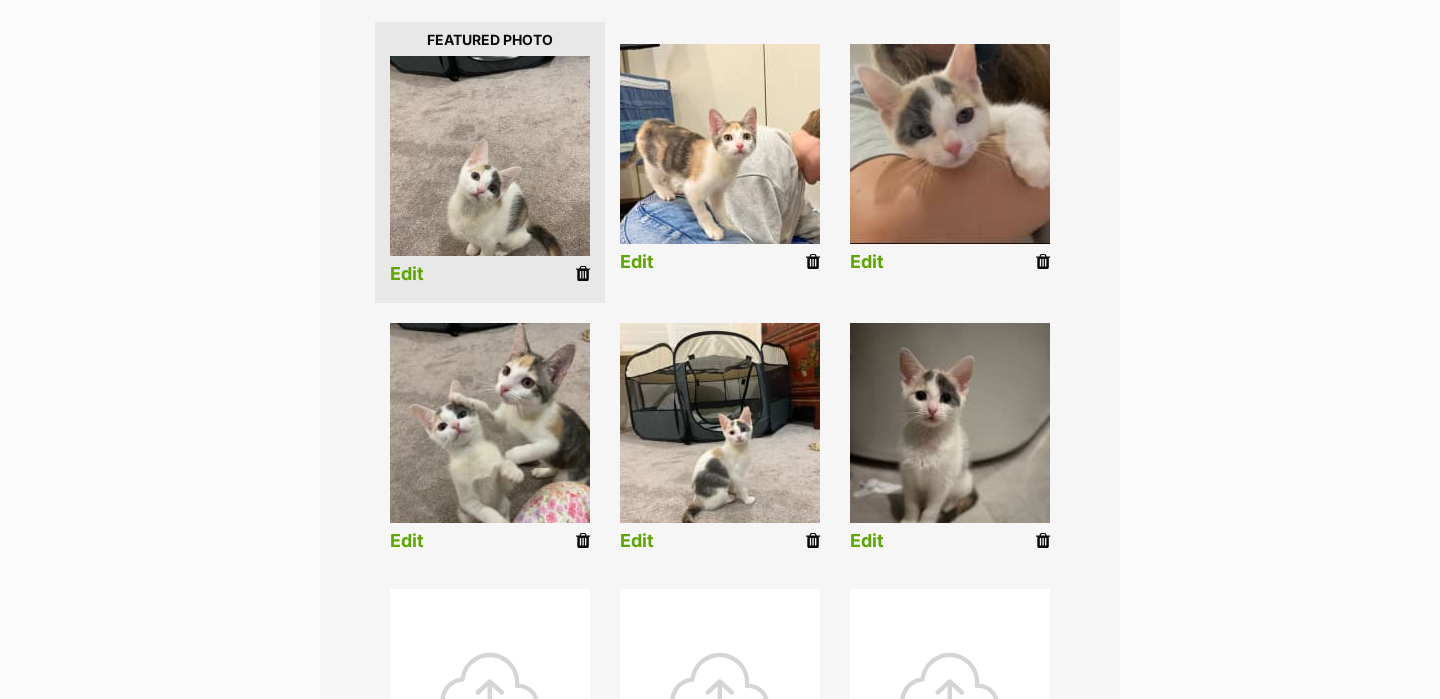 click on "Edit" at bounding box center [407, 274] 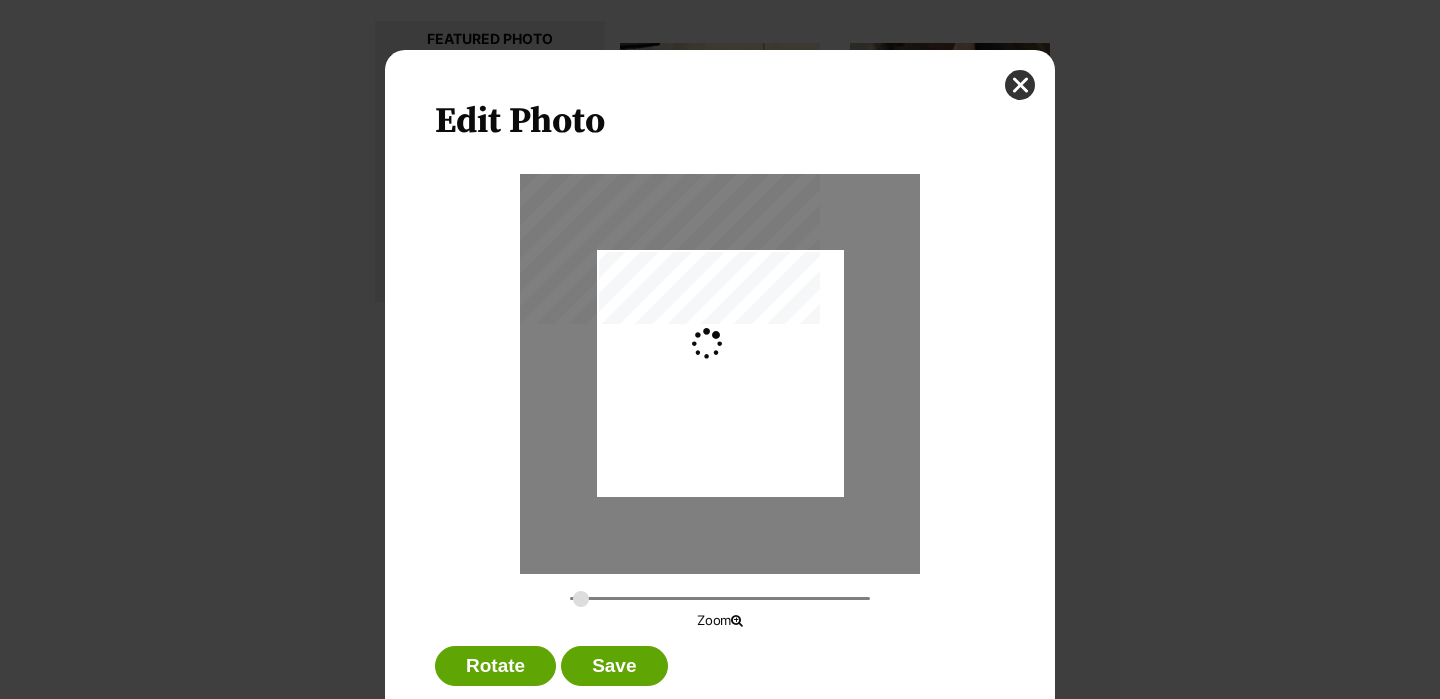 scroll, scrollTop: 0, scrollLeft: 0, axis: both 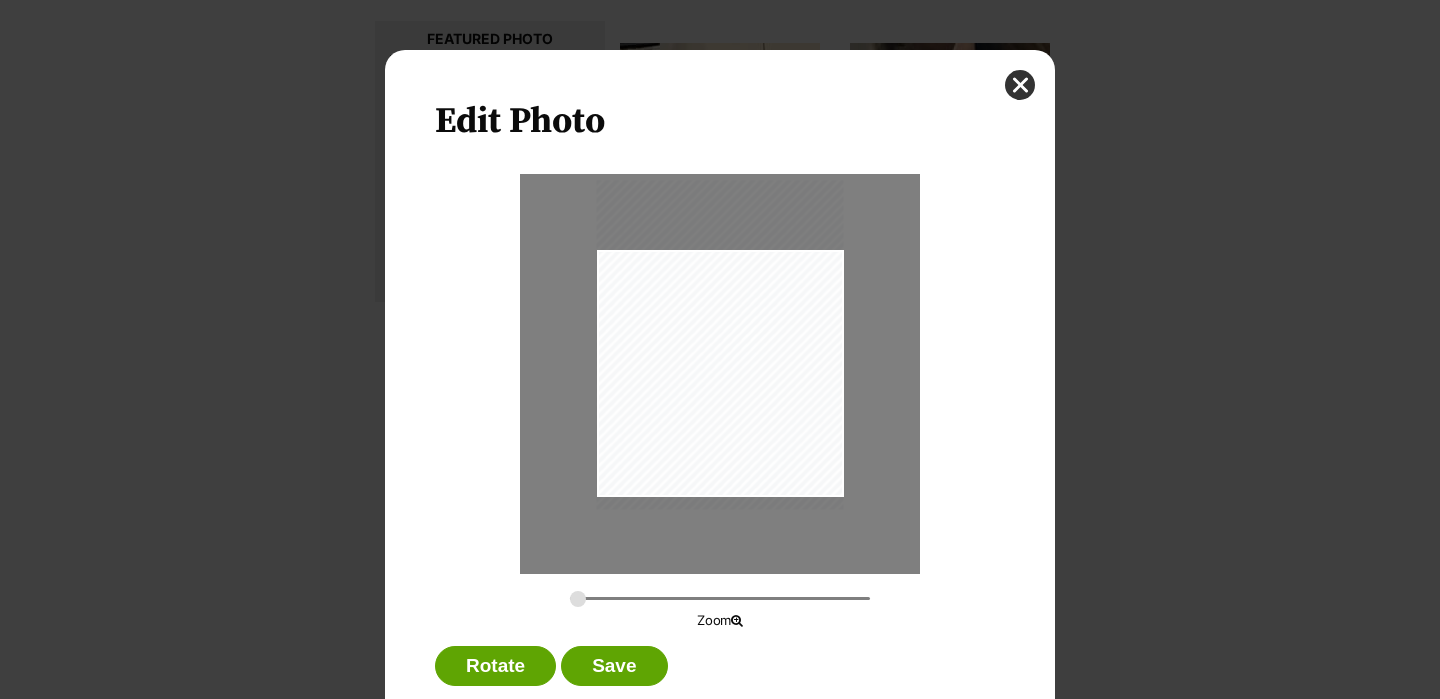 drag, startPoint x: 755, startPoint y: 374, endPoint x: 746, endPoint y: 345, distance: 30.364452 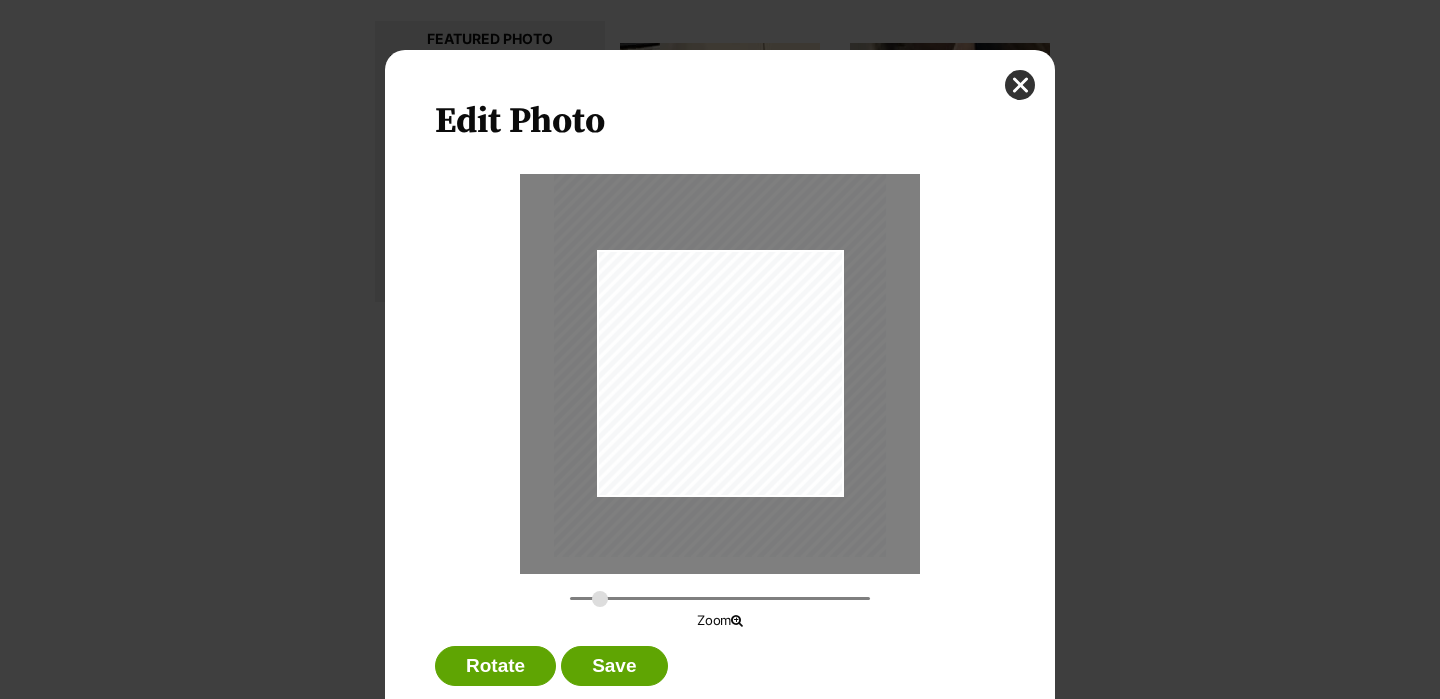 drag, startPoint x: 575, startPoint y: 594, endPoint x: 599, endPoint y: 593, distance: 24.020824 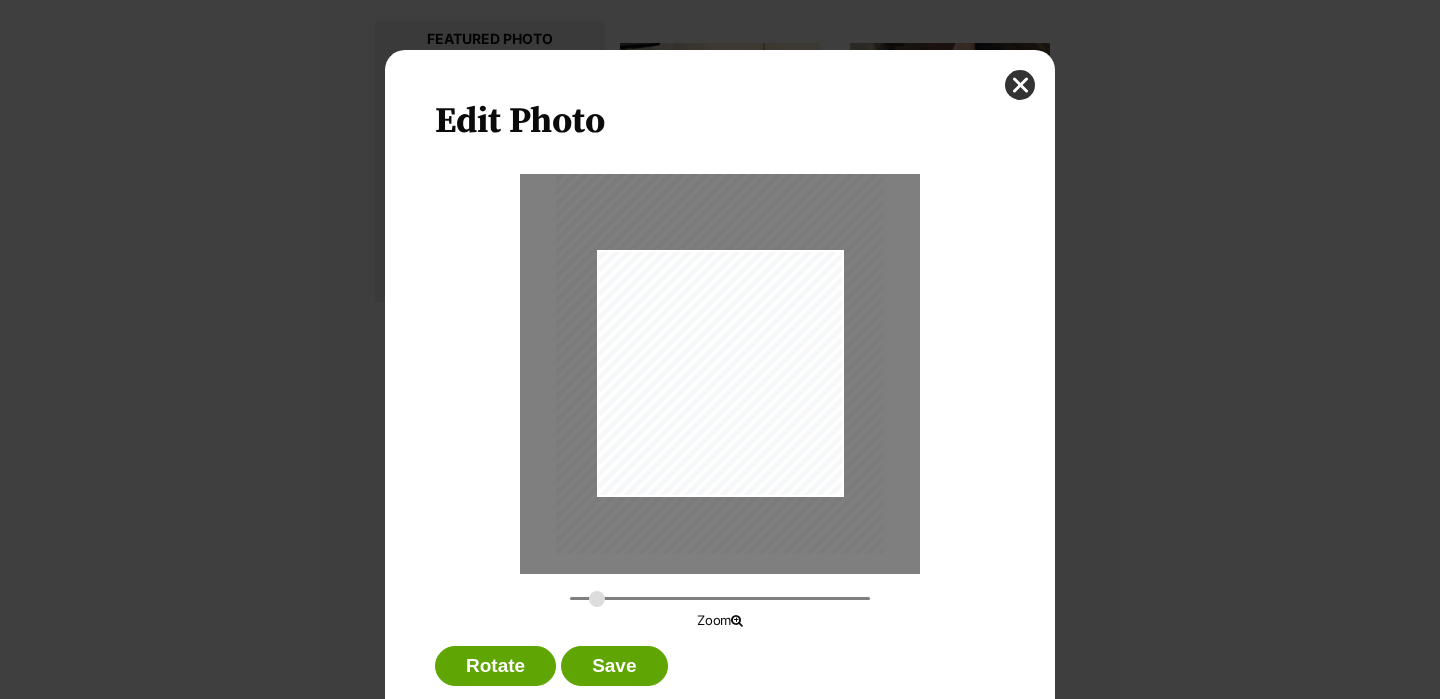 click at bounding box center [720, 598] 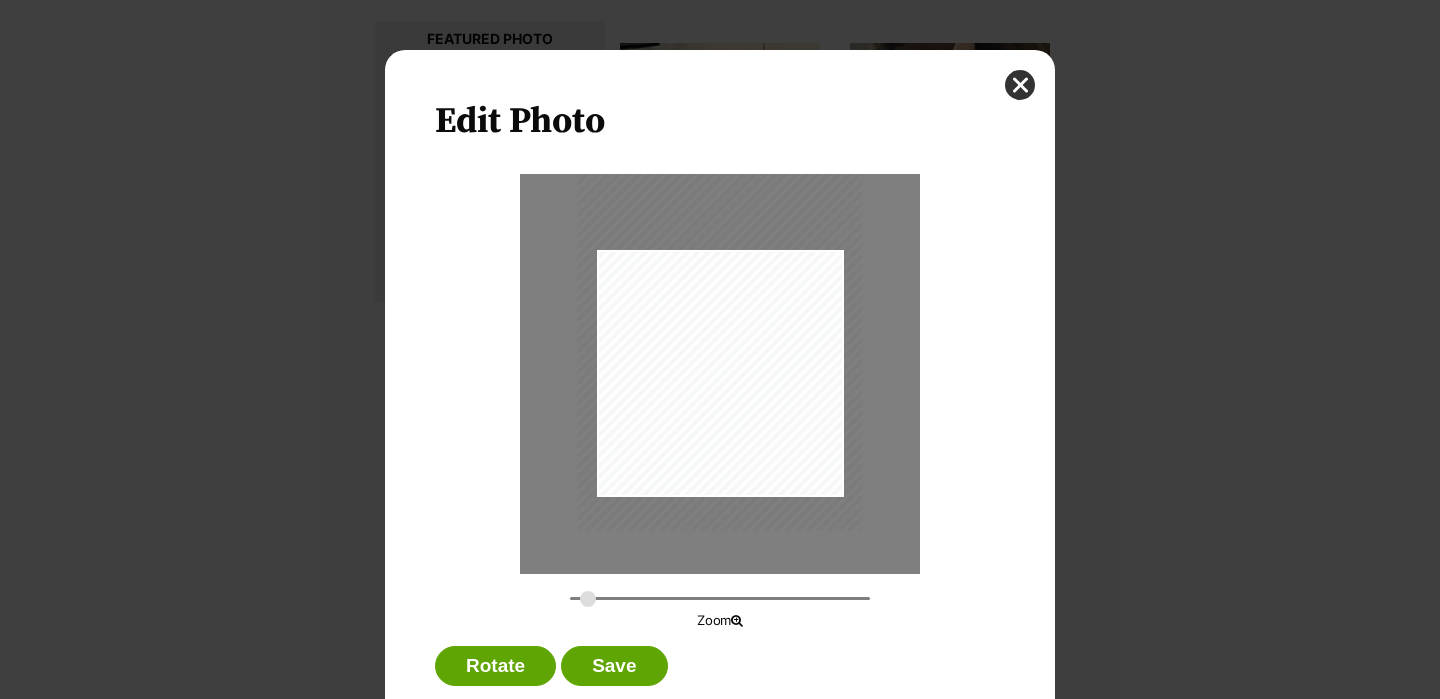 type on "0.3176" 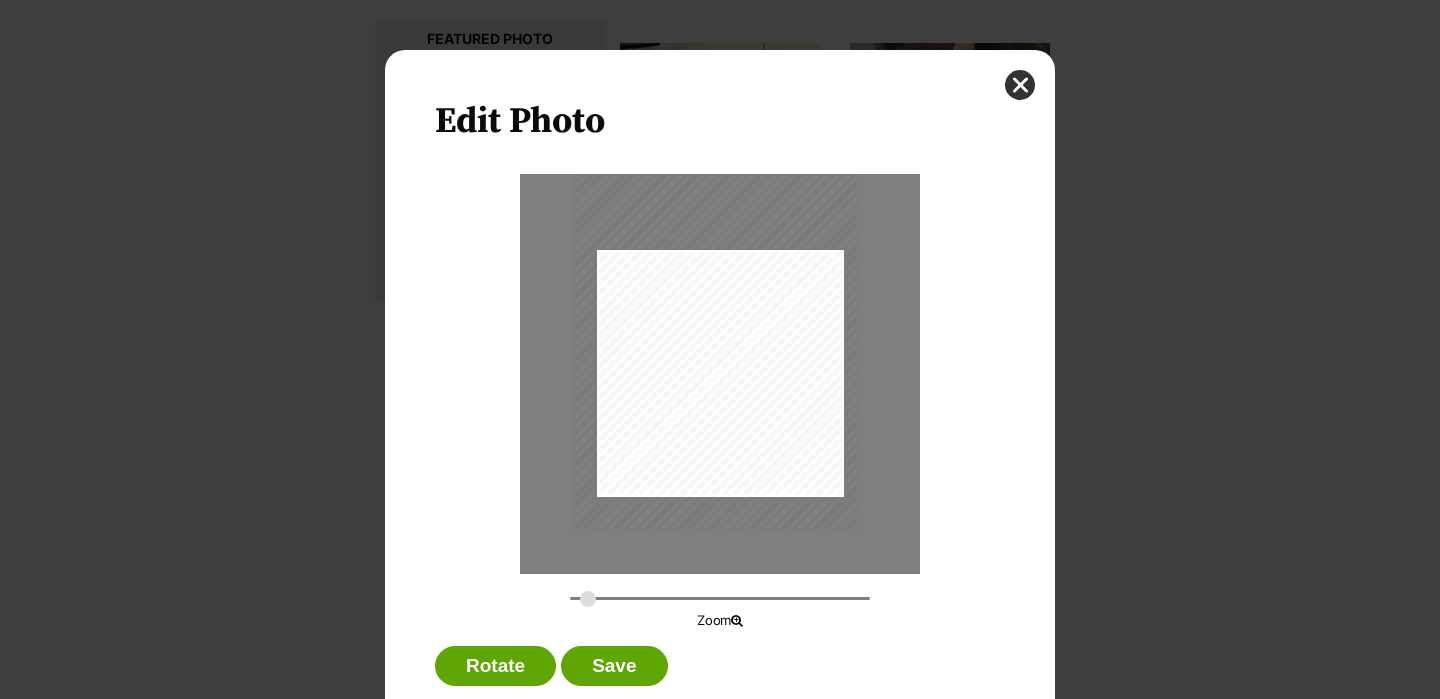 click at bounding box center (715, 340) 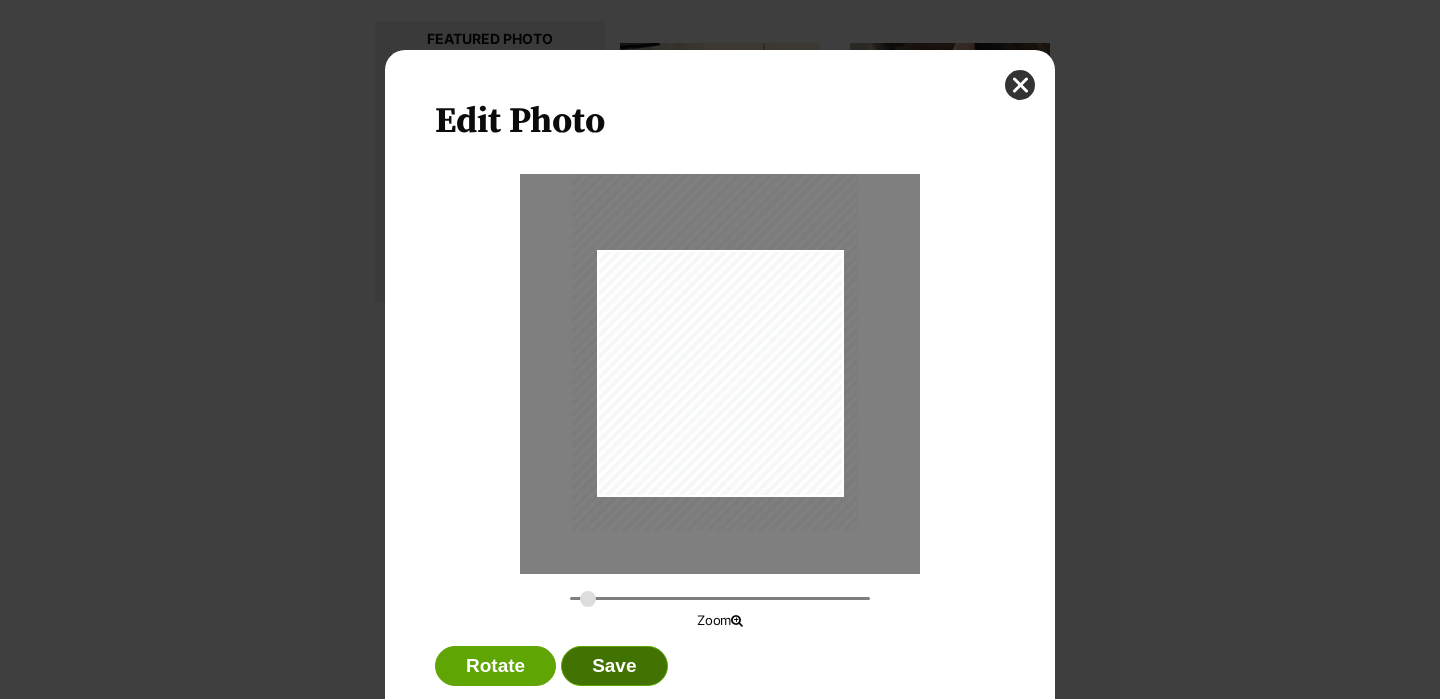click on "Save" at bounding box center [614, 666] 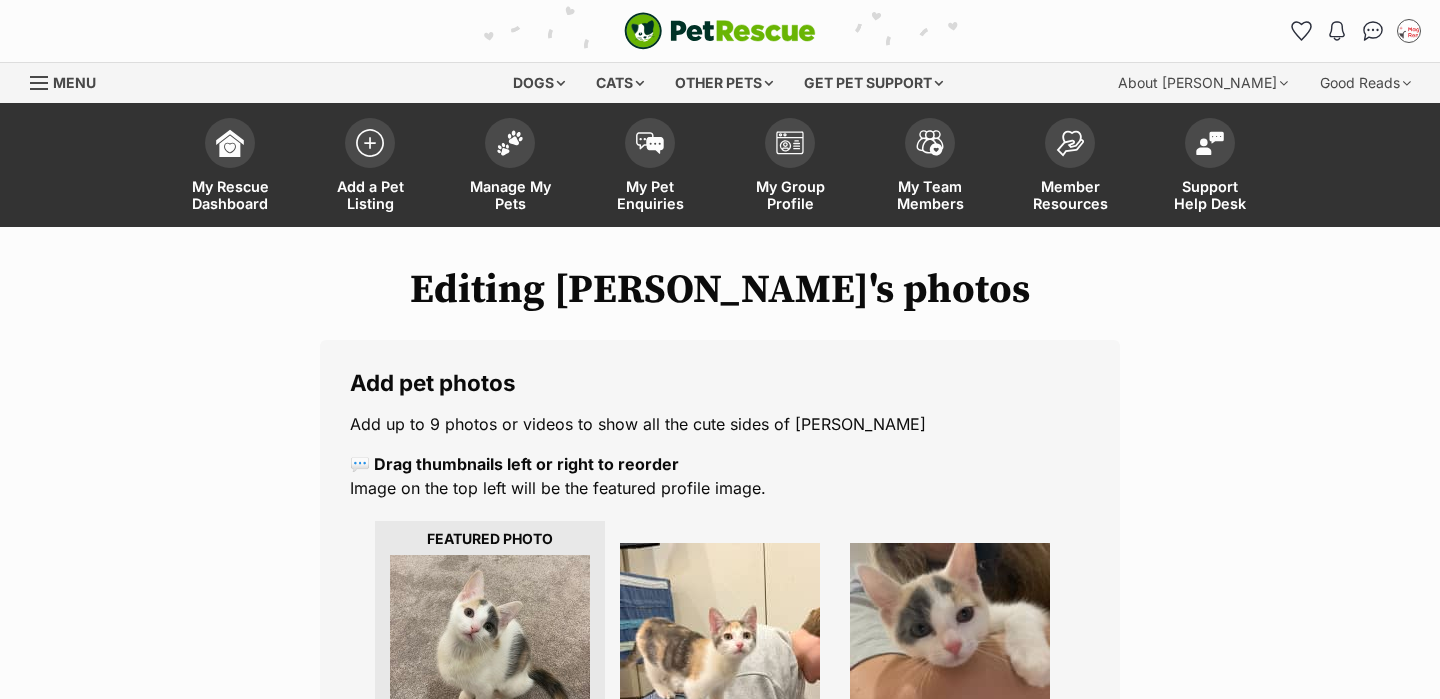 scroll, scrollTop: 499, scrollLeft: 0, axis: vertical 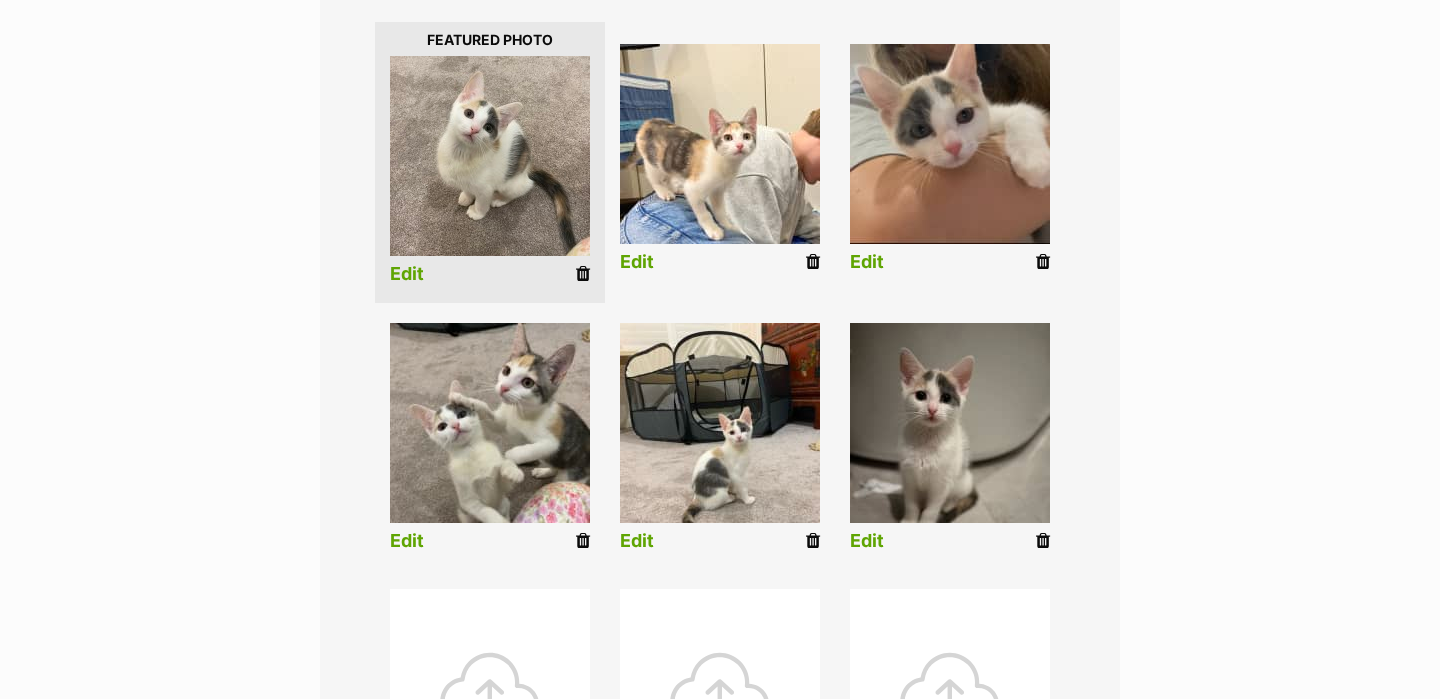 click on "Edit" at bounding box center (637, 262) 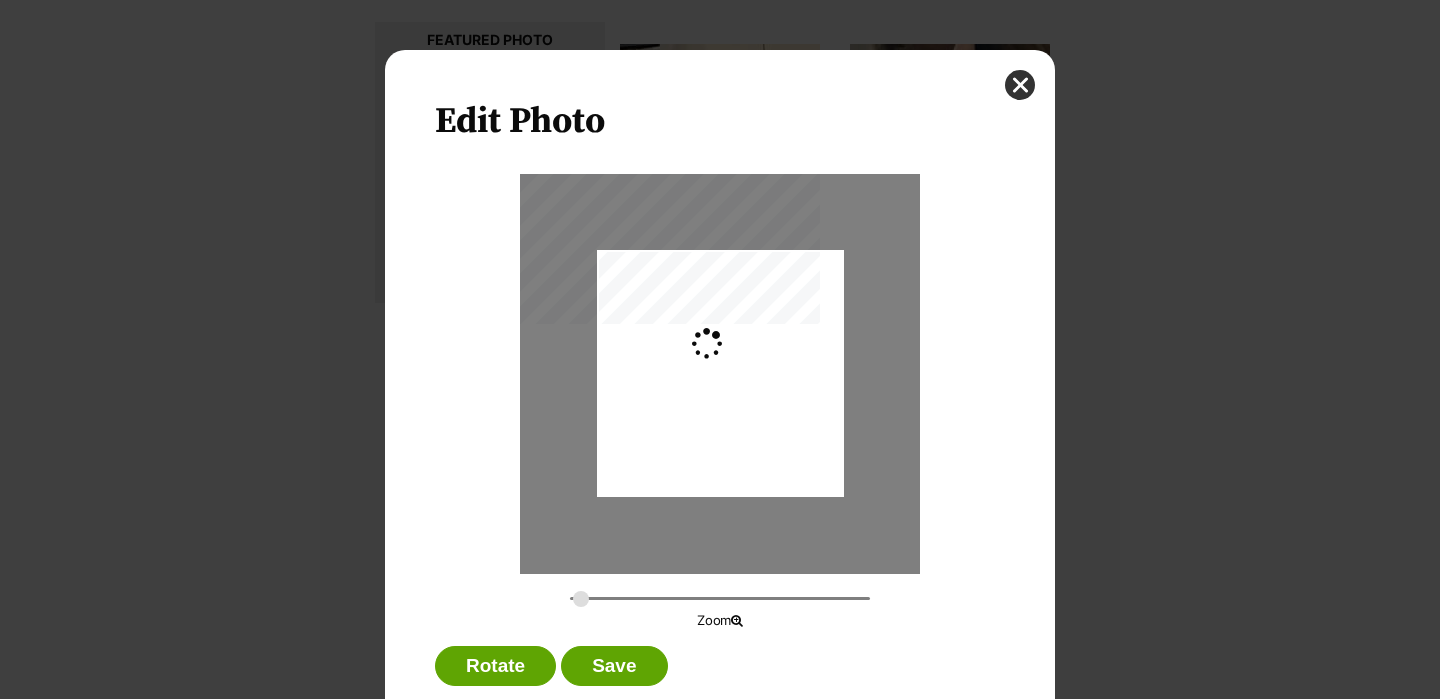 scroll, scrollTop: 0, scrollLeft: 0, axis: both 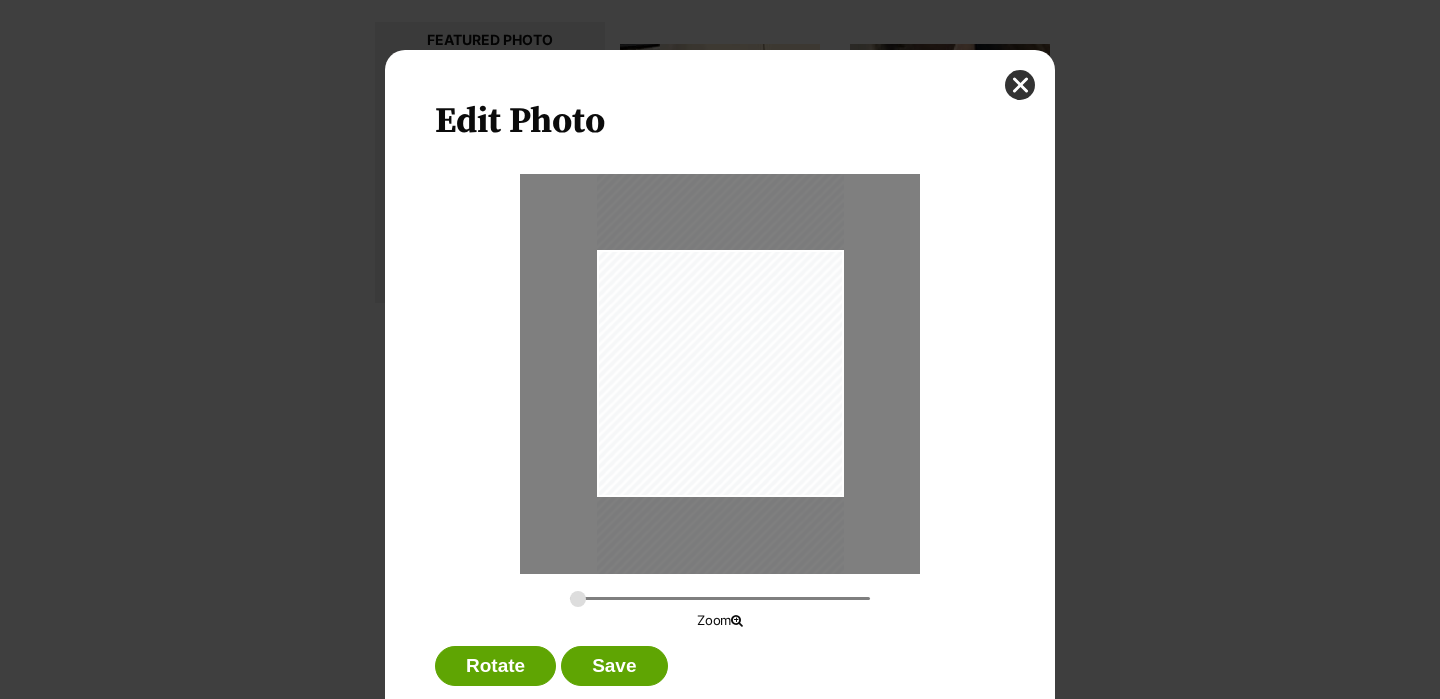 click at bounding box center [720, 373] 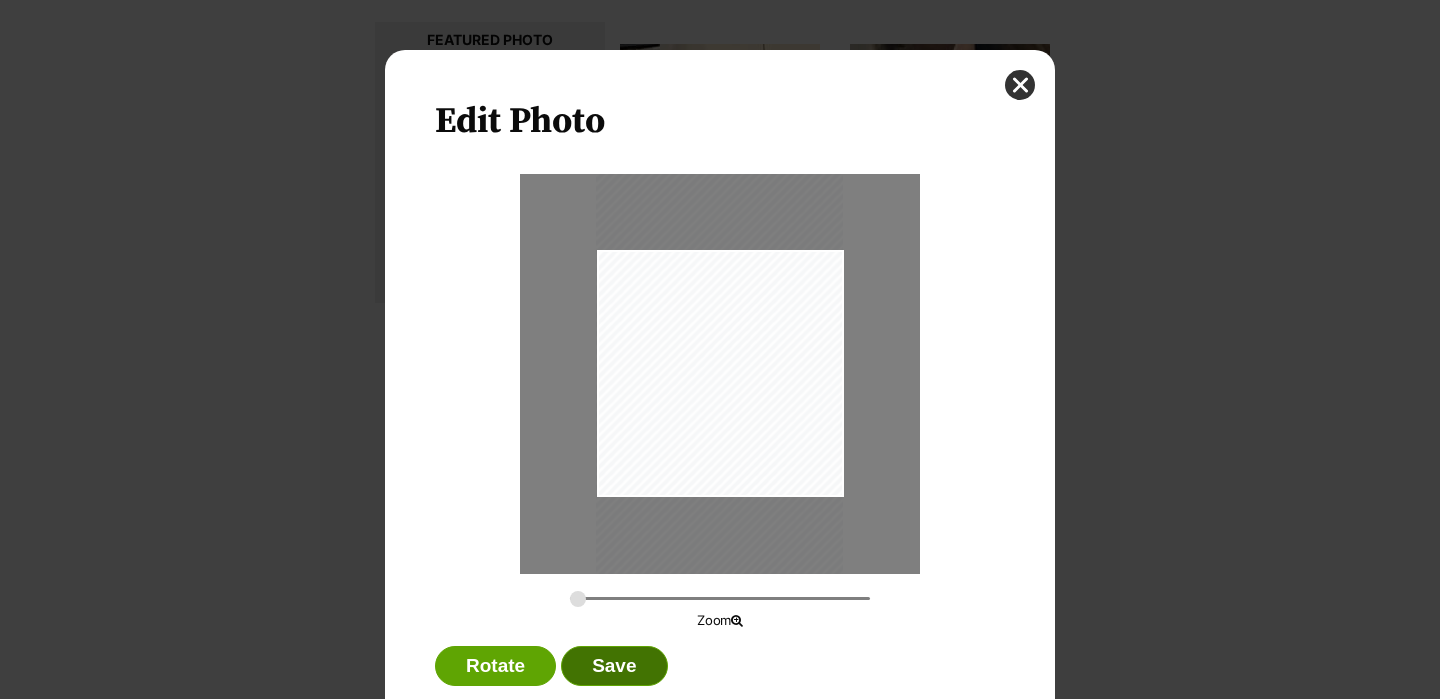 click on "Save" at bounding box center (614, 666) 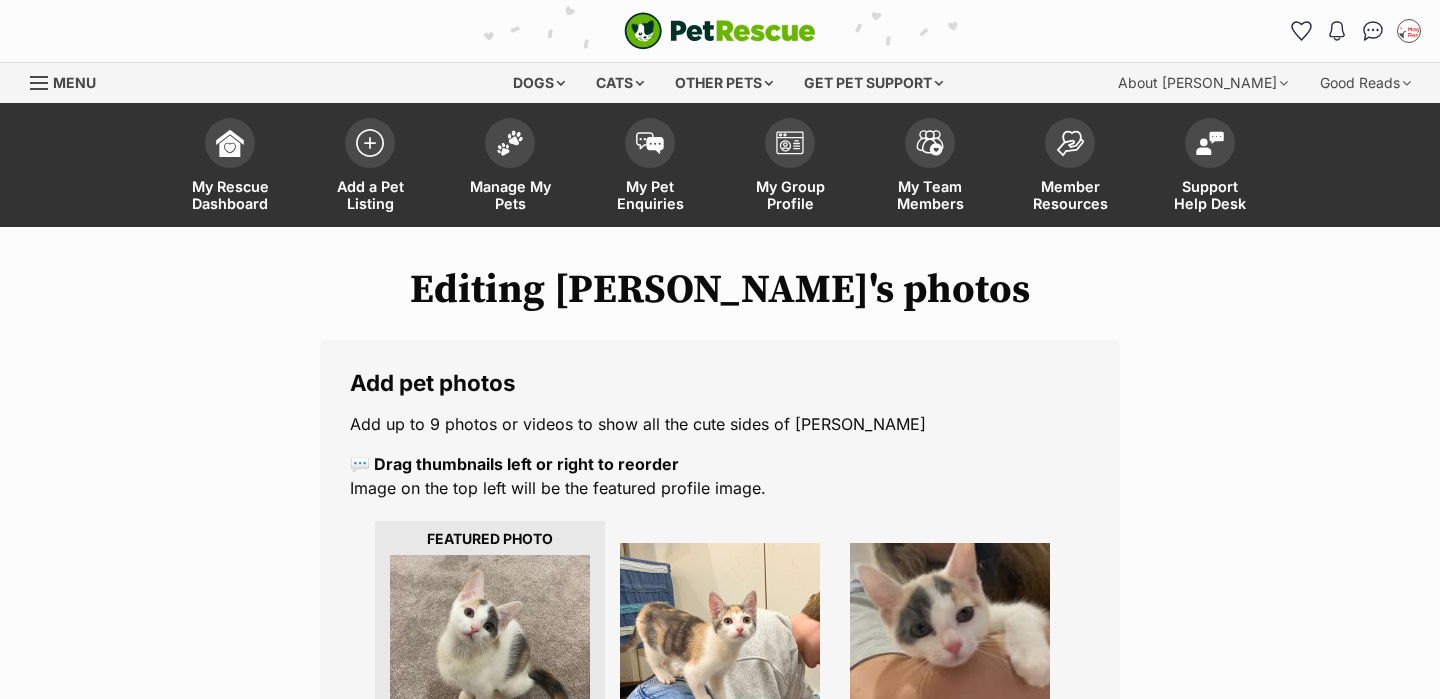 scroll, scrollTop: 499, scrollLeft: 0, axis: vertical 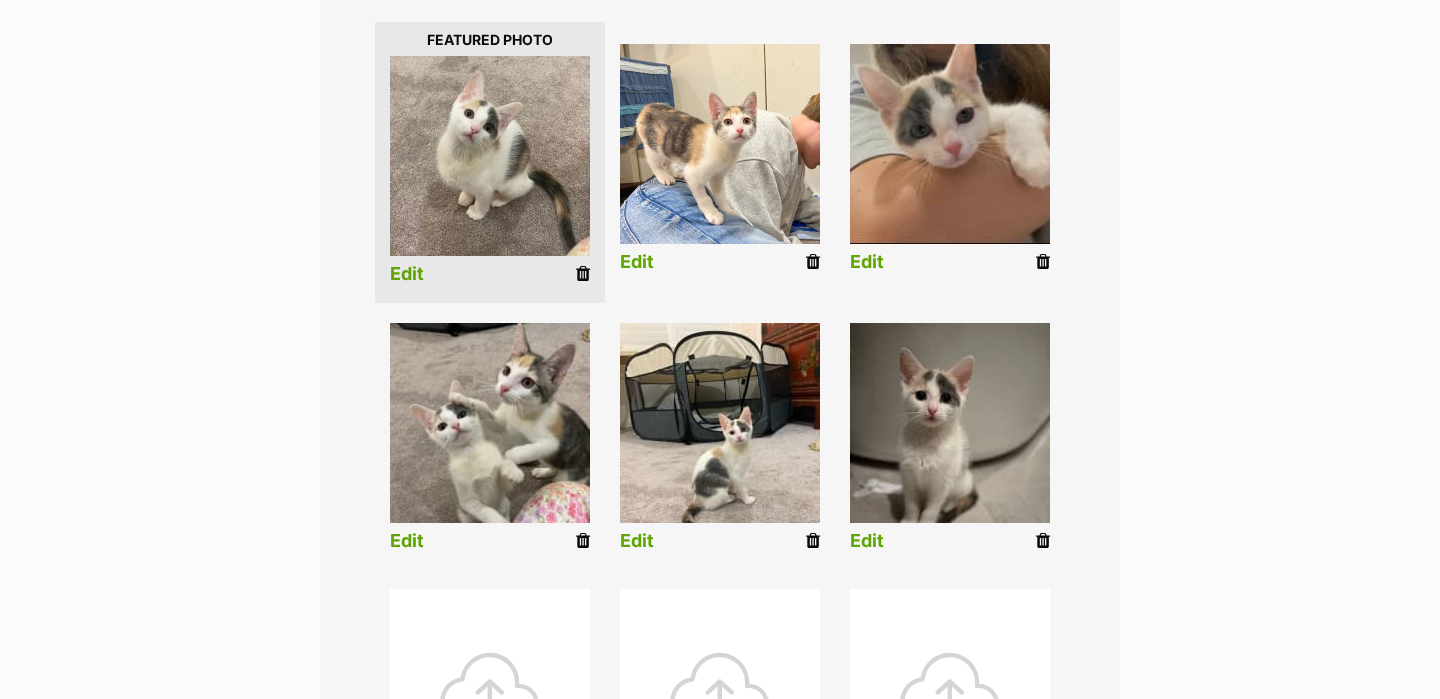 click at bounding box center (950, 144) 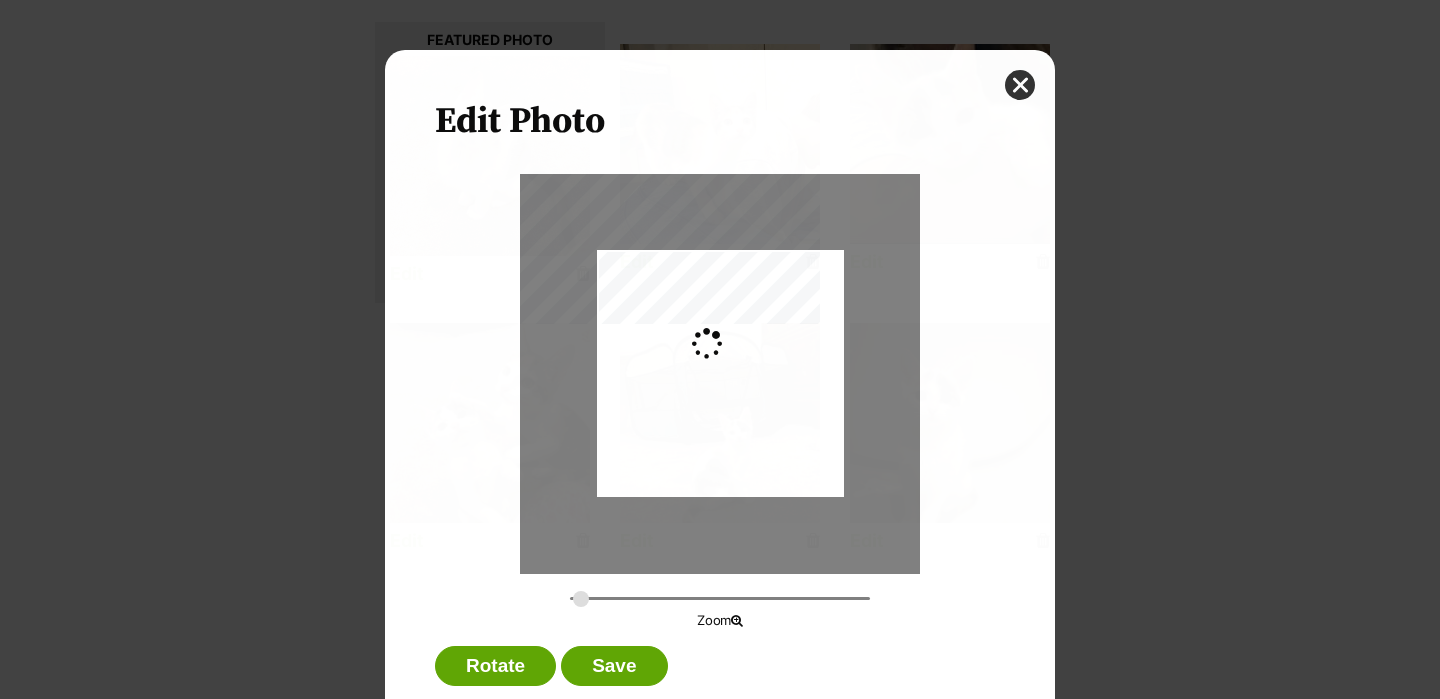 scroll, scrollTop: 0, scrollLeft: 0, axis: both 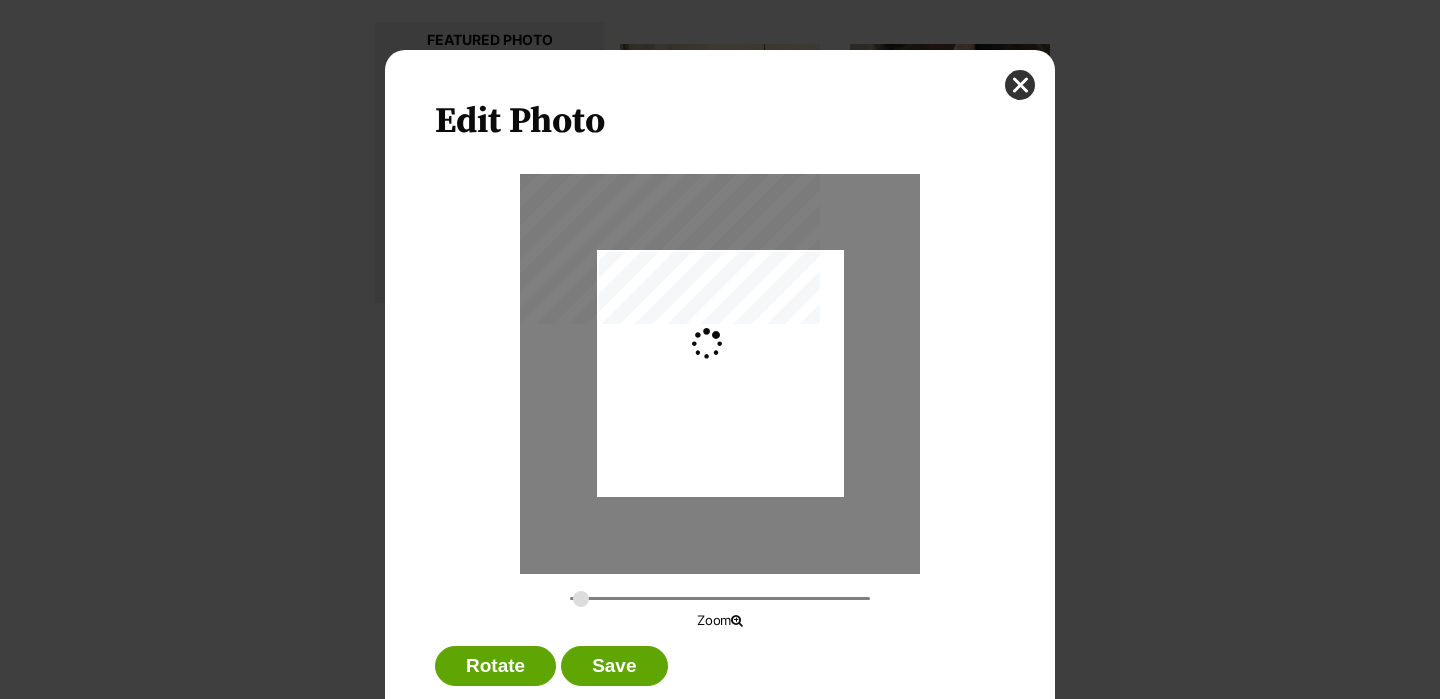 type on "0.4901" 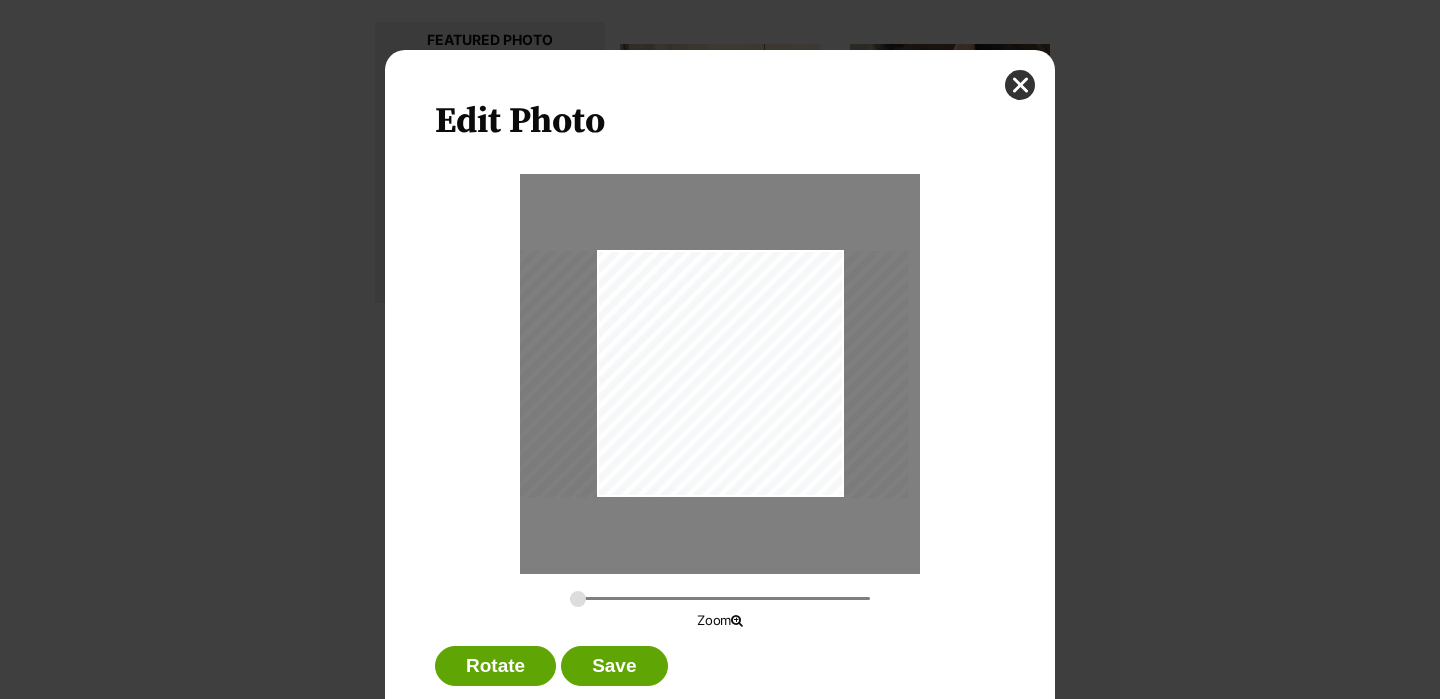drag, startPoint x: 819, startPoint y: 379, endPoint x: 787, endPoint y: 379, distance: 32 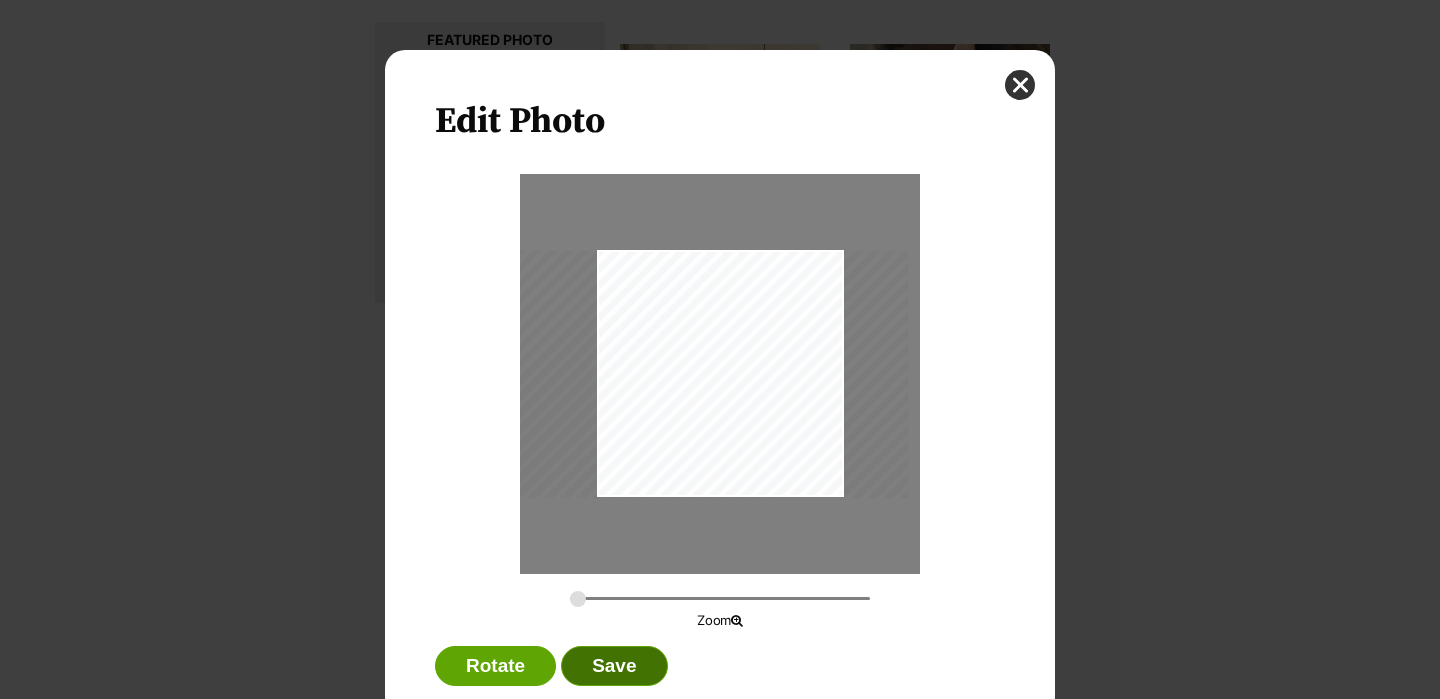click on "Save" at bounding box center (614, 666) 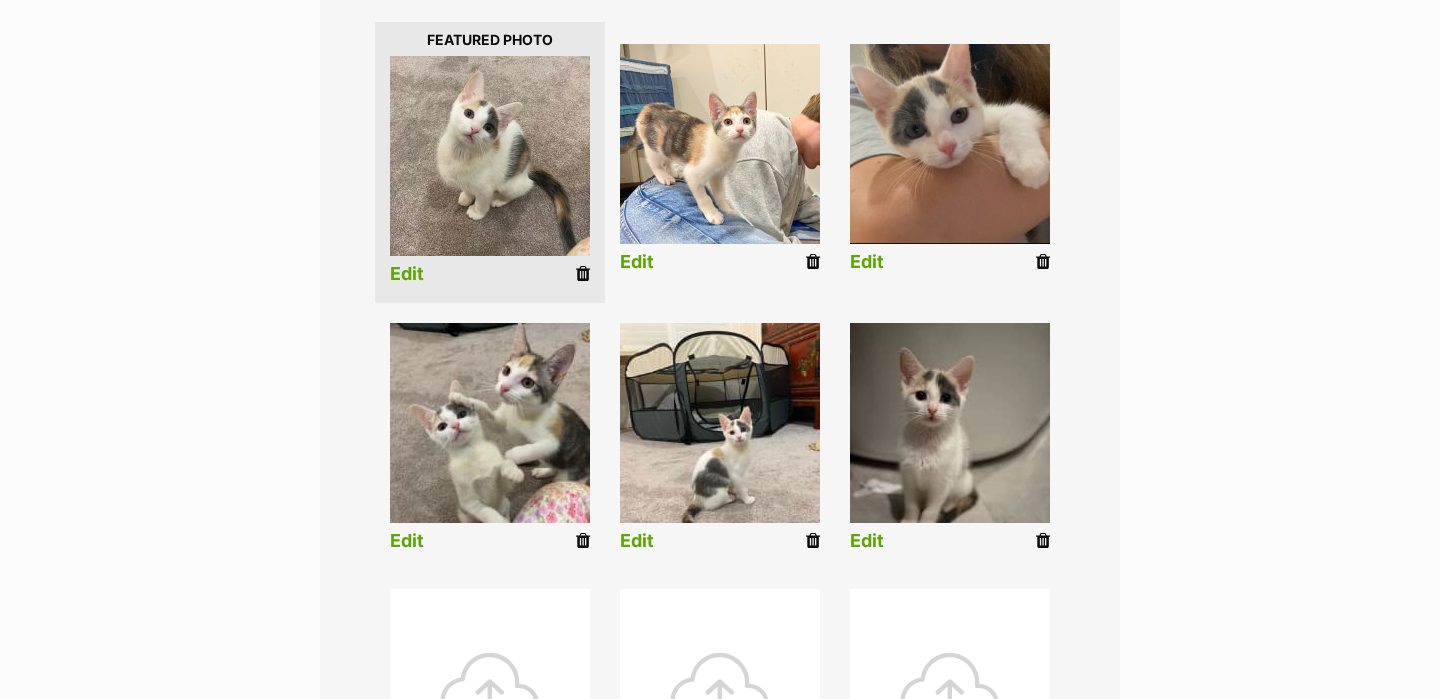 scroll, scrollTop: 499, scrollLeft: 0, axis: vertical 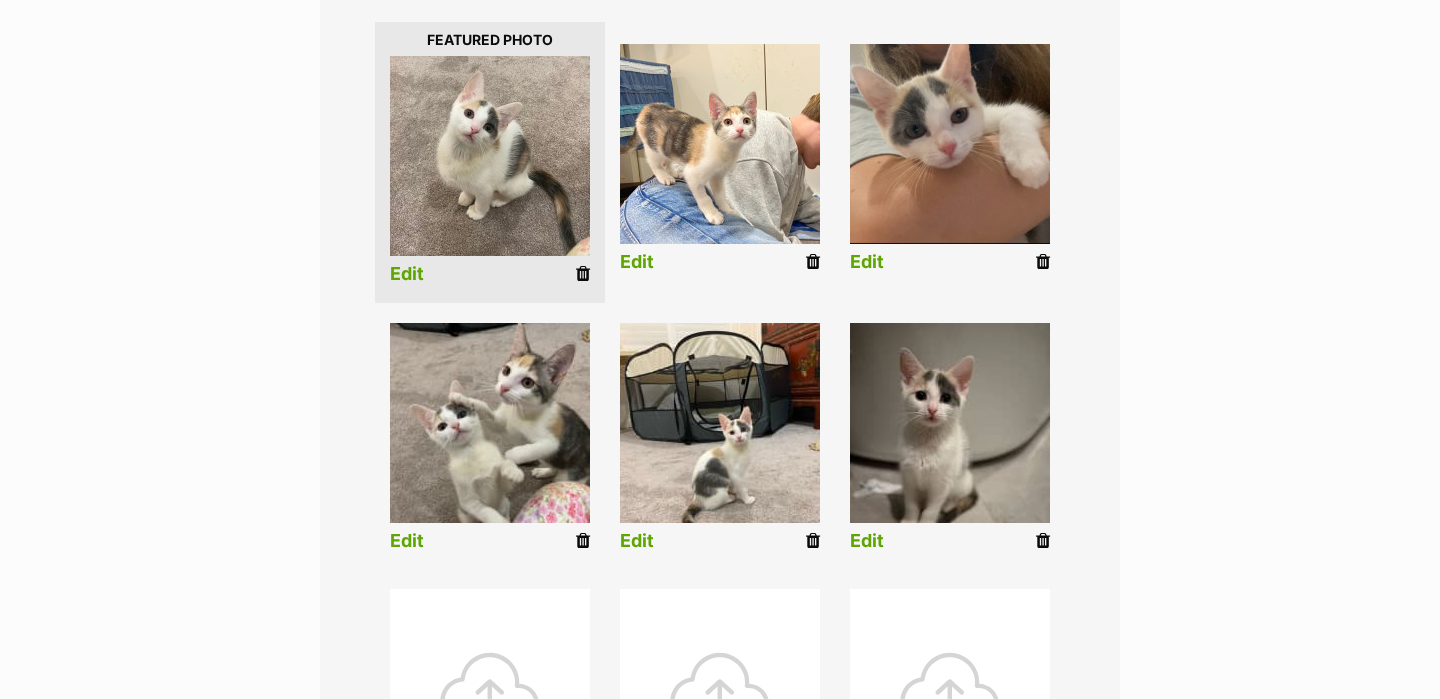click at bounding box center [490, 423] 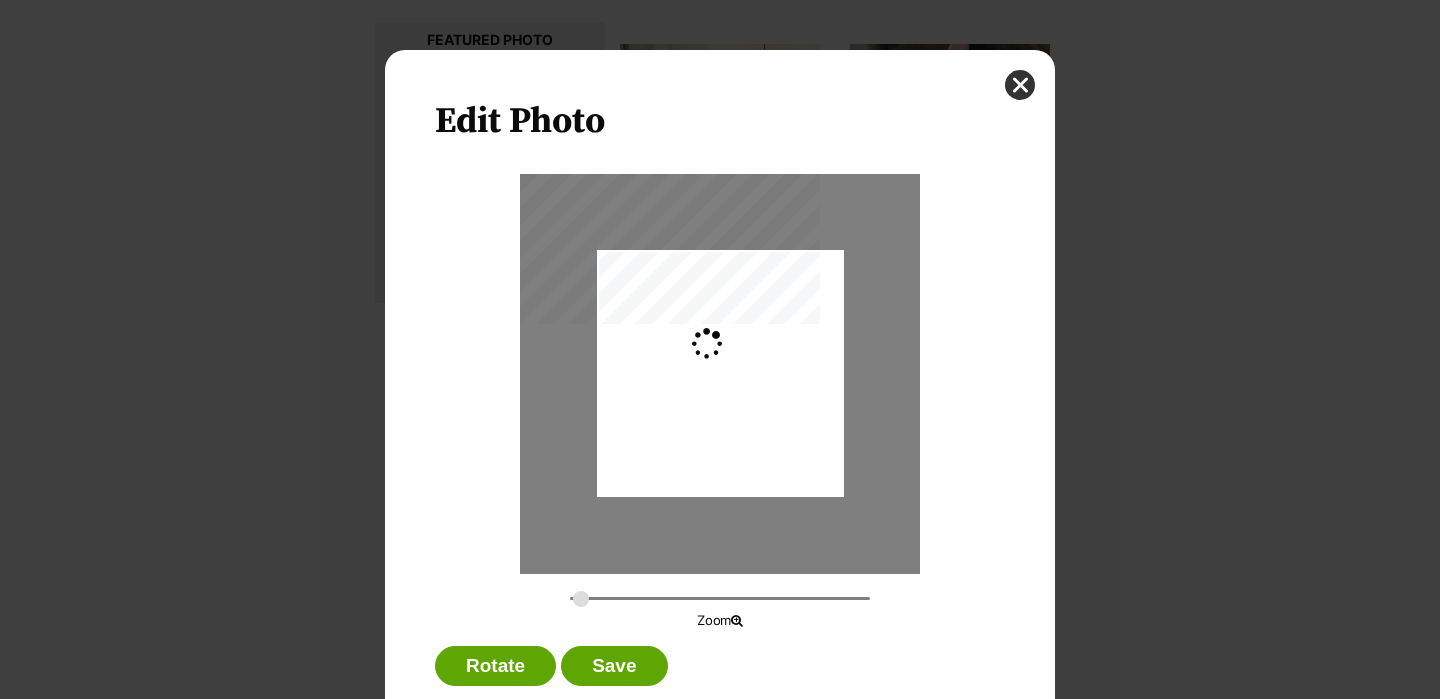 scroll, scrollTop: 0, scrollLeft: 0, axis: both 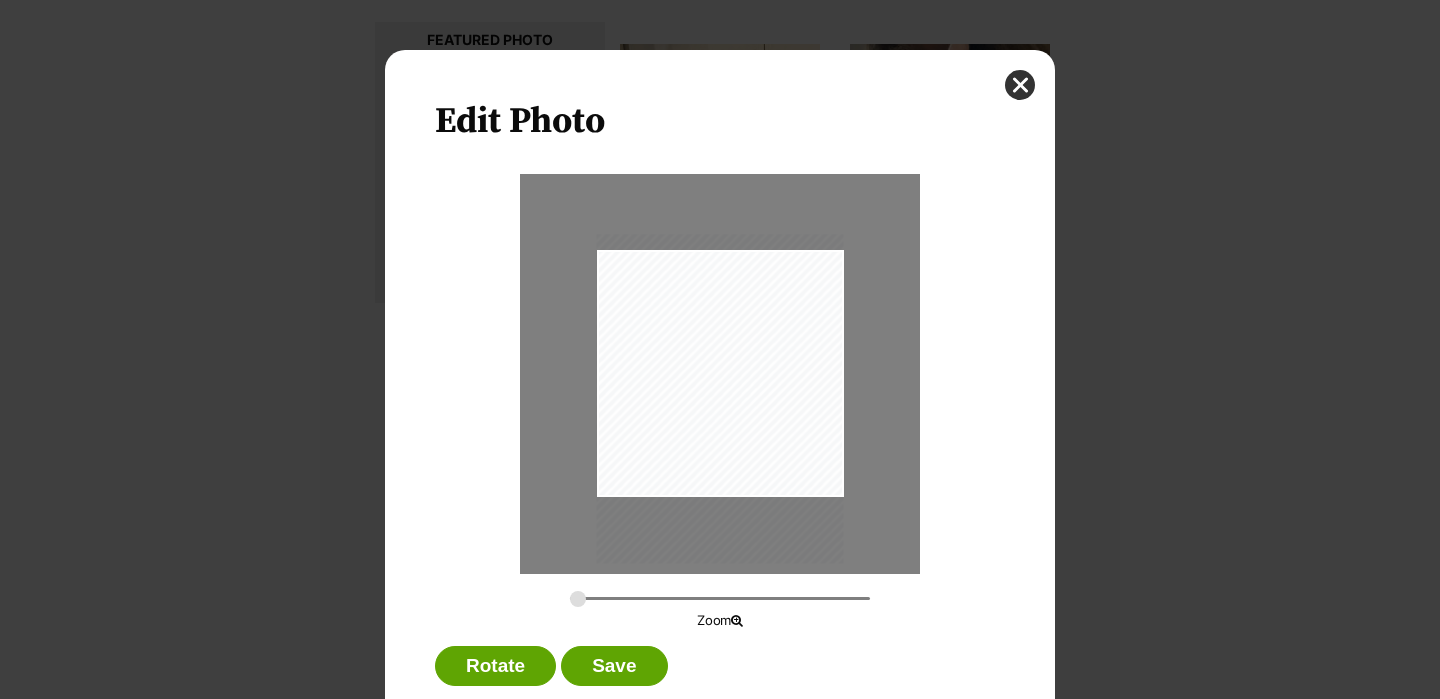 drag, startPoint x: 754, startPoint y: 509, endPoint x: 753, endPoint y: 534, distance: 25.019993 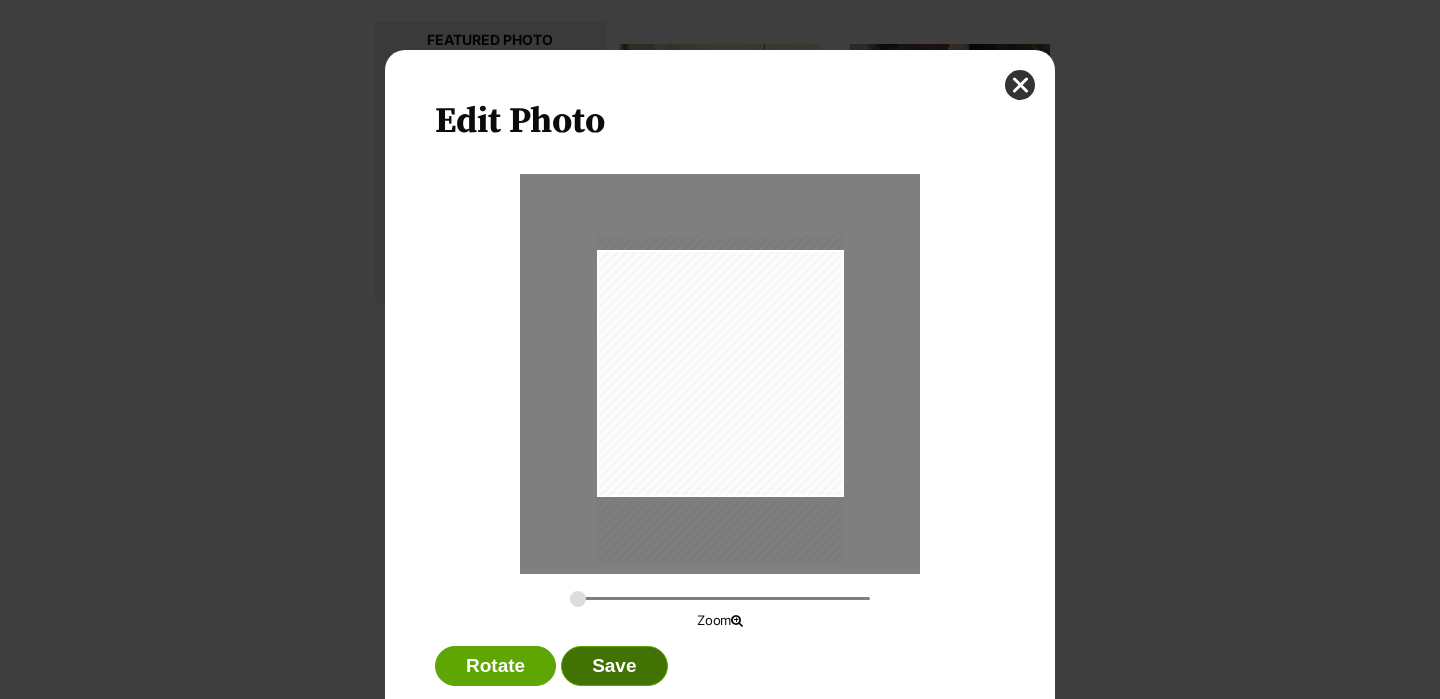 click on "Save" at bounding box center [614, 666] 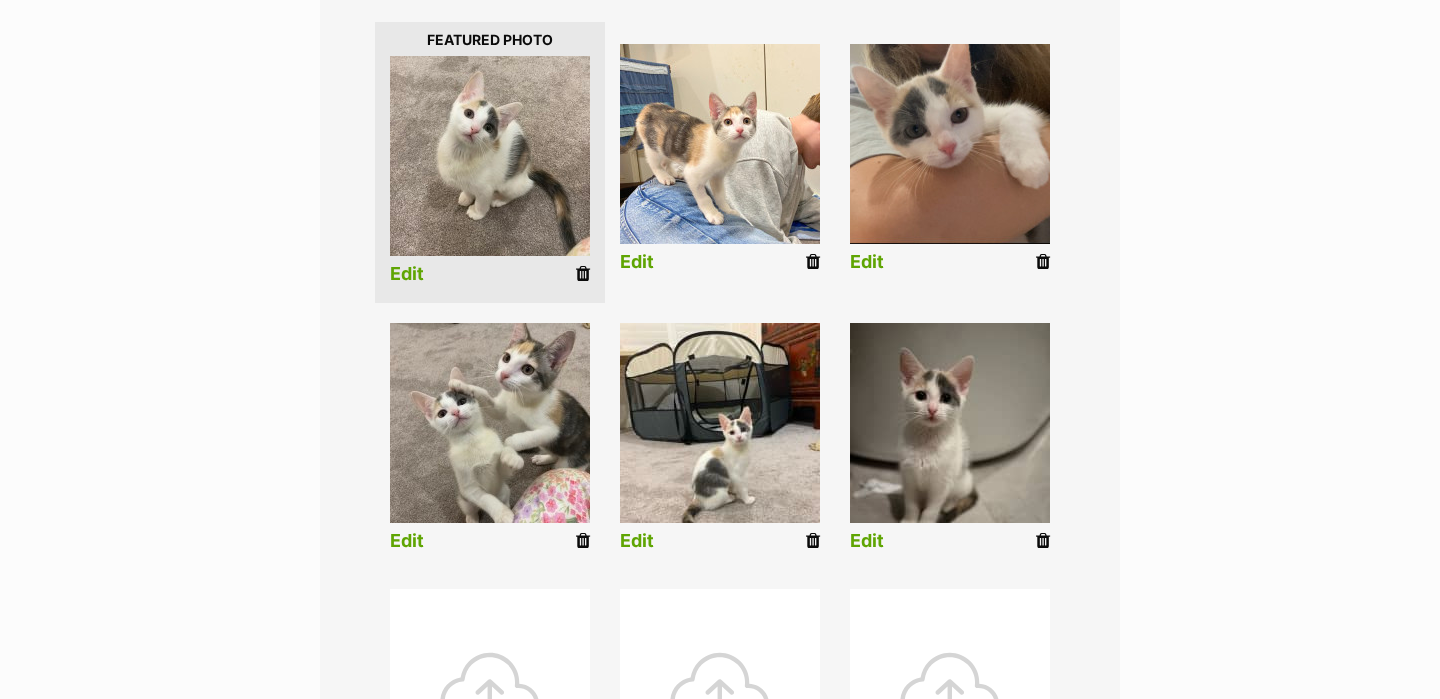 scroll, scrollTop: 499, scrollLeft: 0, axis: vertical 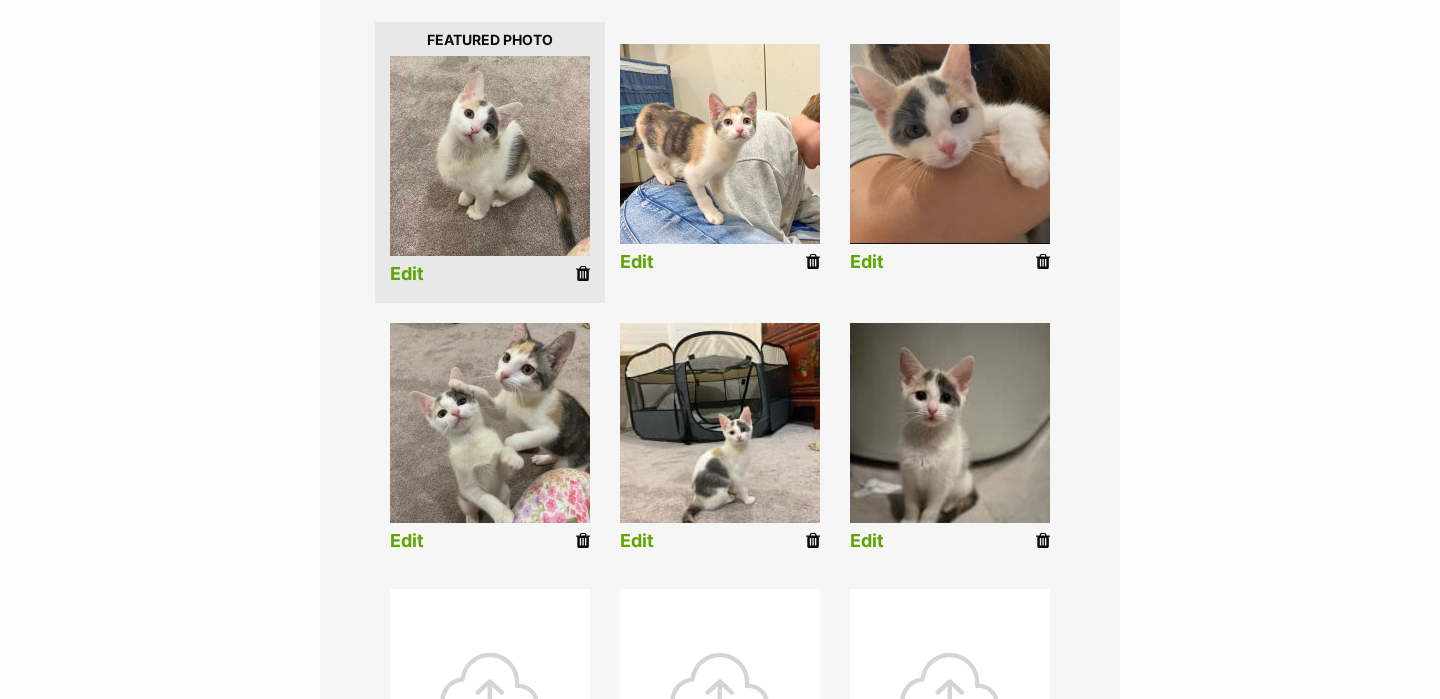 click on "Edit" at bounding box center (637, 541) 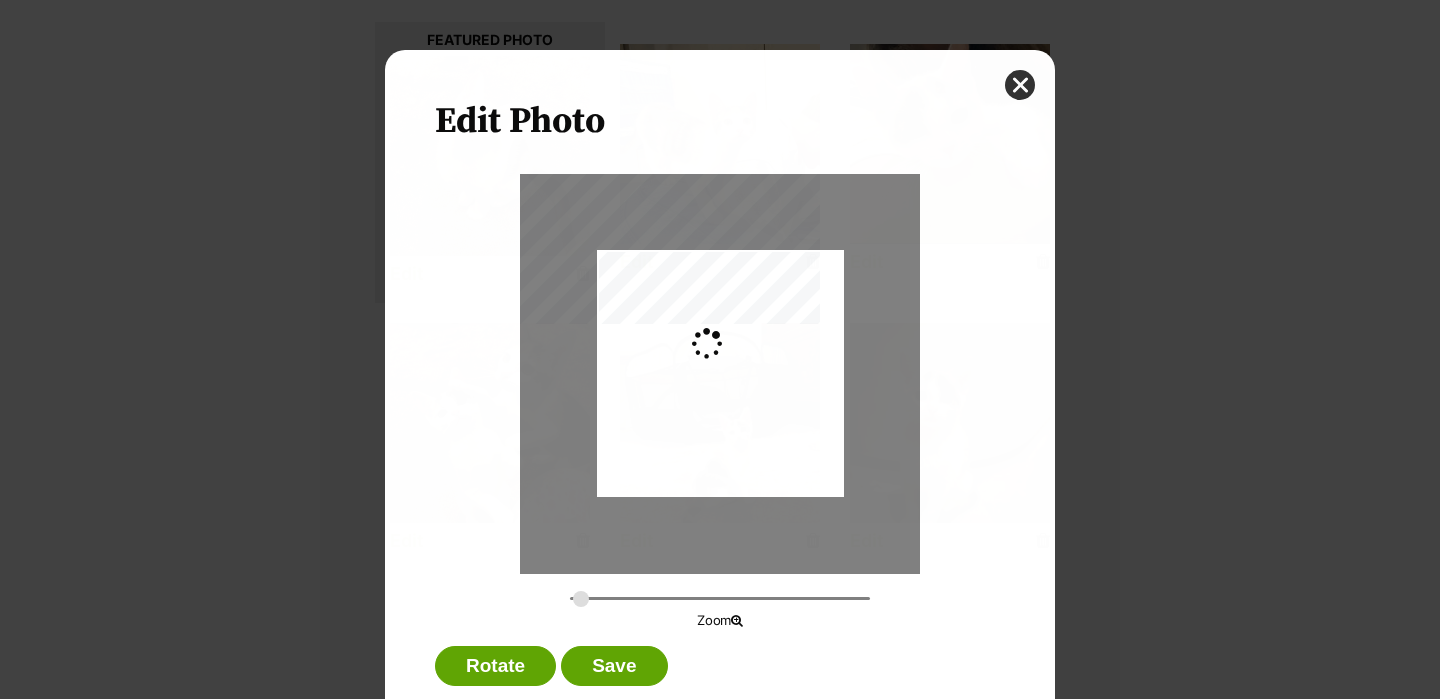 scroll, scrollTop: 0, scrollLeft: 0, axis: both 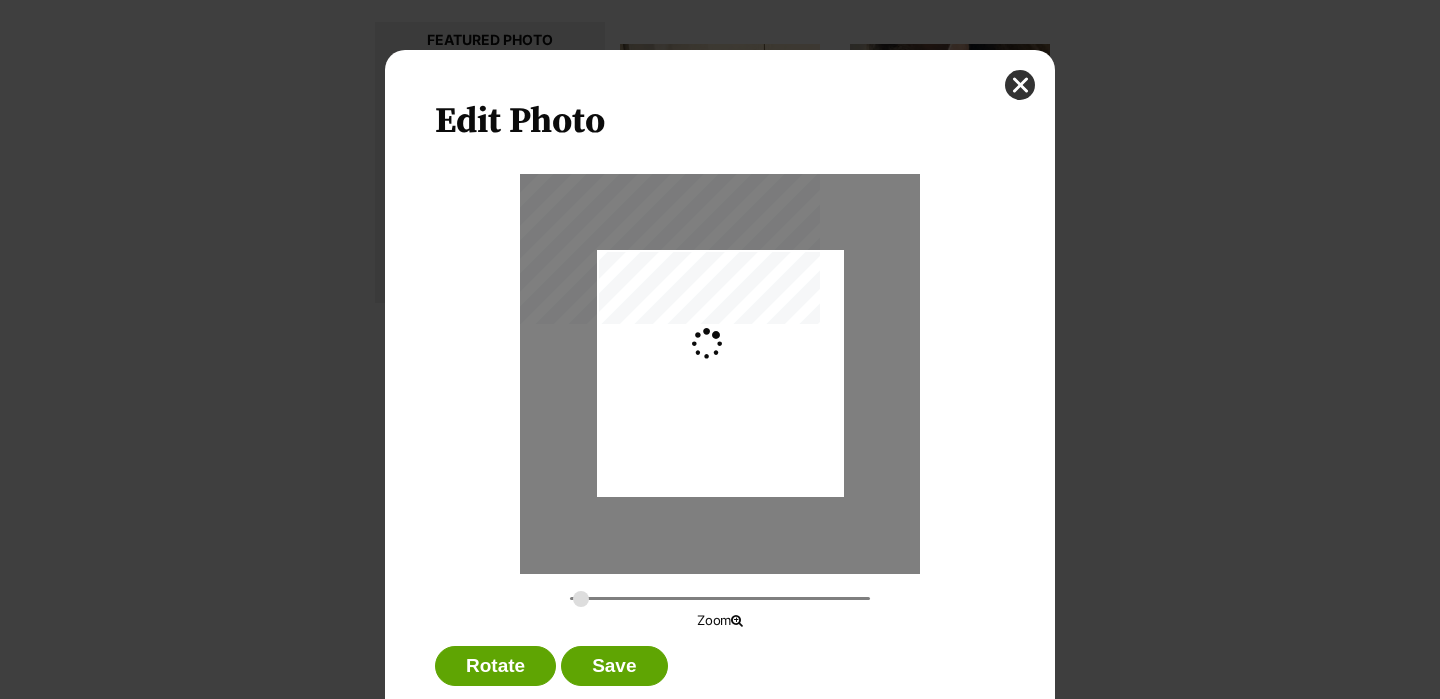 type on "0.2744" 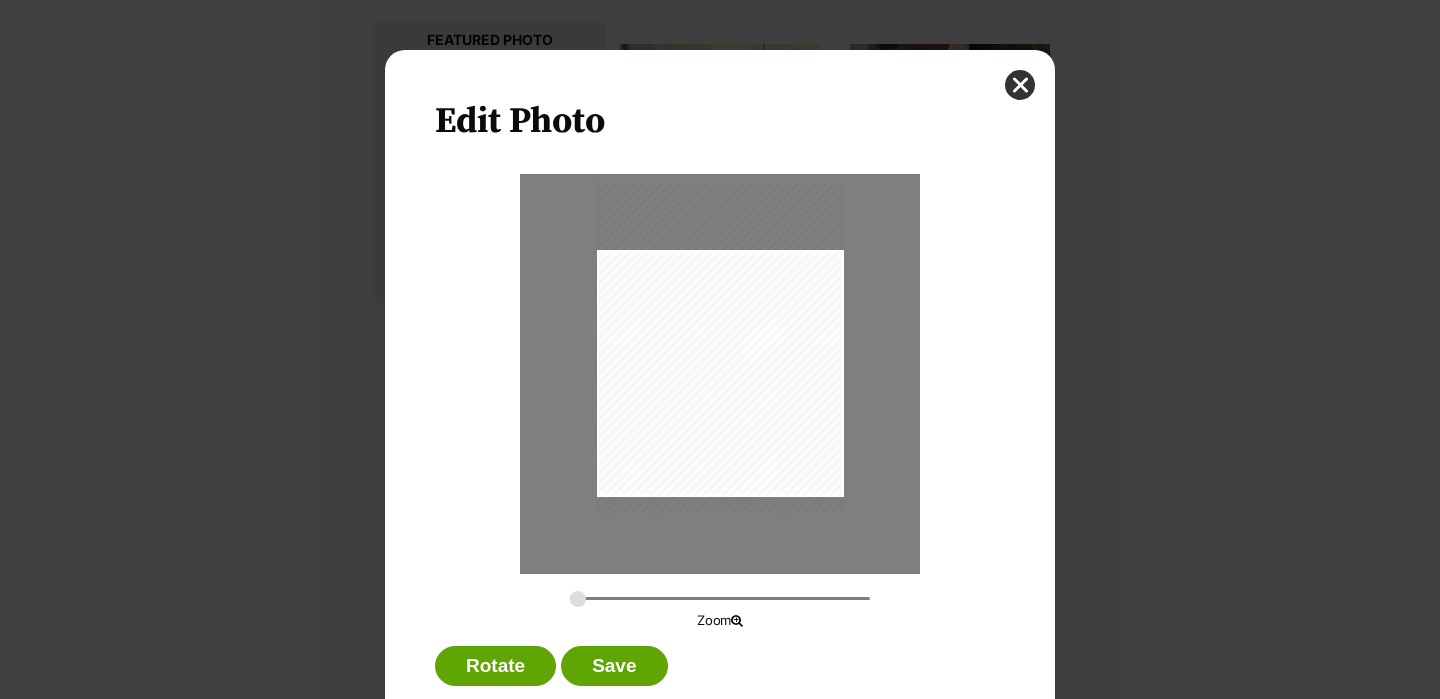drag, startPoint x: 742, startPoint y: 489, endPoint x: 743, endPoint y: 463, distance: 26.019224 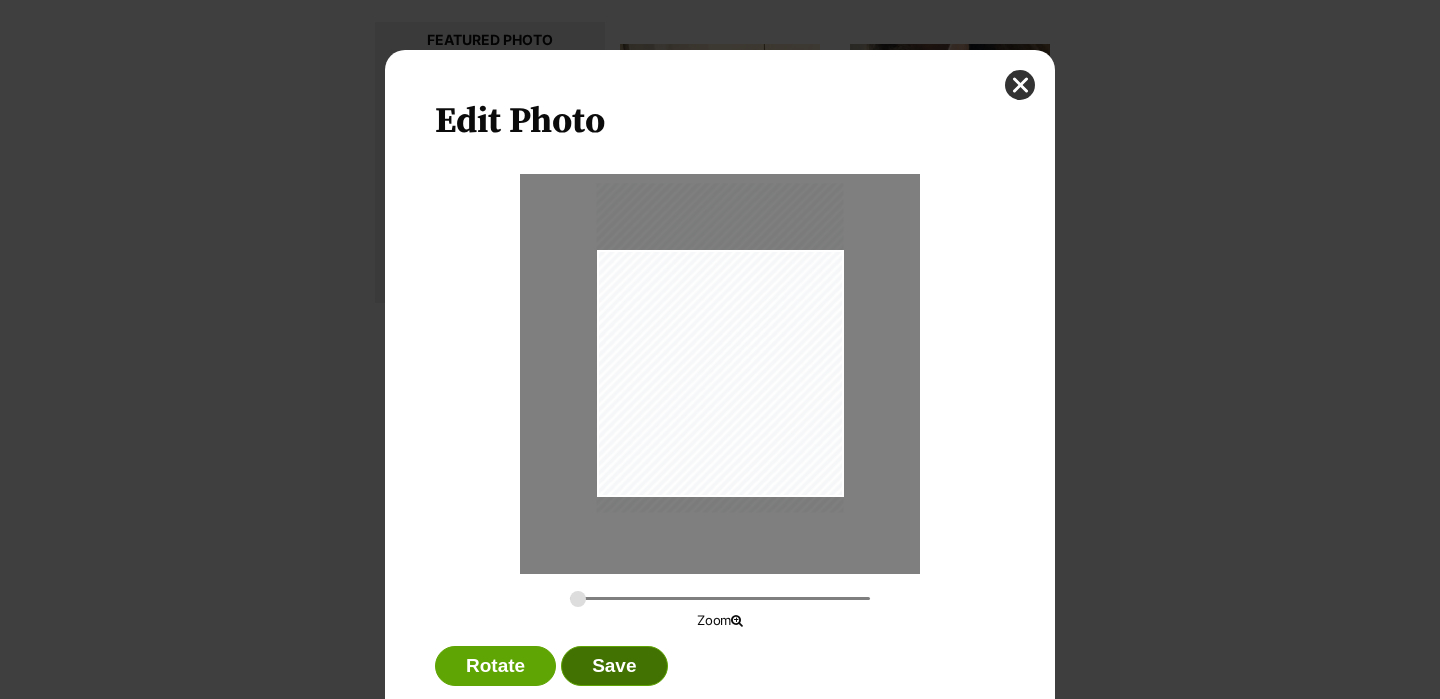 click on "Save" at bounding box center (614, 666) 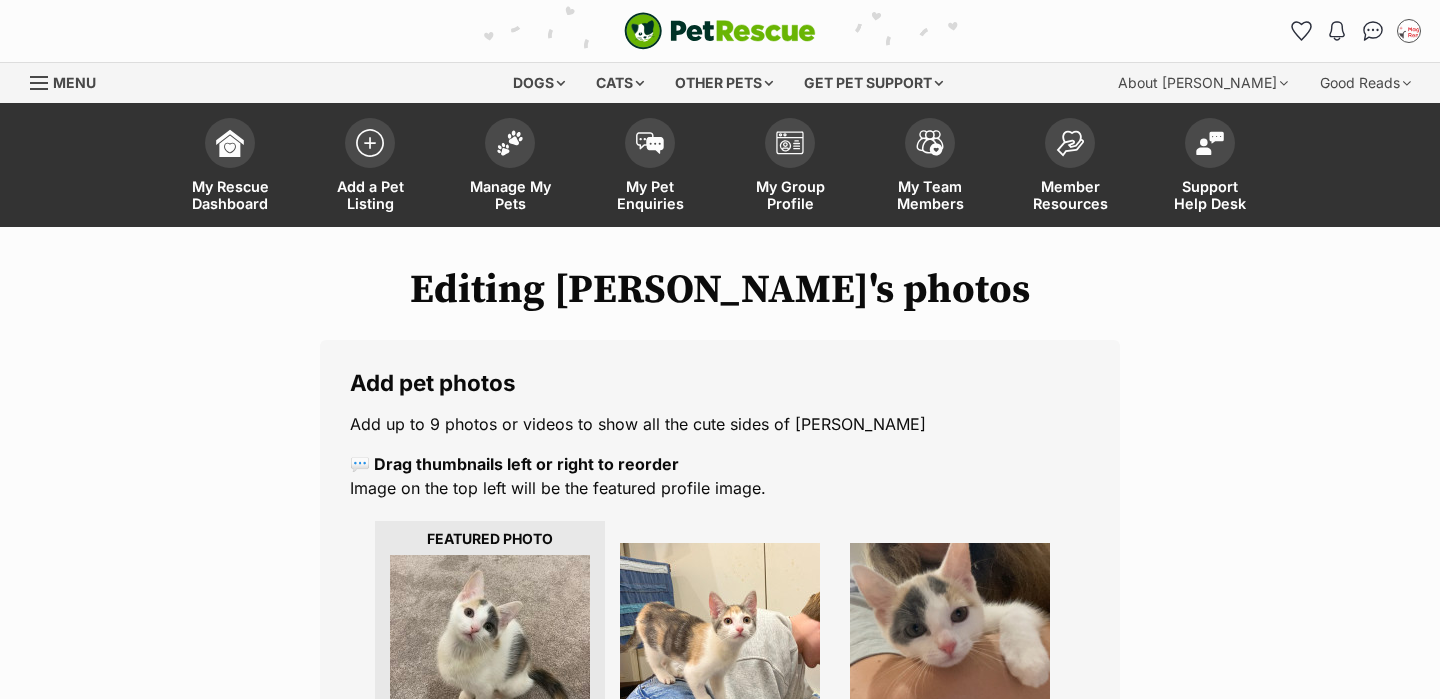 scroll, scrollTop: 499, scrollLeft: 0, axis: vertical 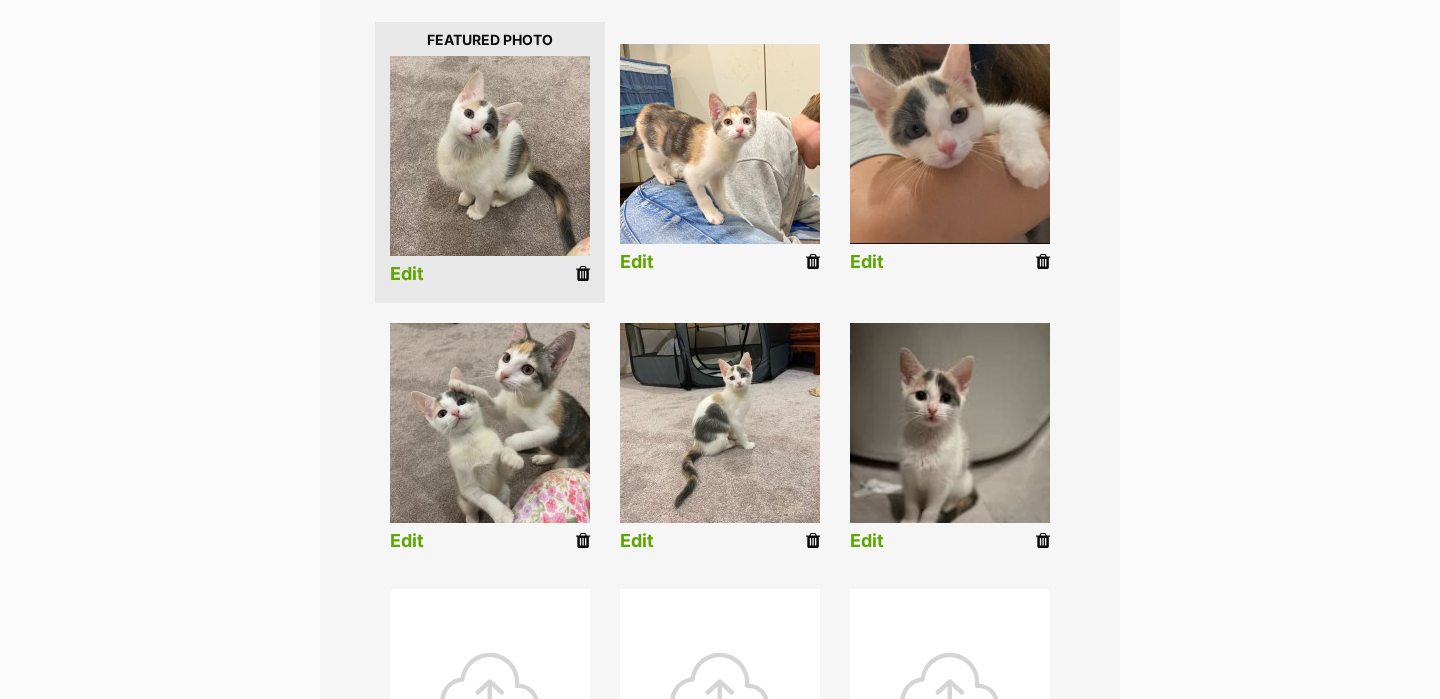 click on "Edit" at bounding box center [867, 541] 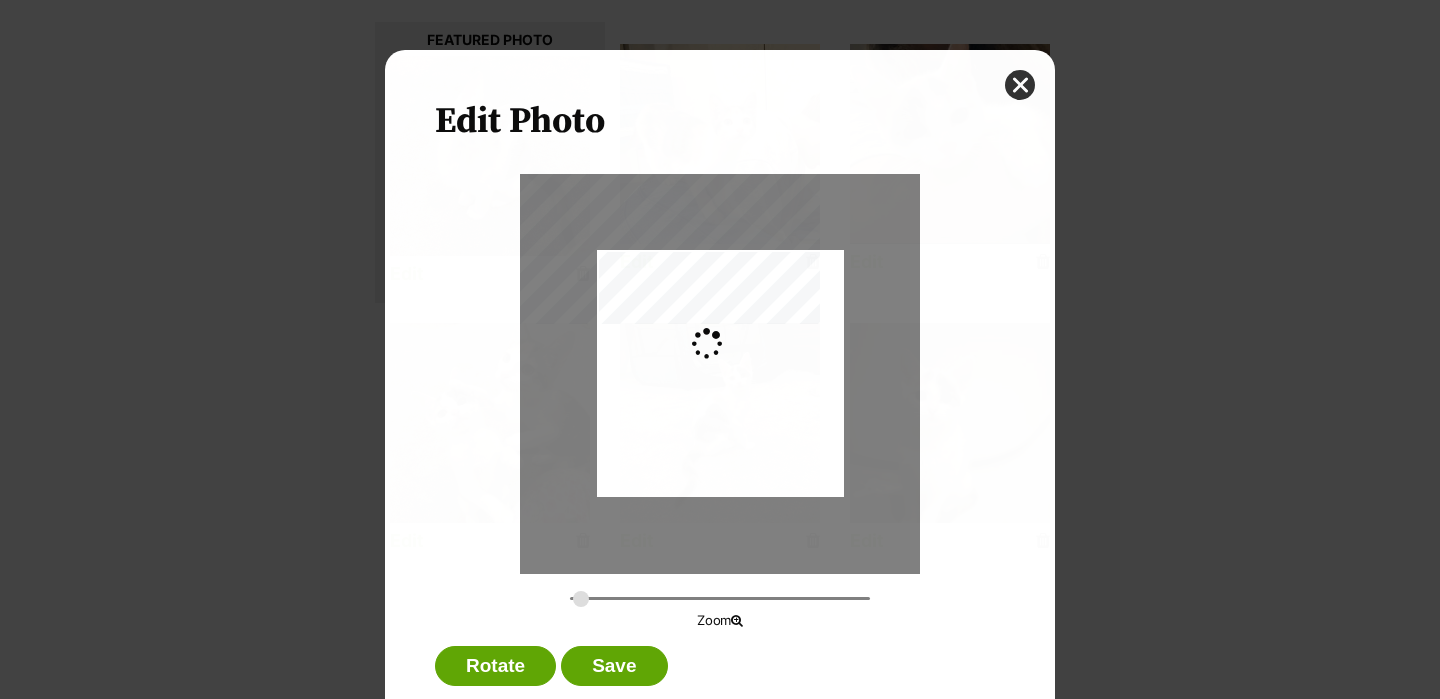 scroll, scrollTop: 0, scrollLeft: 0, axis: both 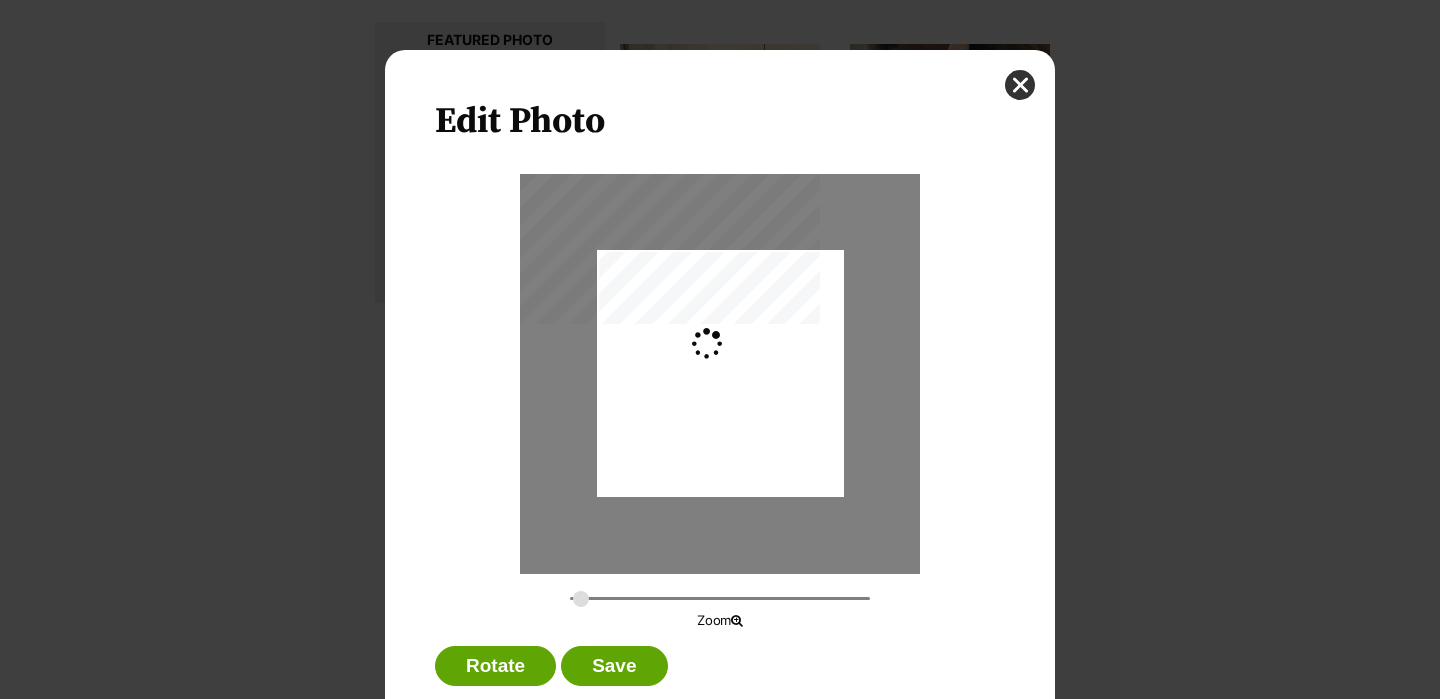 type on "0.2744" 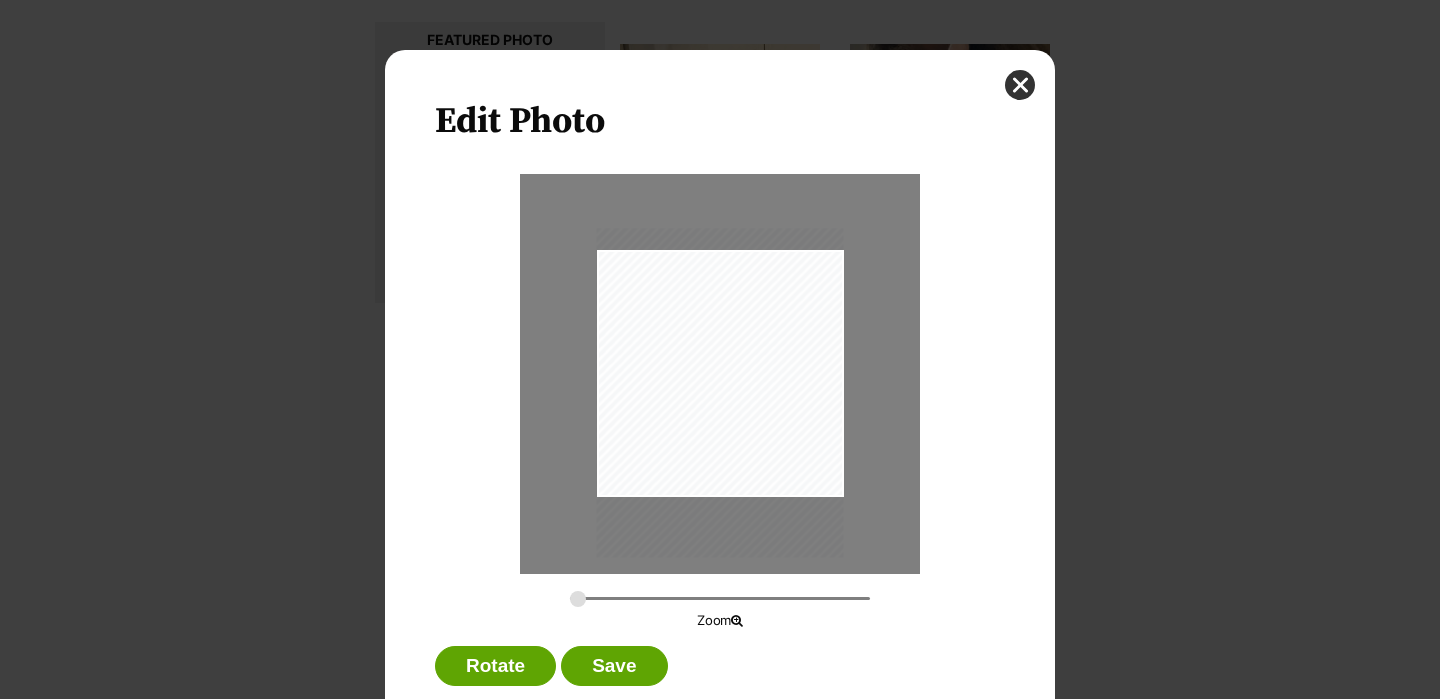drag, startPoint x: 779, startPoint y: 457, endPoint x: 778, endPoint y: 476, distance: 19.026299 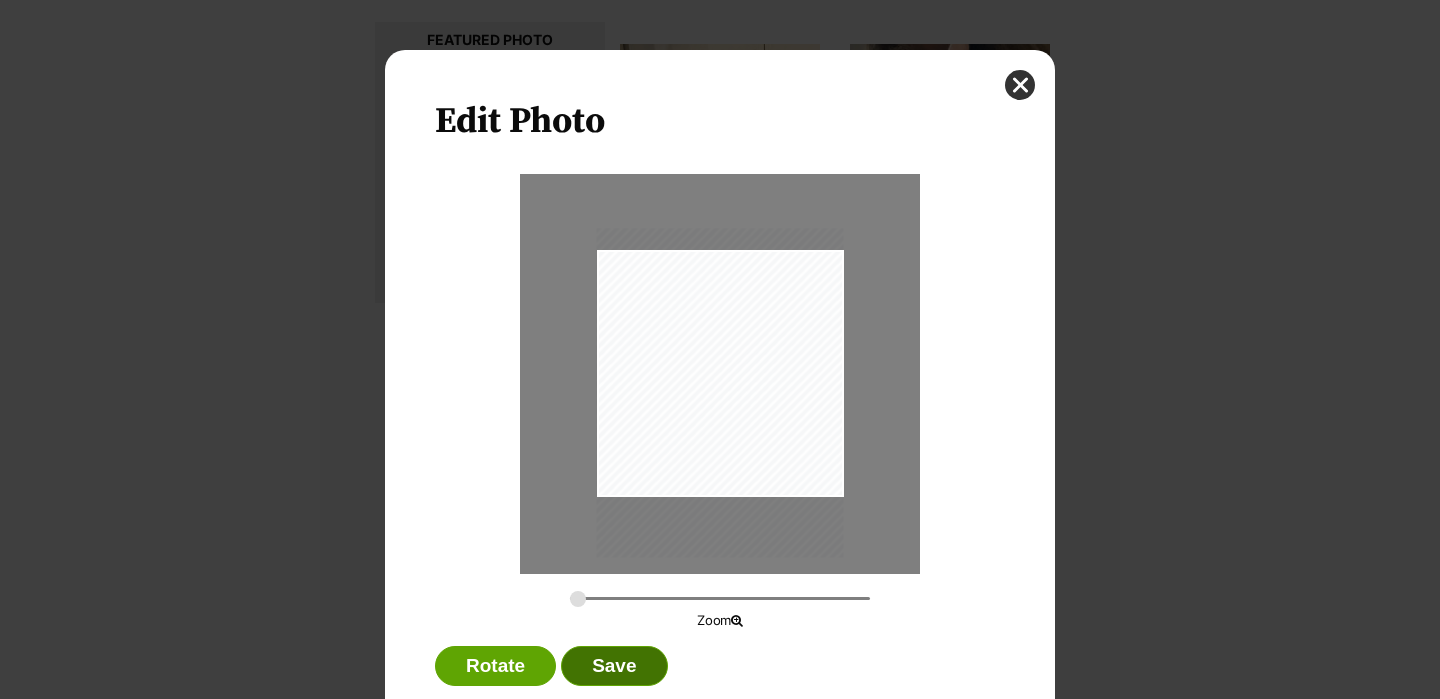 click on "Save" at bounding box center (614, 666) 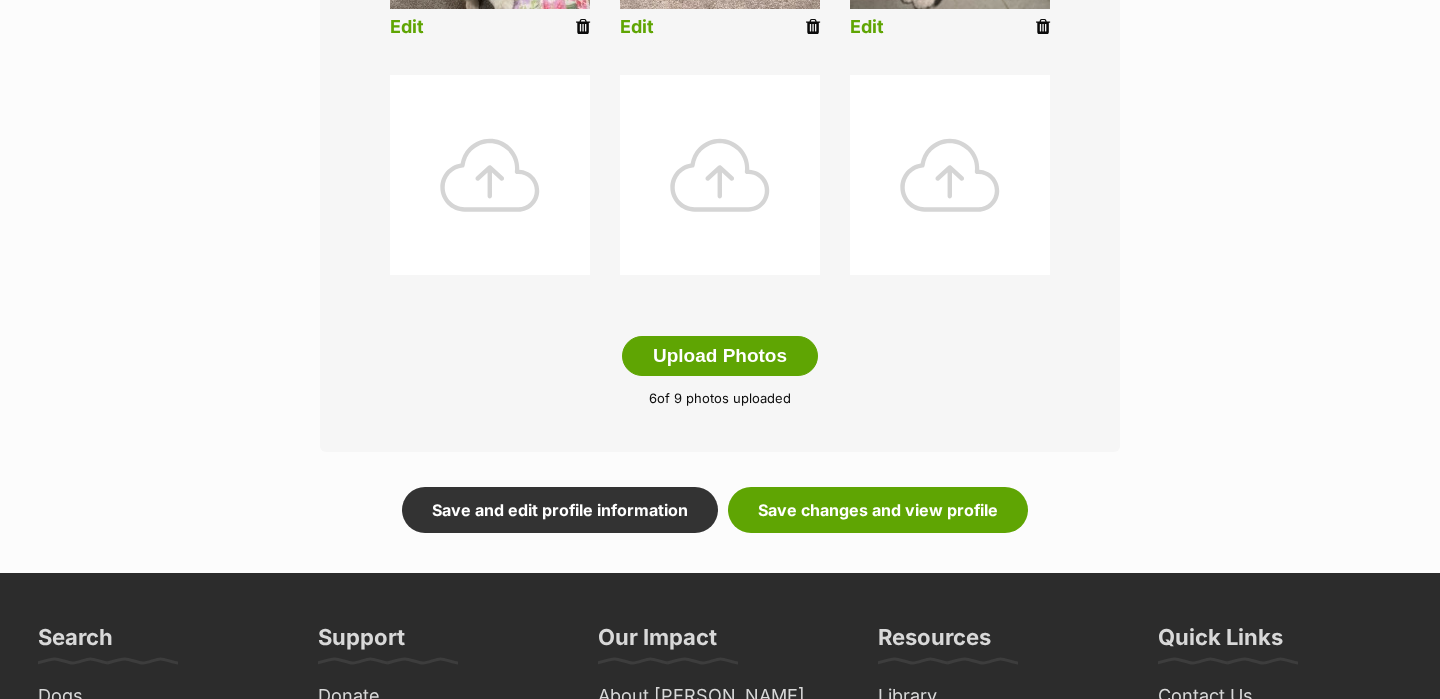scroll, scrollTop: 1016, scrollLeft: 0, axis: vertical 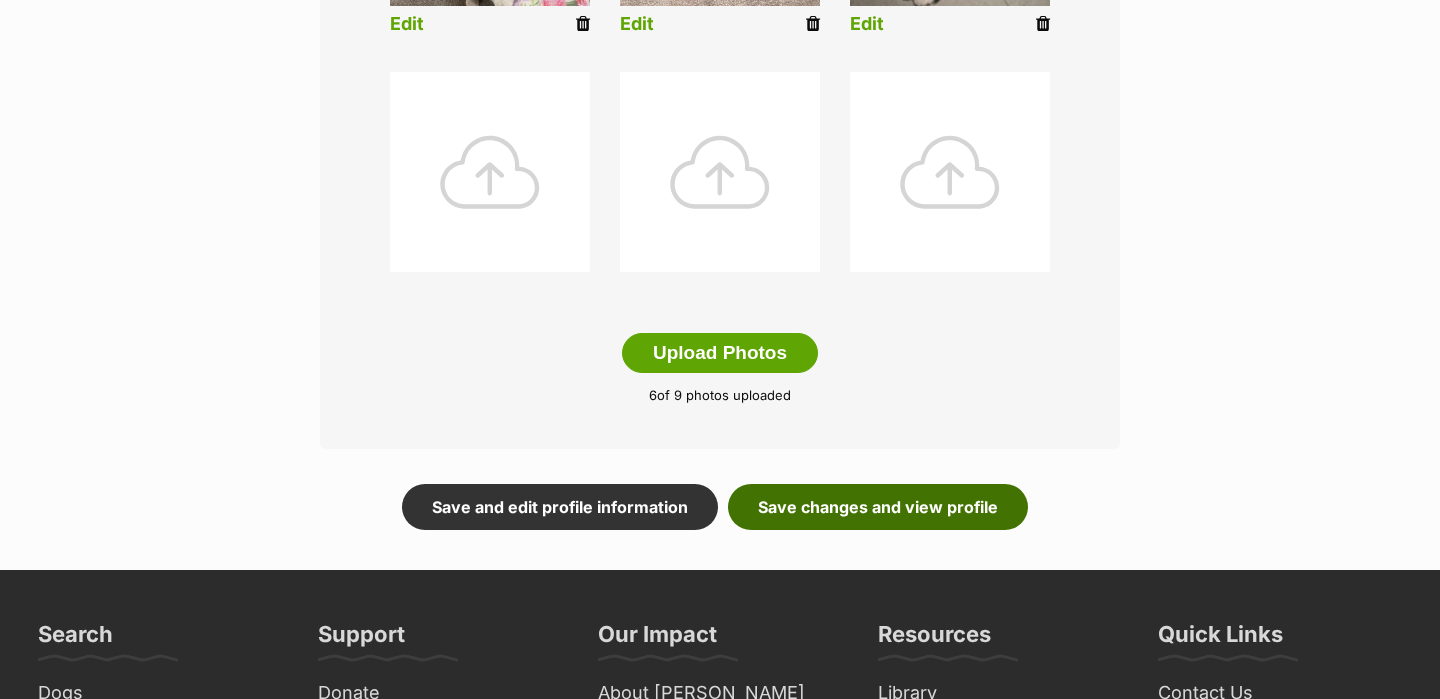 click on "Save changes and view profile" at bounding box center (878, 507) 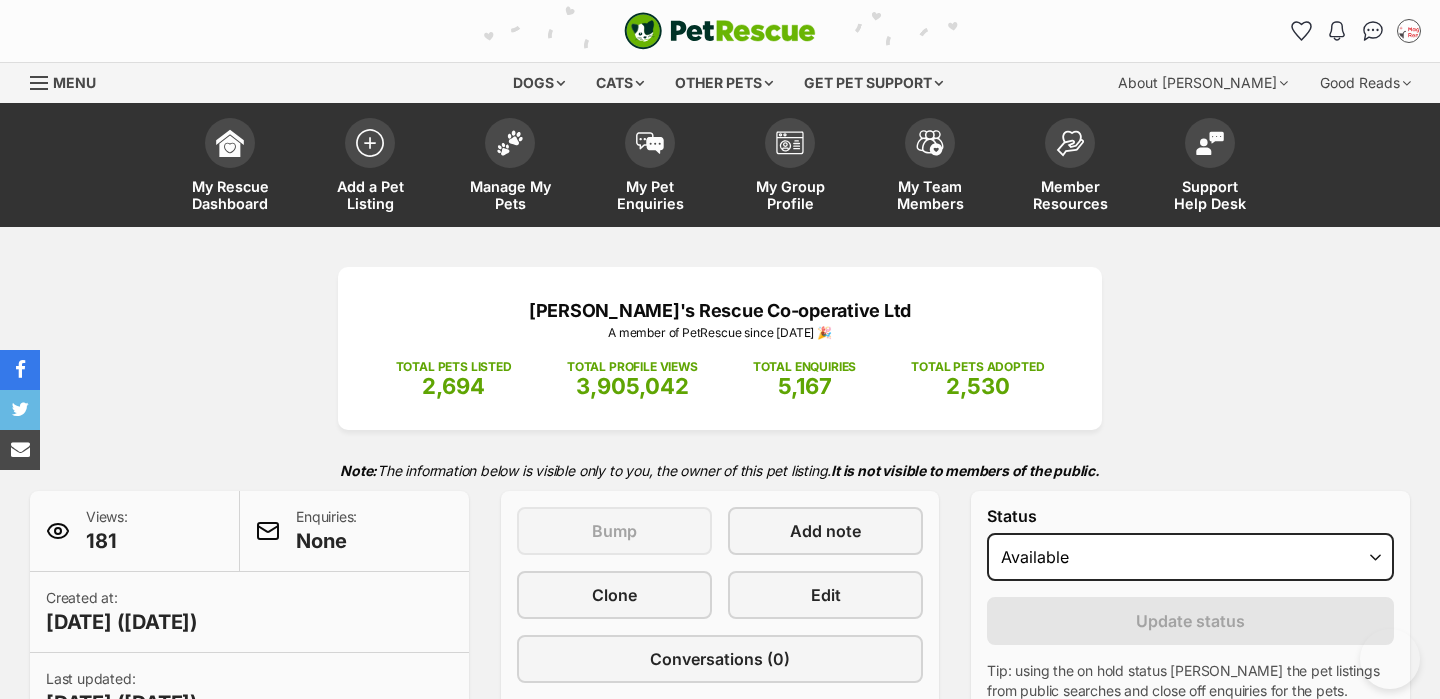 scroll, scrollTop: 445, scrollLeft: 0, axis: vertical 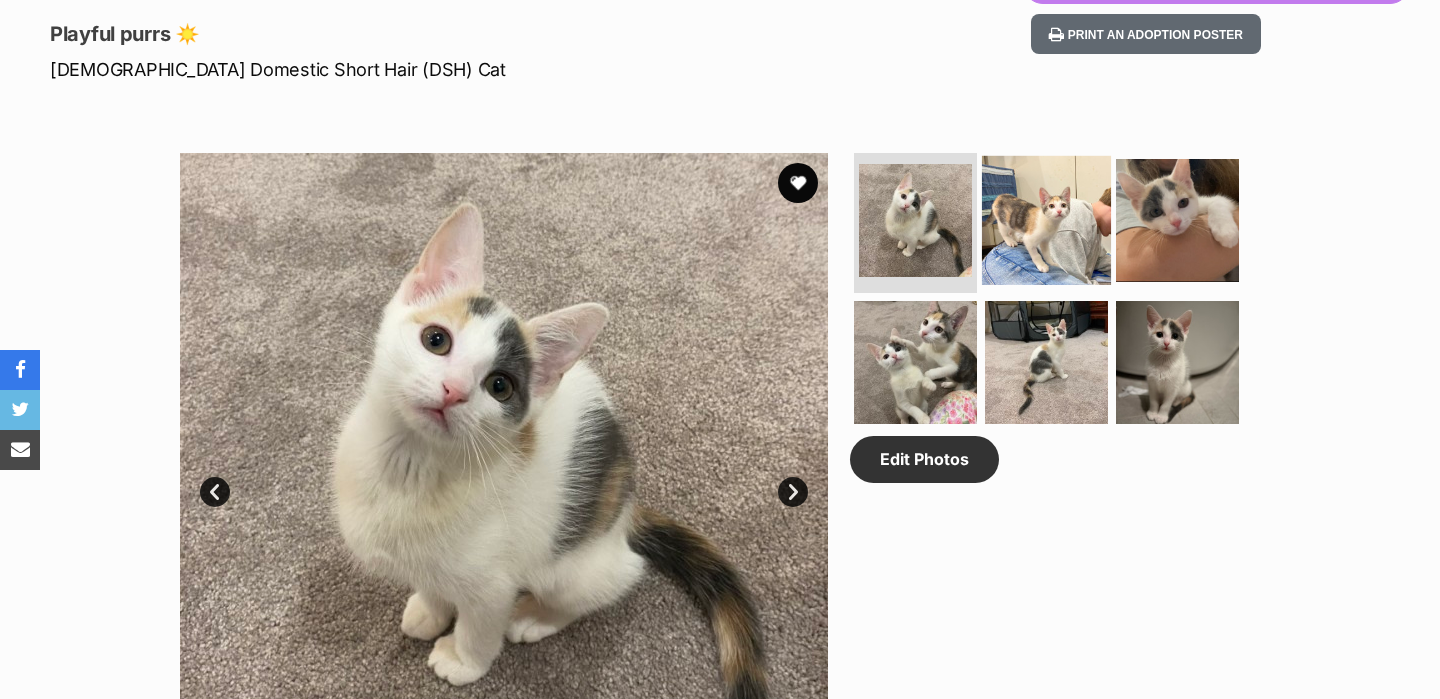 click at bounding box center [1046, 220] 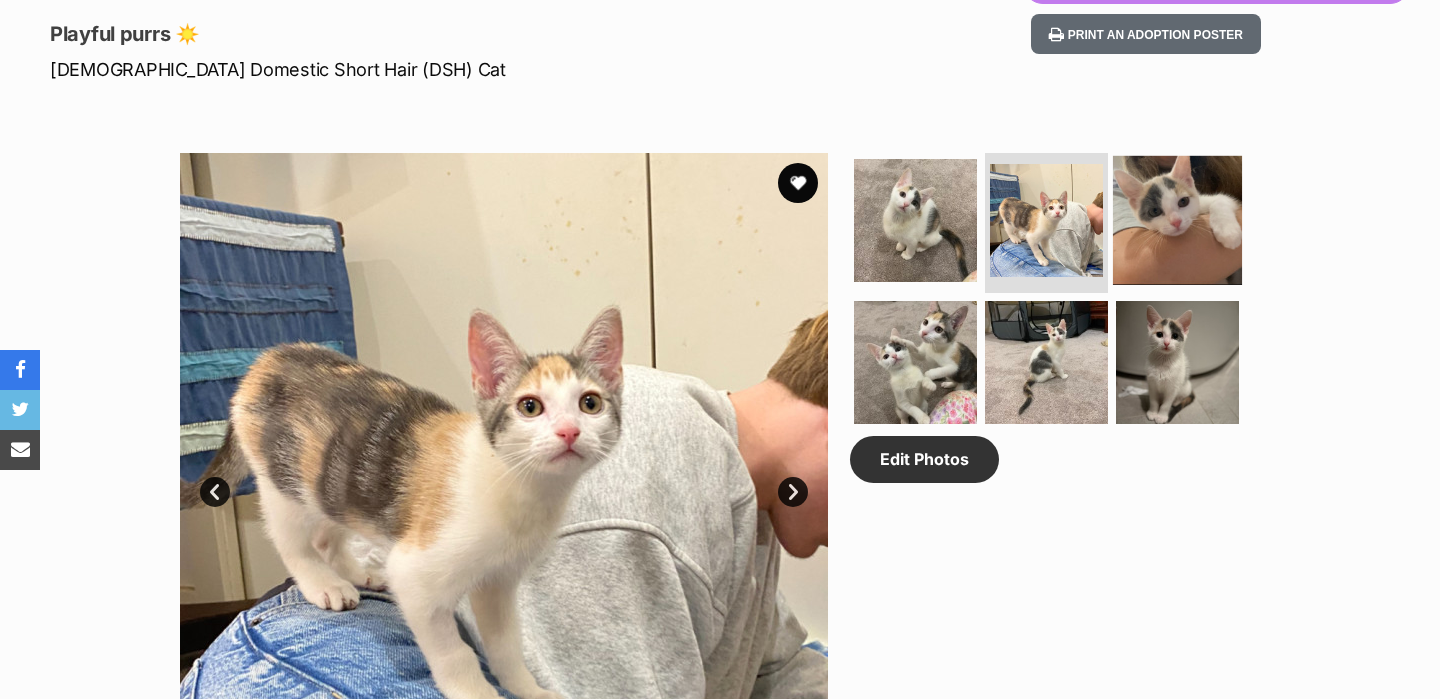 click at bounding box center [1177, 220] 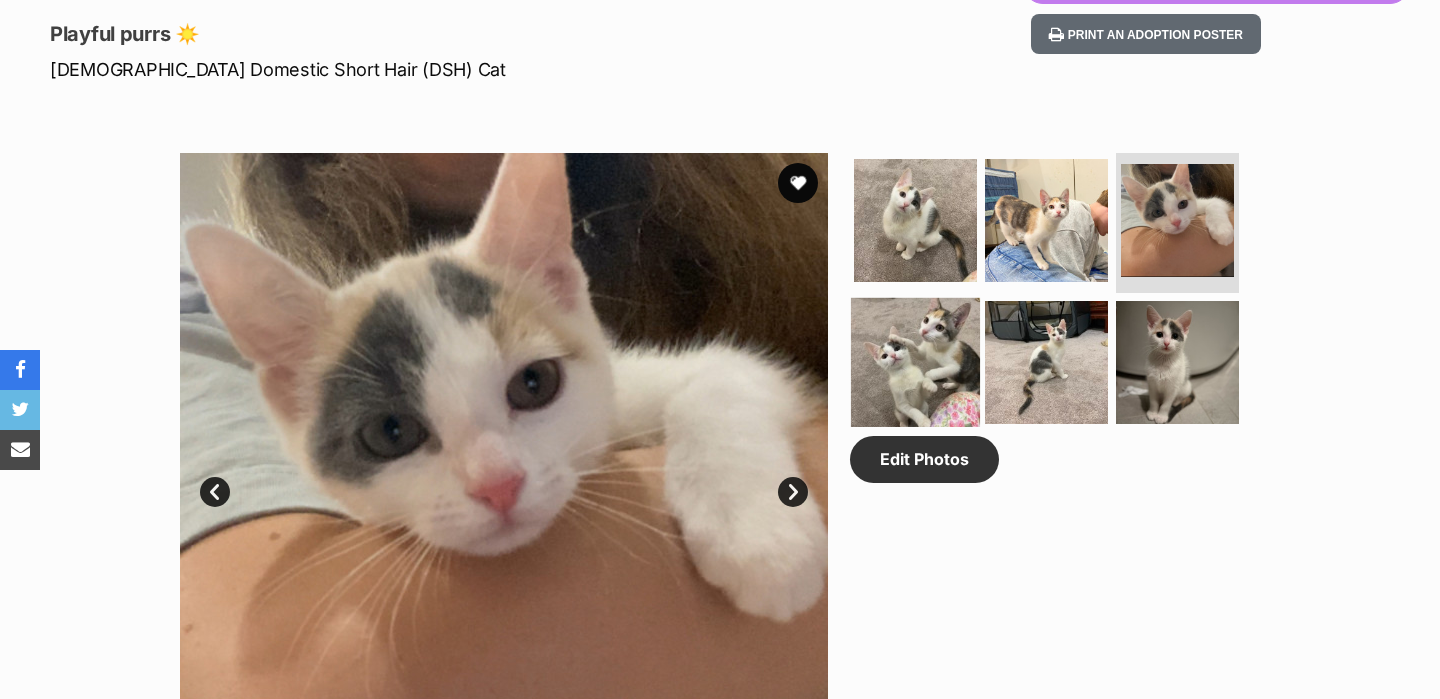 click at bounding box center [915, 361] 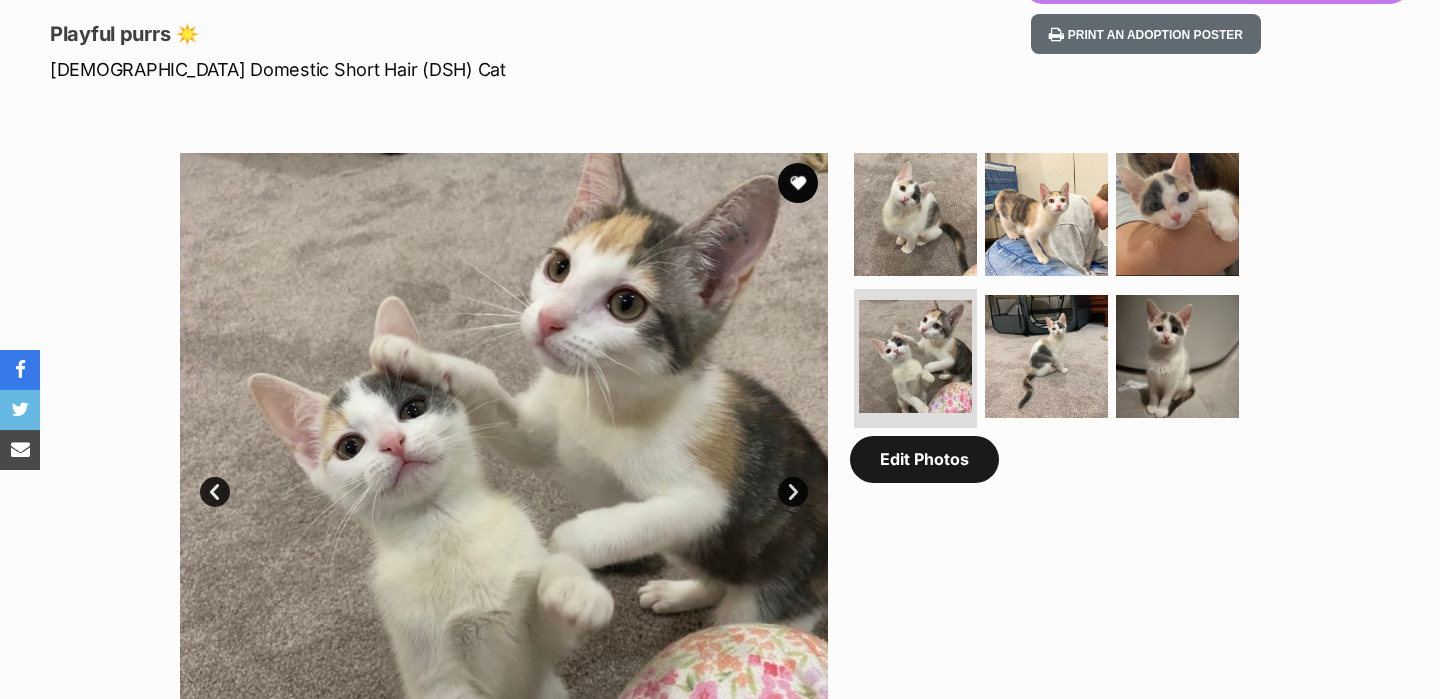 click on "Edit Photos" at bounding box center [924, 459] 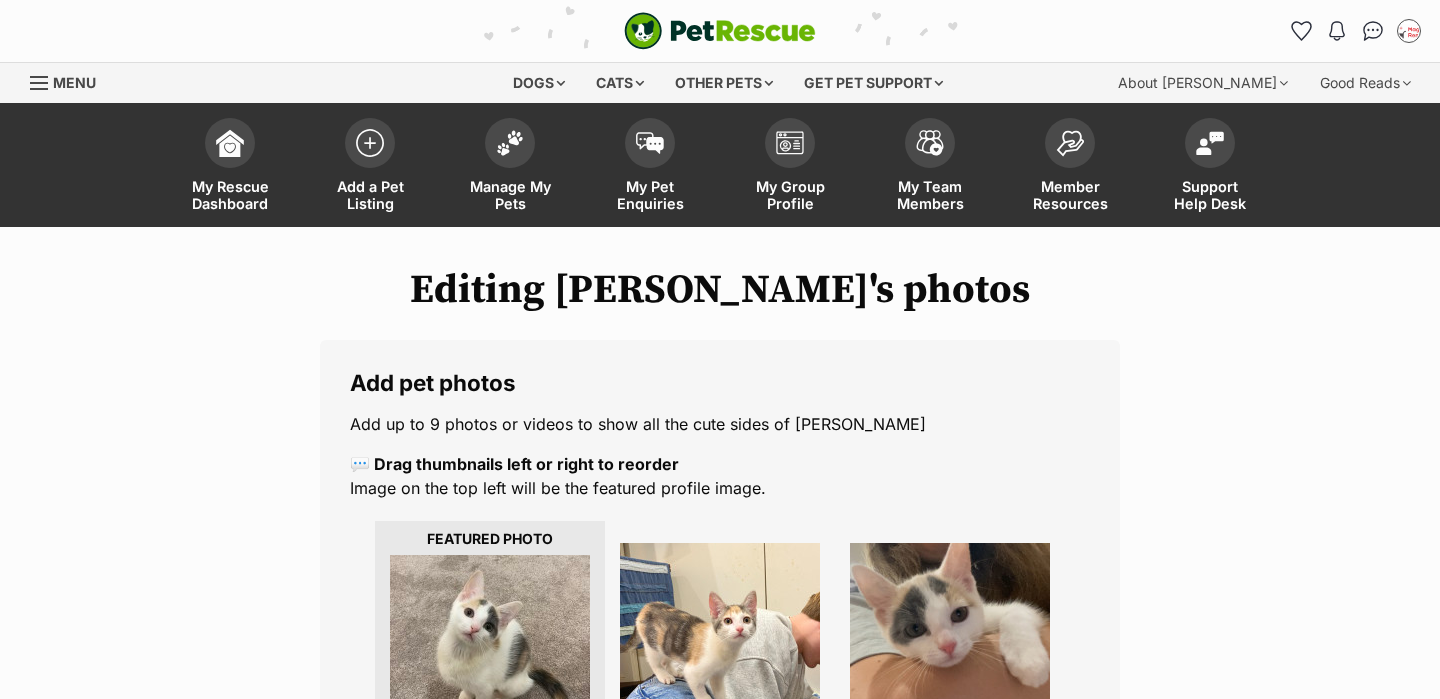 scroll, scrollTop: 0, scrollLeft: 0, axis: both 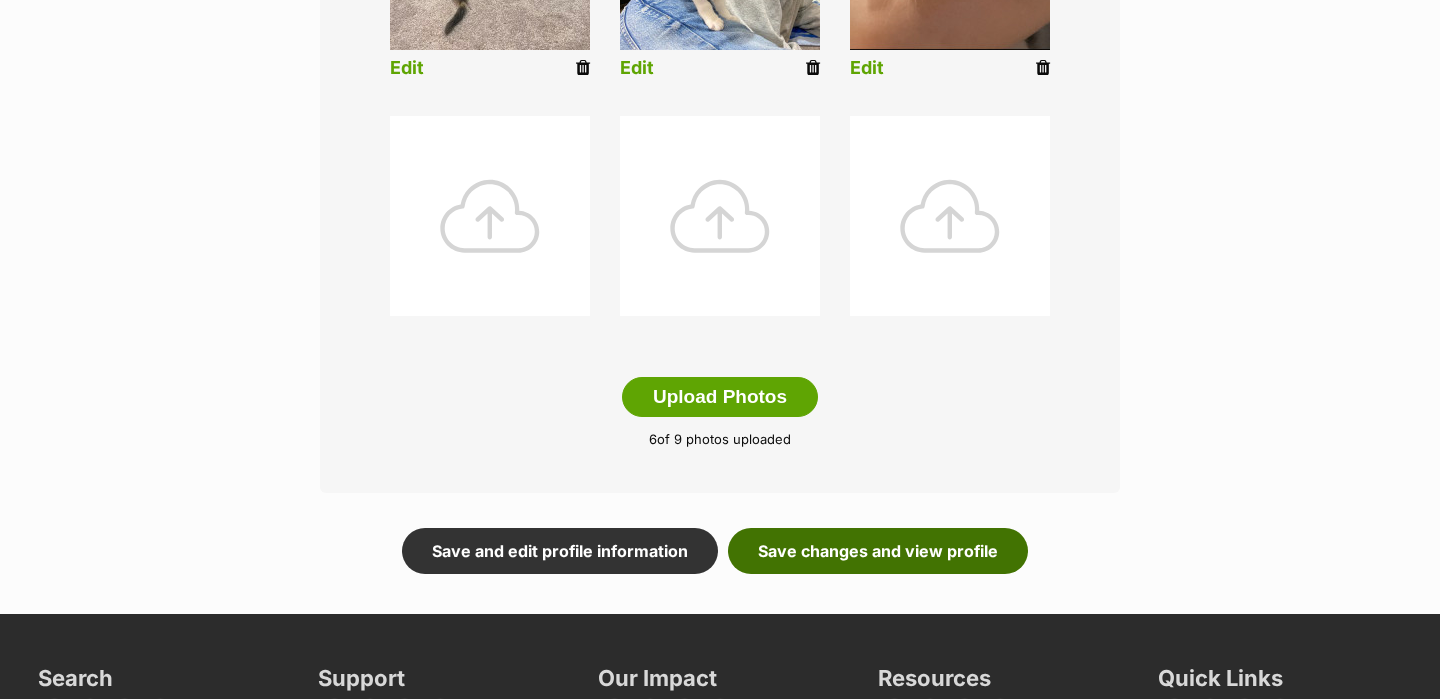 click on "Save changes and view profile" at bounding box center (878, 551) 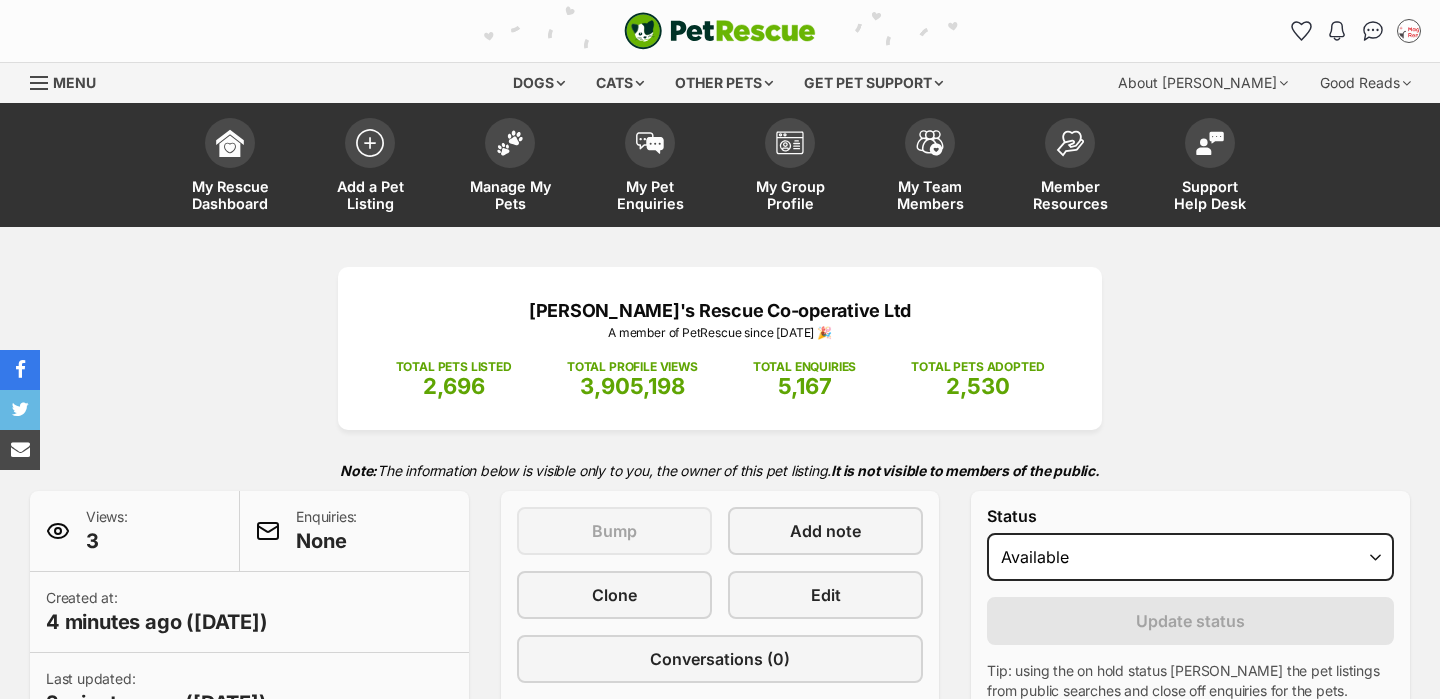 scroll, scrollTop: 189, scrollLeft: 0, axis: vertical 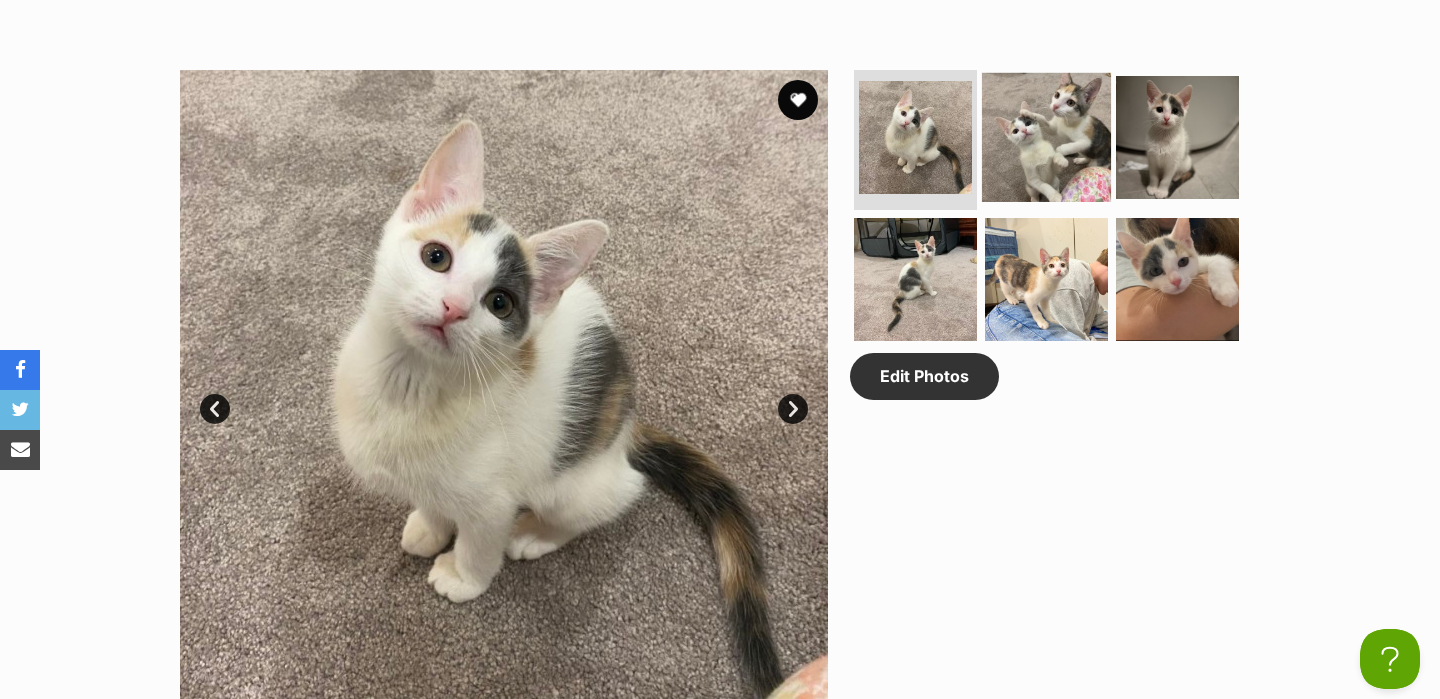 click at bounding box center [1046, 137] 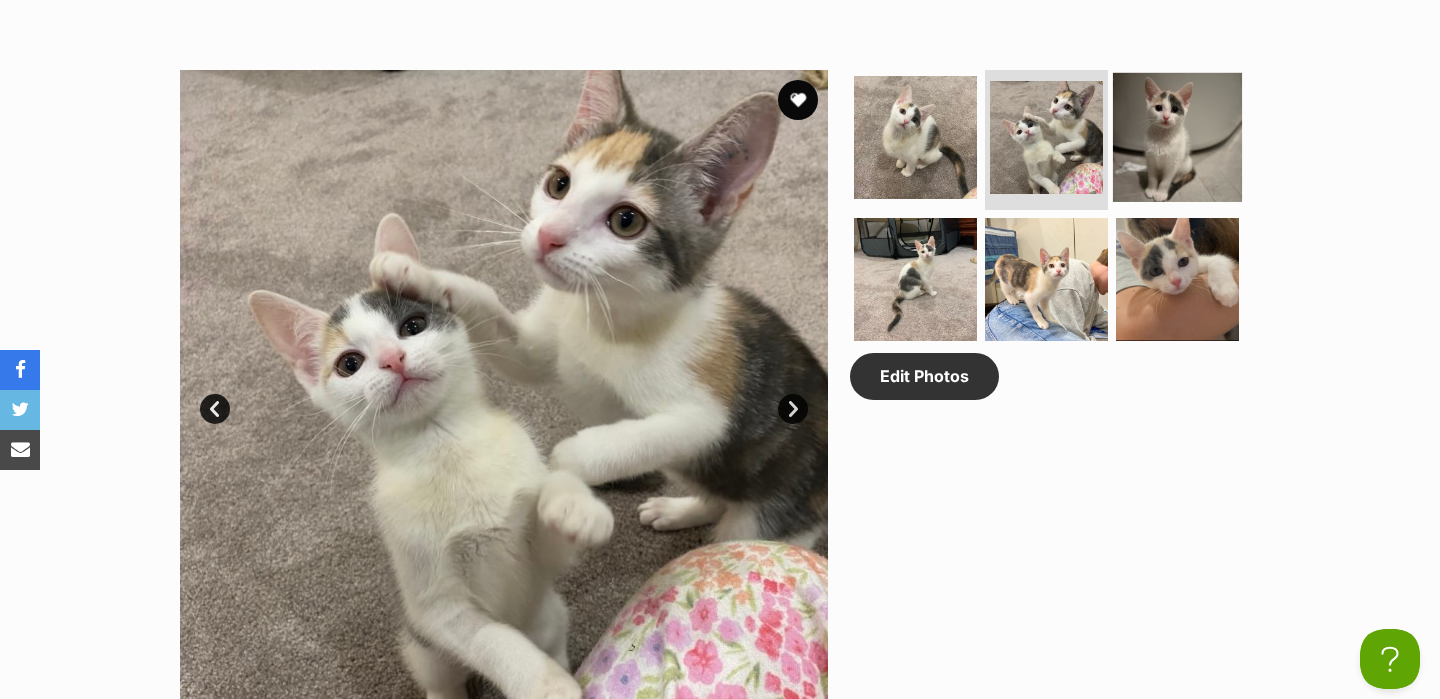 click at bounding box center [1177, 137] 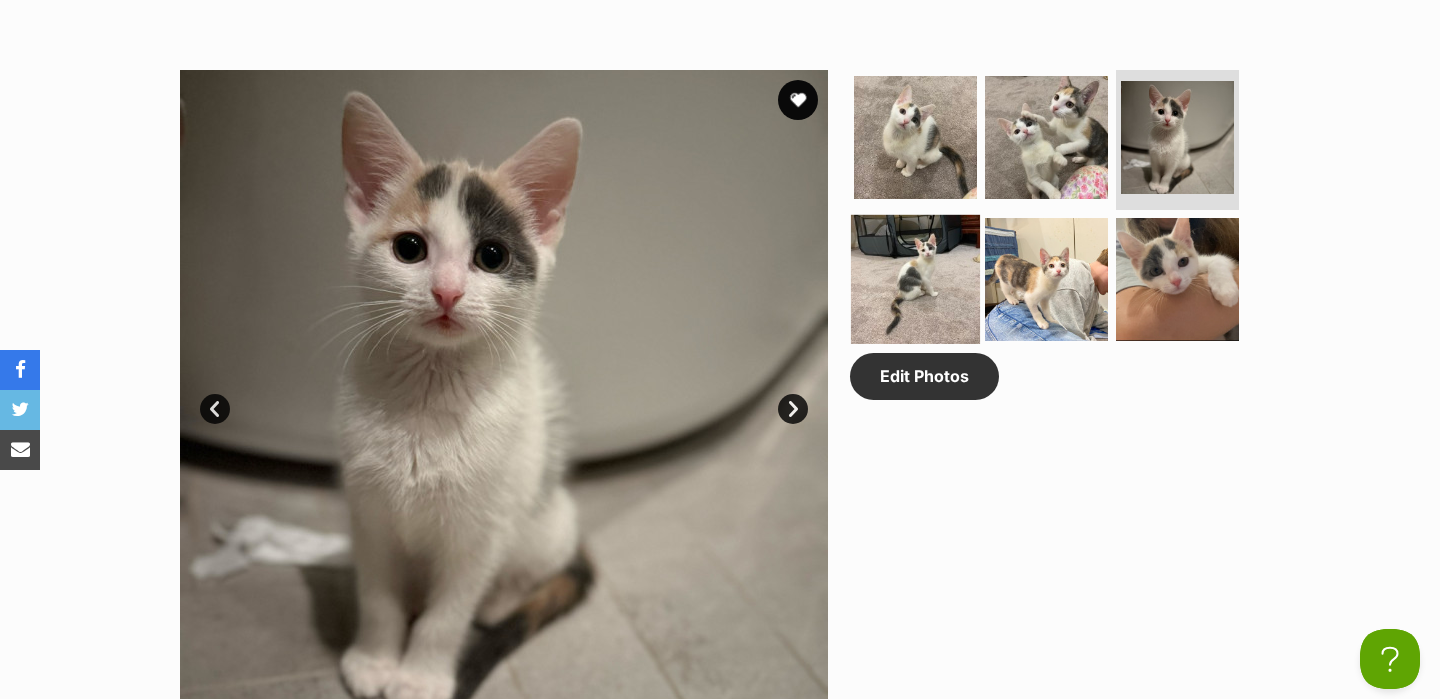 click at bounding box center [915, 278] 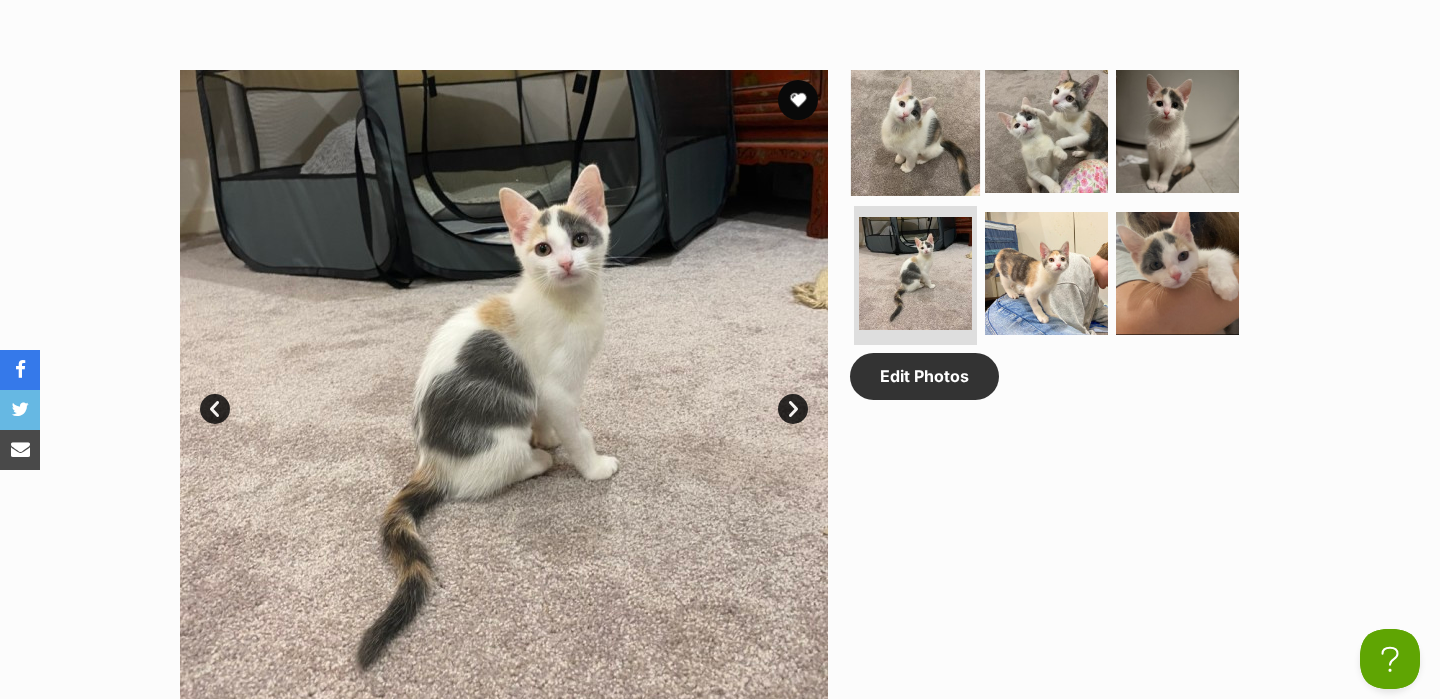 click at bounding box center [915, 131] 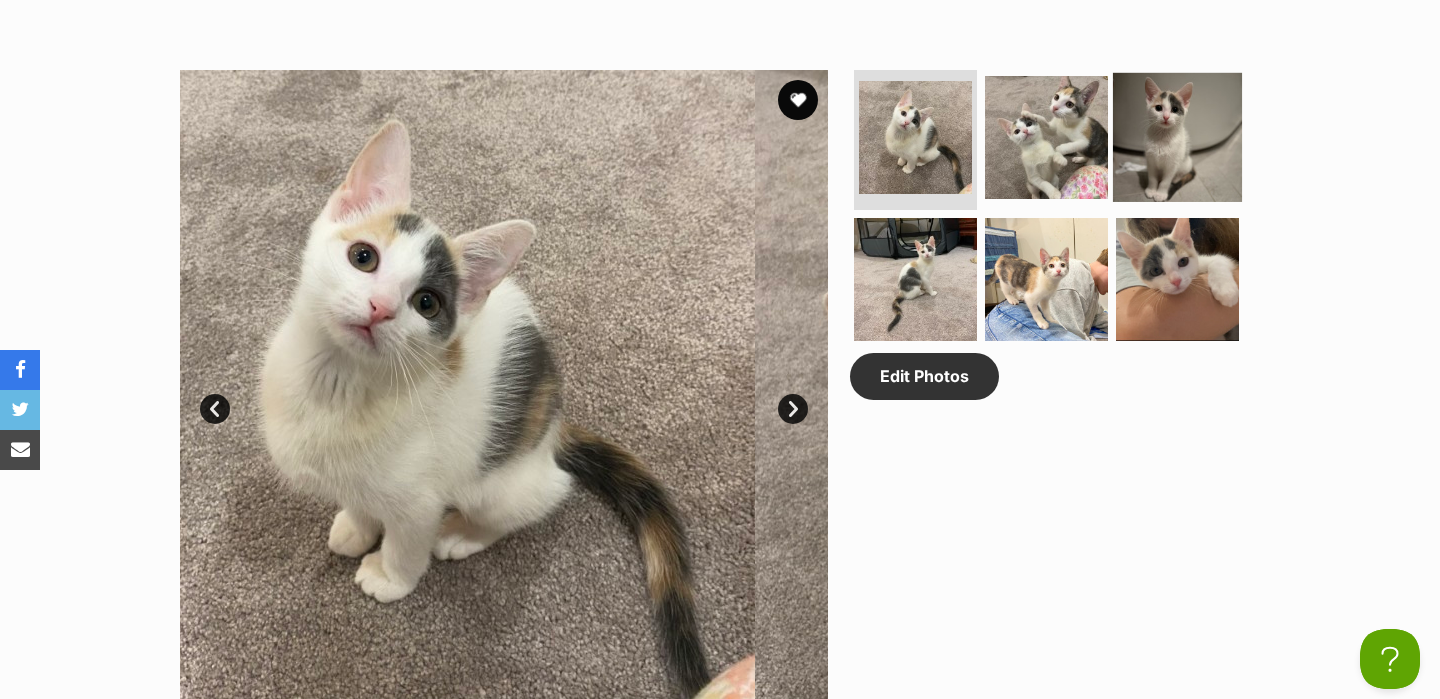 click at bounding box center [1177, 137] 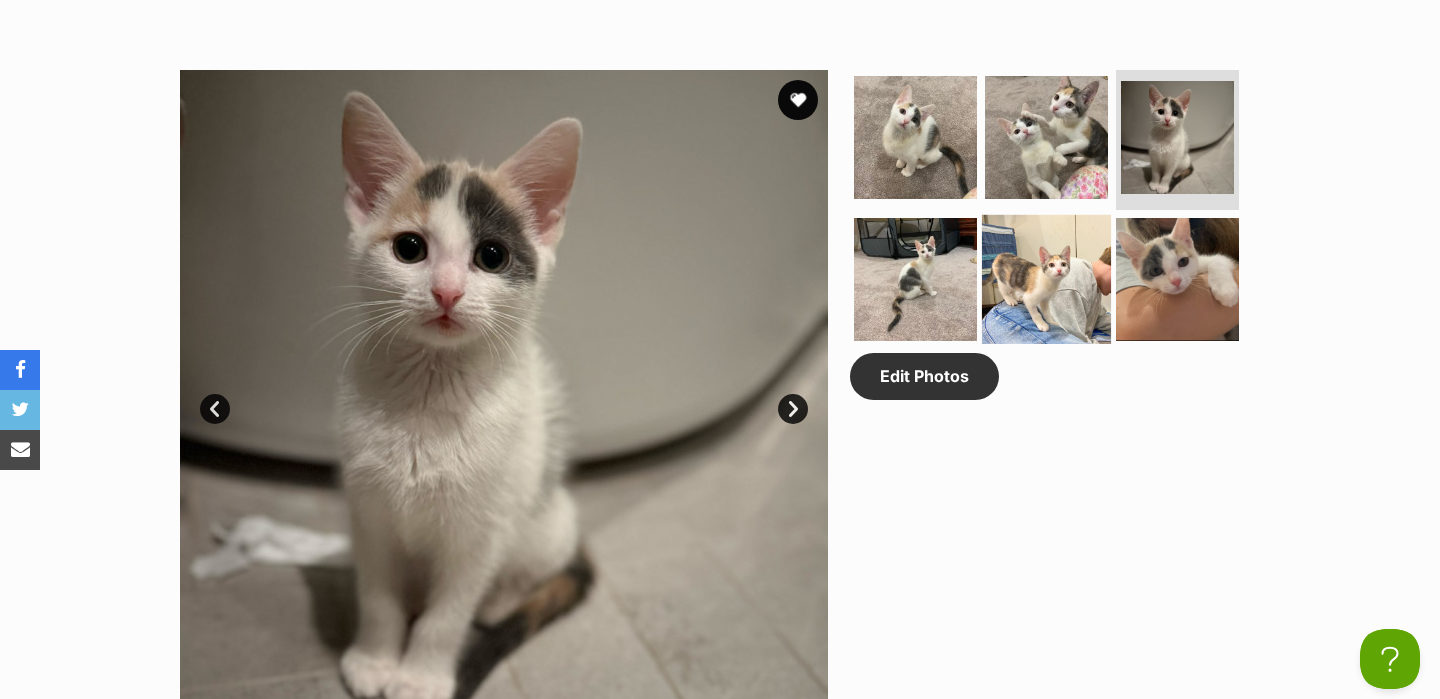 click at bounding box center [1046, 278] 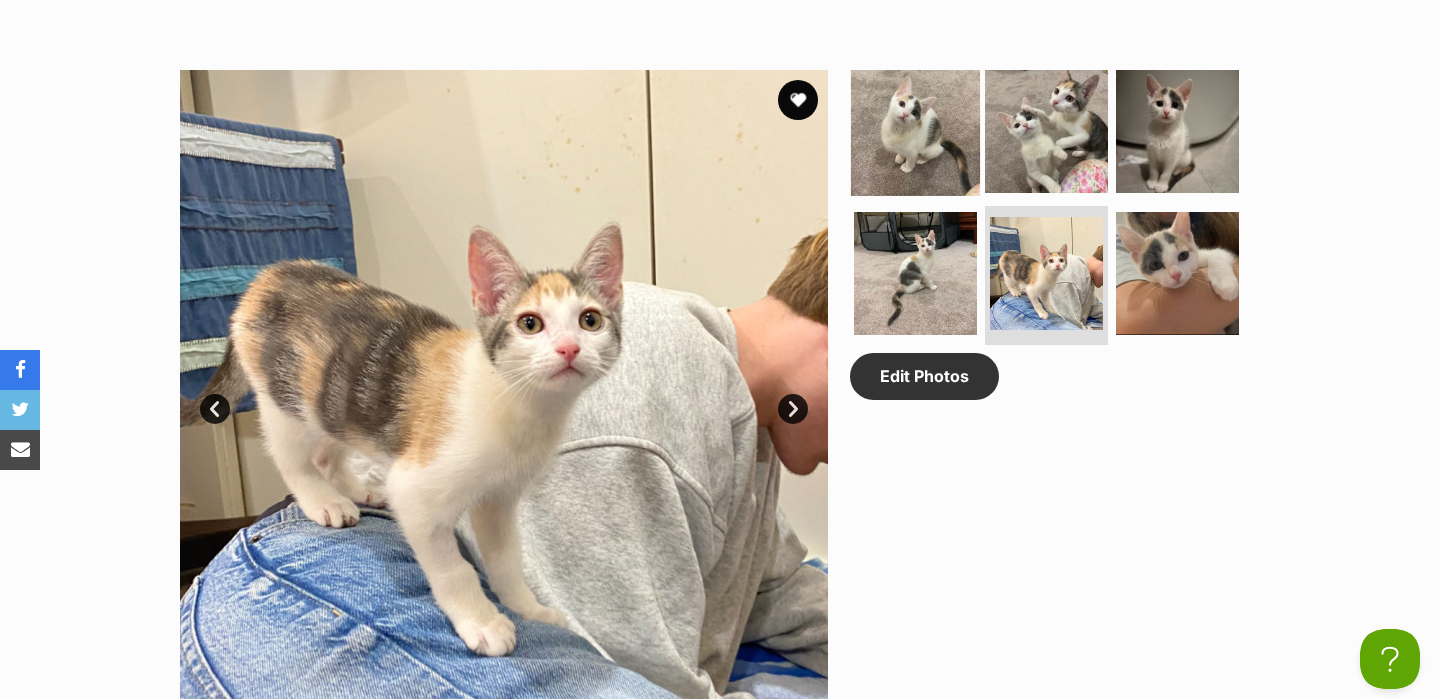 click at bounding box center [915, 131] 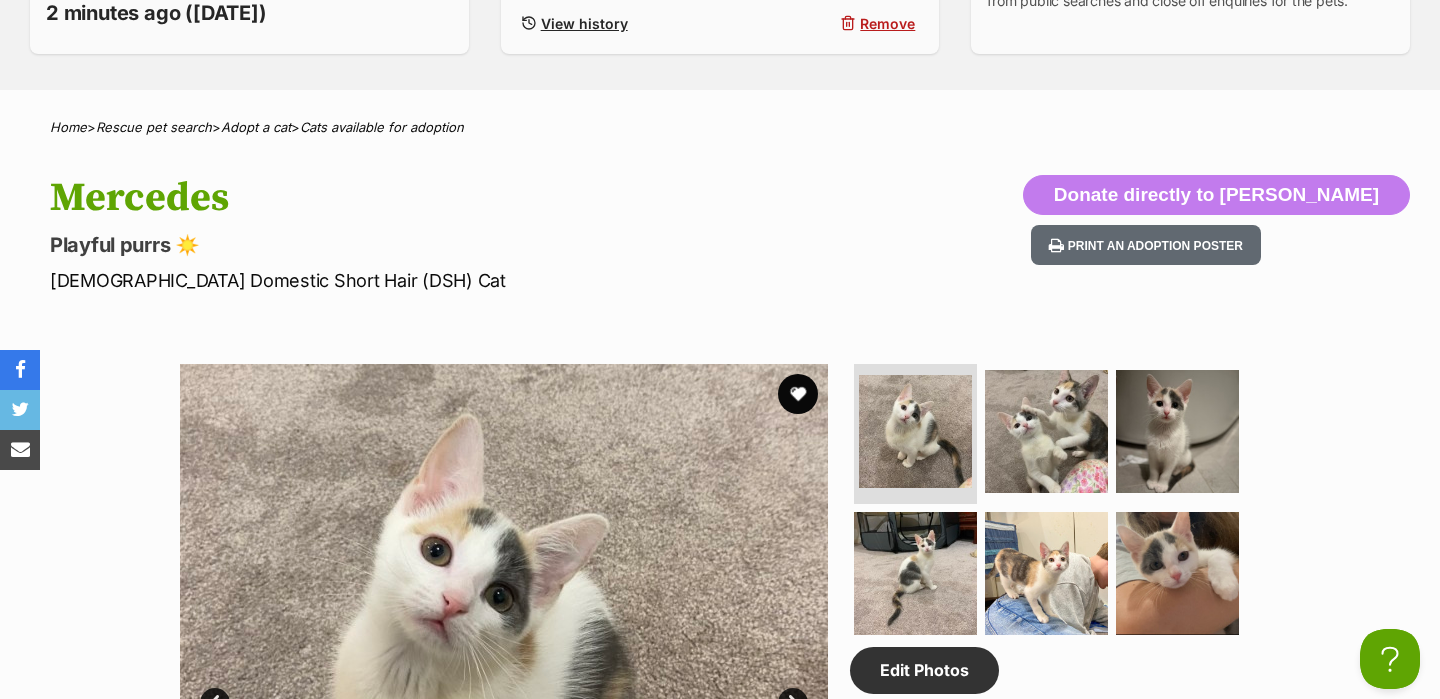 scroll, scrollTop: 297, scrollLeft: 0, axis: vertical 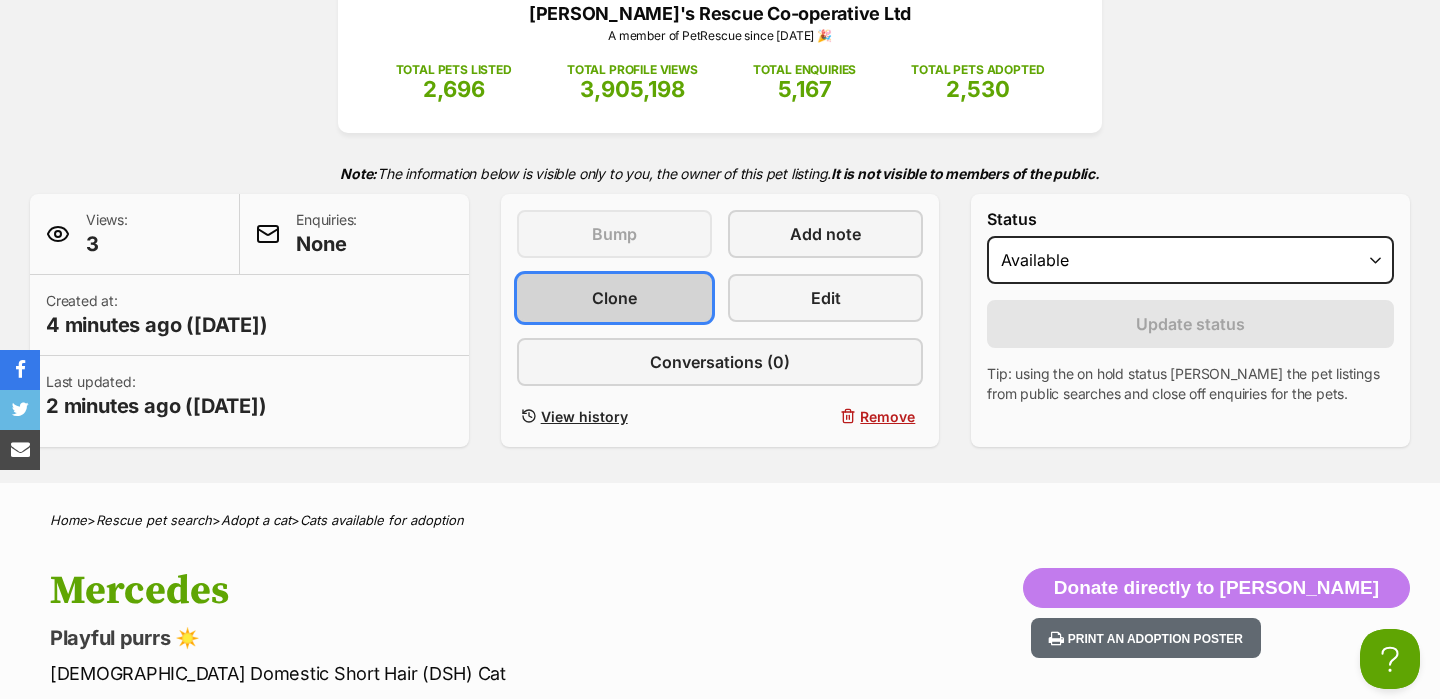 click on "Clone" at bounding box center (614, 298) 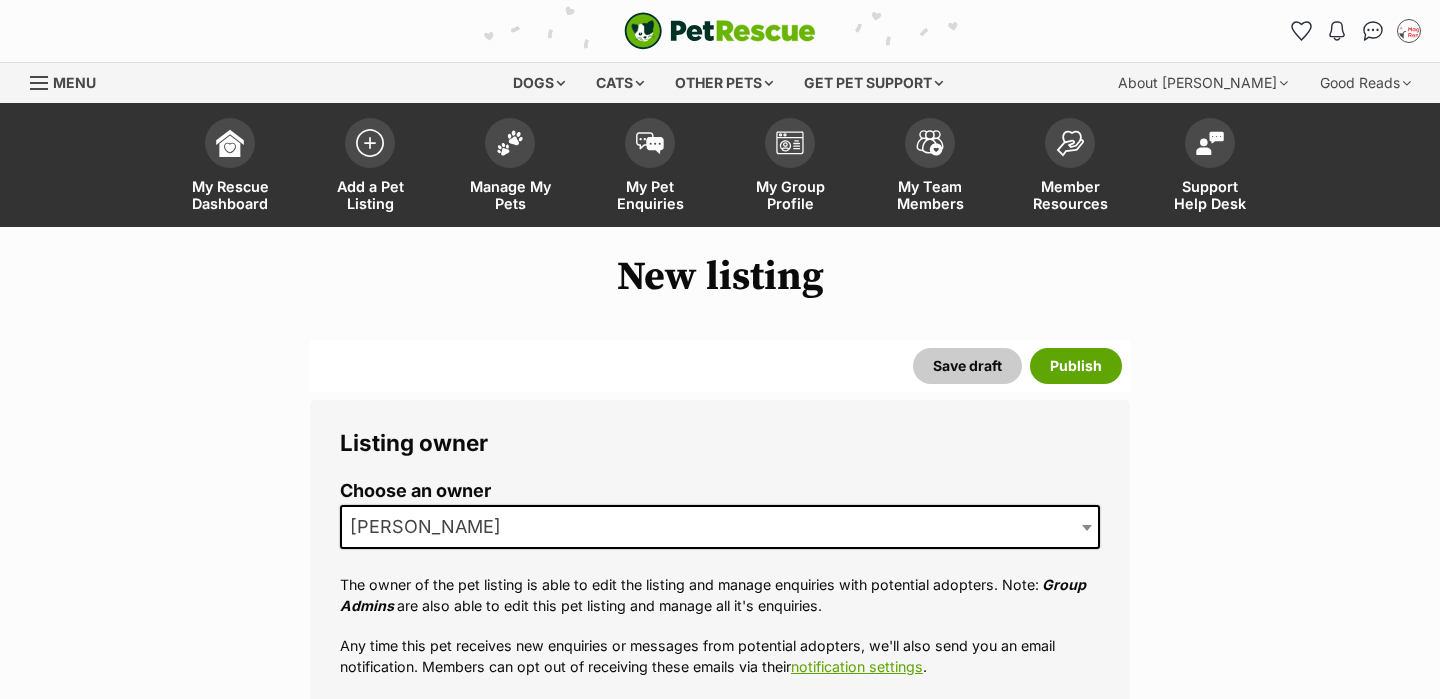 scroll, scrollTop: 0, scrollLeft: 0, axis: both 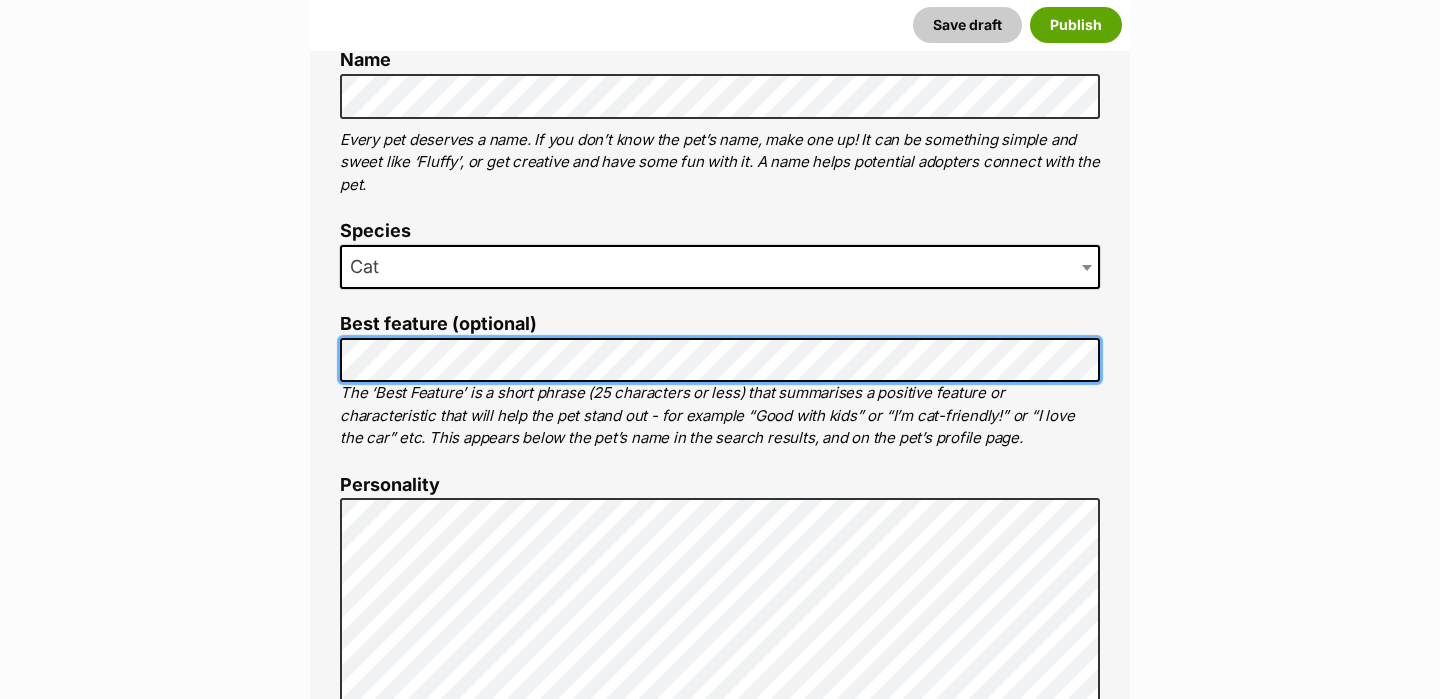 click on "New listing
Listing owner Choose an owner Shanna Hooper
The owner of the pet listing is able to edit the listing and manage enquiries with potential adopters. Note:
Group Admins
are also able to edit this pet listing and manage all it's enquiries.
Any time this pet receives new enquiries or messages from potential adopters, we'll also send you an email notification. Members can opt out of receiving these emails via their
notification settings .
About This Pet Name
Henlo there, it looks like you might be using the pet name field to indicate that this pet is now on hold - we recommend updating the status to on hold from the listing page instead!
Every pet deserves a name. If you don’t know the pet’s name, make one up! It can be something simple and sweet like ‘Fluffy’, or get creative and have some fun with it. A name helps potential adopters connect with the pet.
Species Cat
Best feature (optional)
Personality 6108  characters remaining" at bounding box center [720, 3744] 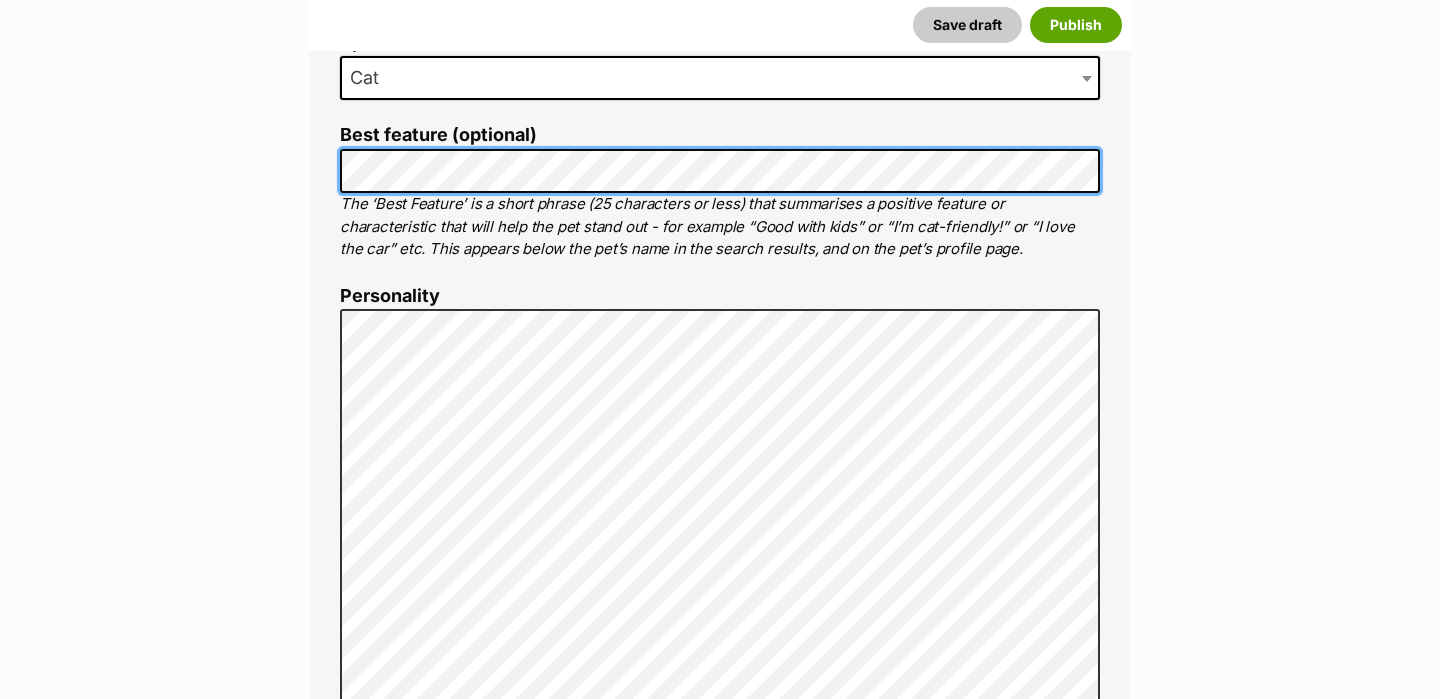 scroll, scrollTop: 1045, scrollLeft: 0, axis: vertical 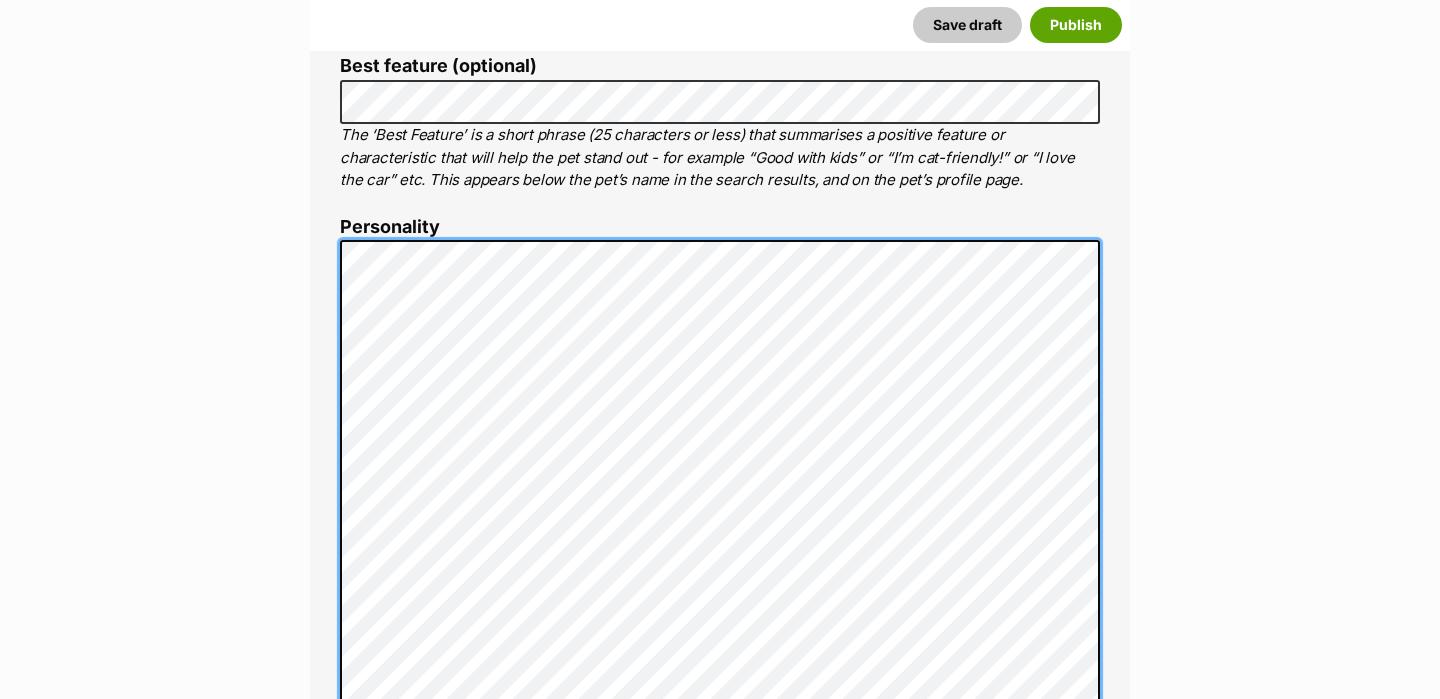 click on "About This Pet Name
Henlo there, it looks like you might be using the pet name field to indicate that this pet is now on hold - we recommend updating the status to on hold from the listing page instead!
Every pet deserves a name. If you don’t know the pet’s name, make one up! It can be something simple and sweet like ‘Fluffy’, or get creative and have some fun with it. A name helps potential adopters connect with the pet.
Species Cat
Best feature (optional)
The ‘Best Feature’ is a short phrase (25 characters or less) that summarises a positive feature or characteristic that will help the pet stand out - for example “Good with kids” or “I’m cat-friendly!” or “I love the car” etc. This appears below the pet’s name in the search results, and on the pet’s profile page.
Personality 6108  characters remaining
How to write a great pet profile  for more tips and our  Pet Listing Rules  for more info.
Generate a profile using AI
Beta
." at bounding box center (720, 684) 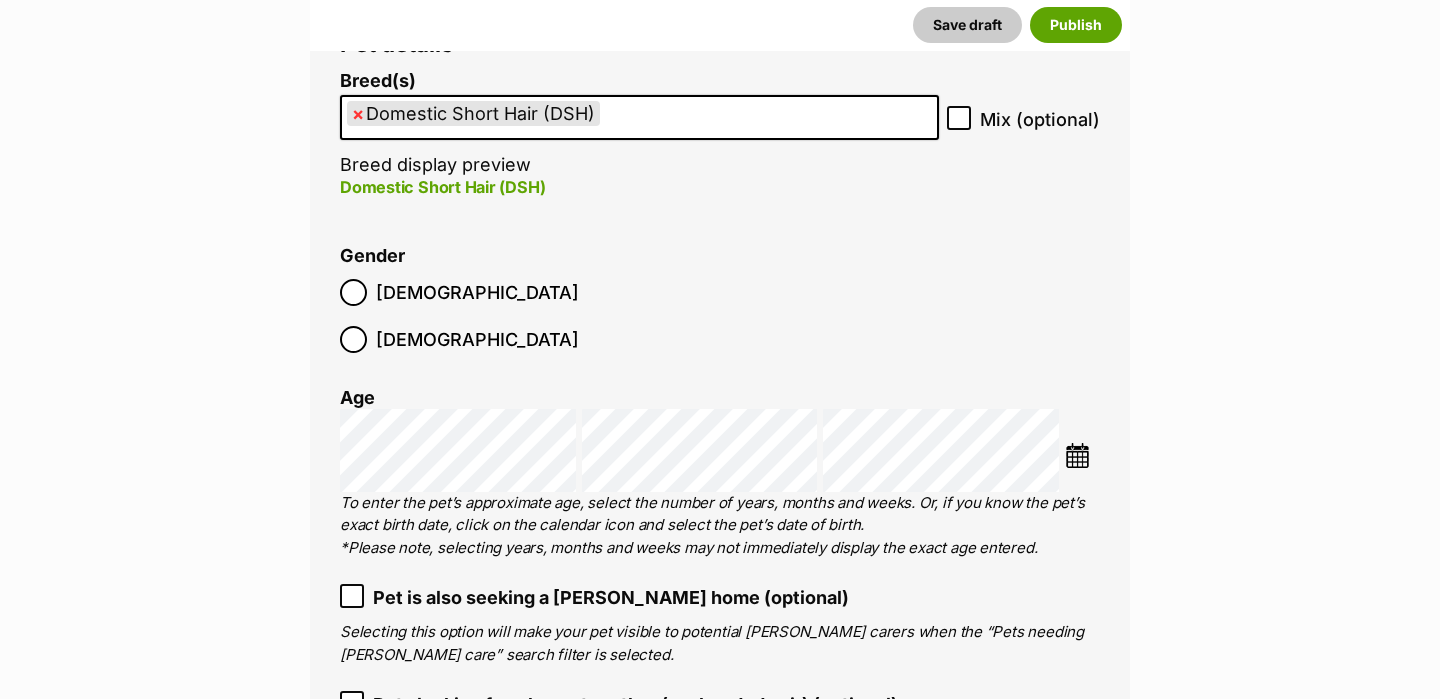 scroll, scrollTop: 2496, scrollLeft: 0, axis: vertical 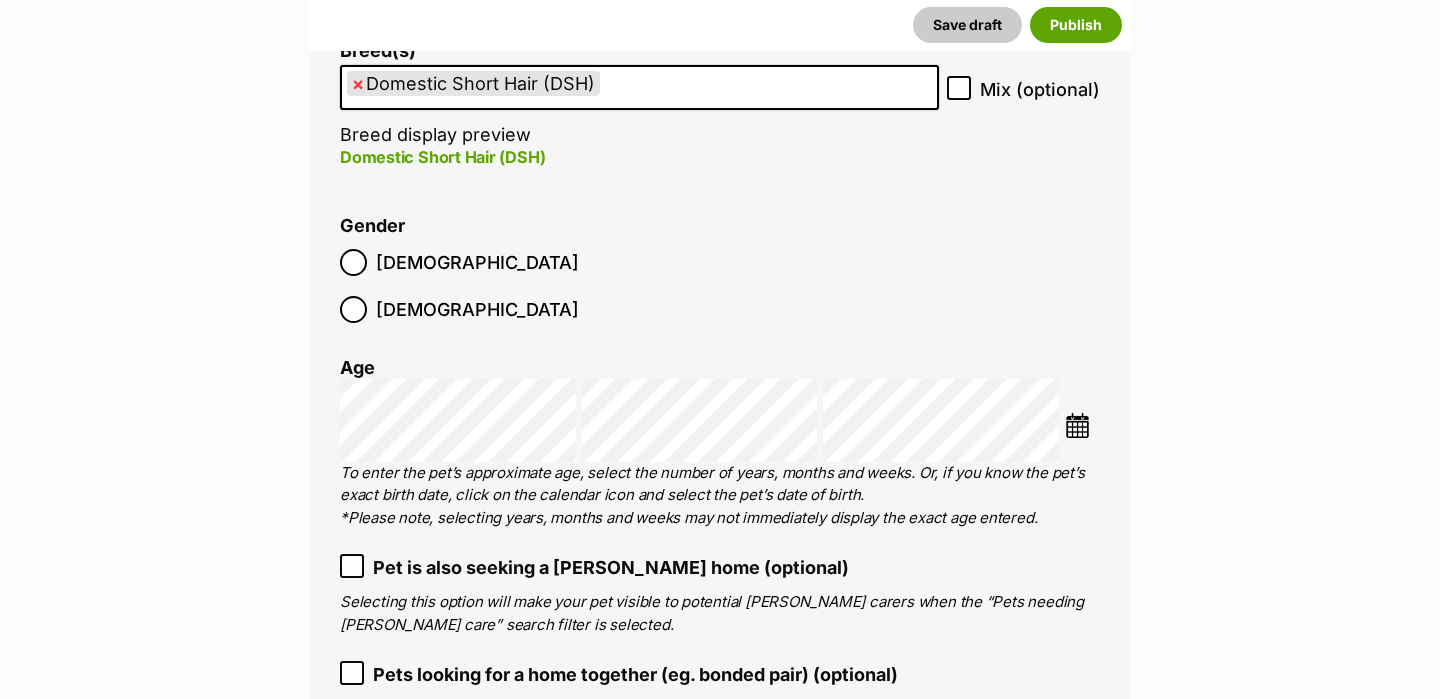 click on "[DEMOGRAPHIC_DATA]" at bounding box center [477, 309] 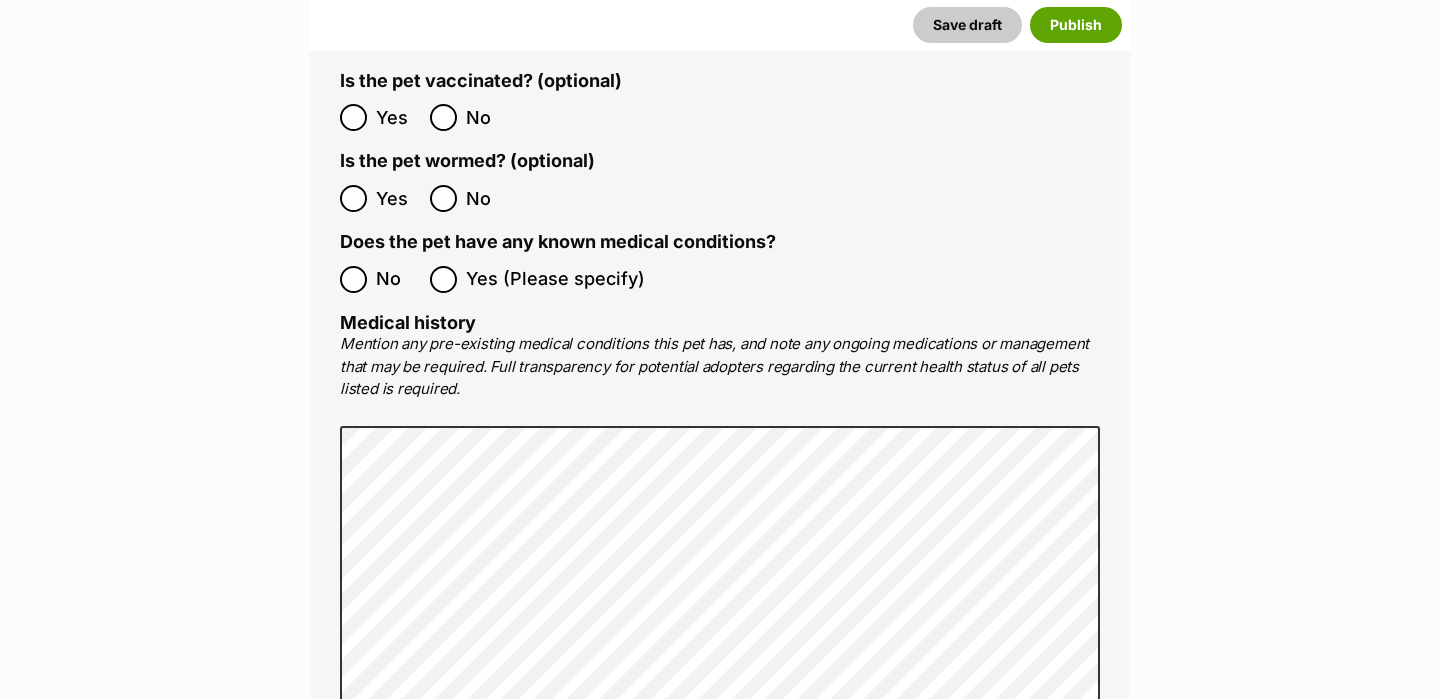 click on "No" at bounding box center (398, 279) 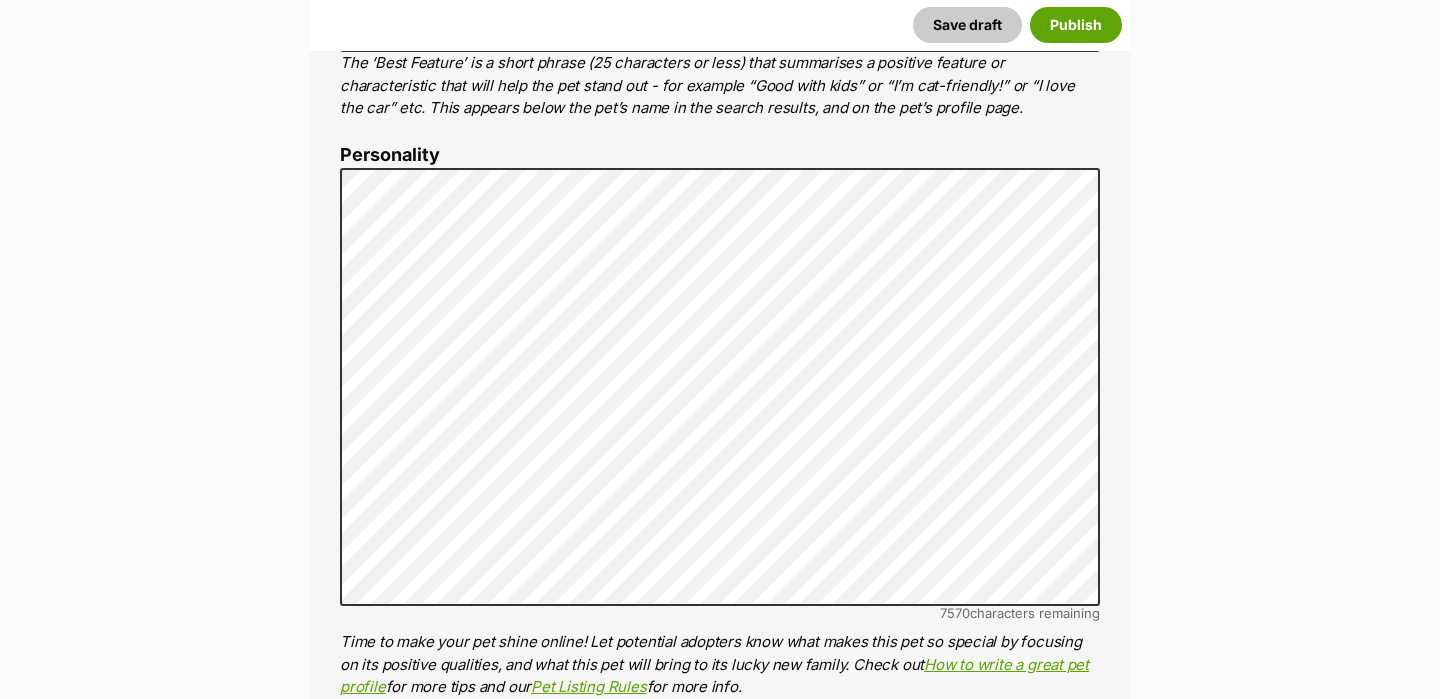 scroll, scrollTop: 1115, scrollLeft: 0, axis: vertical 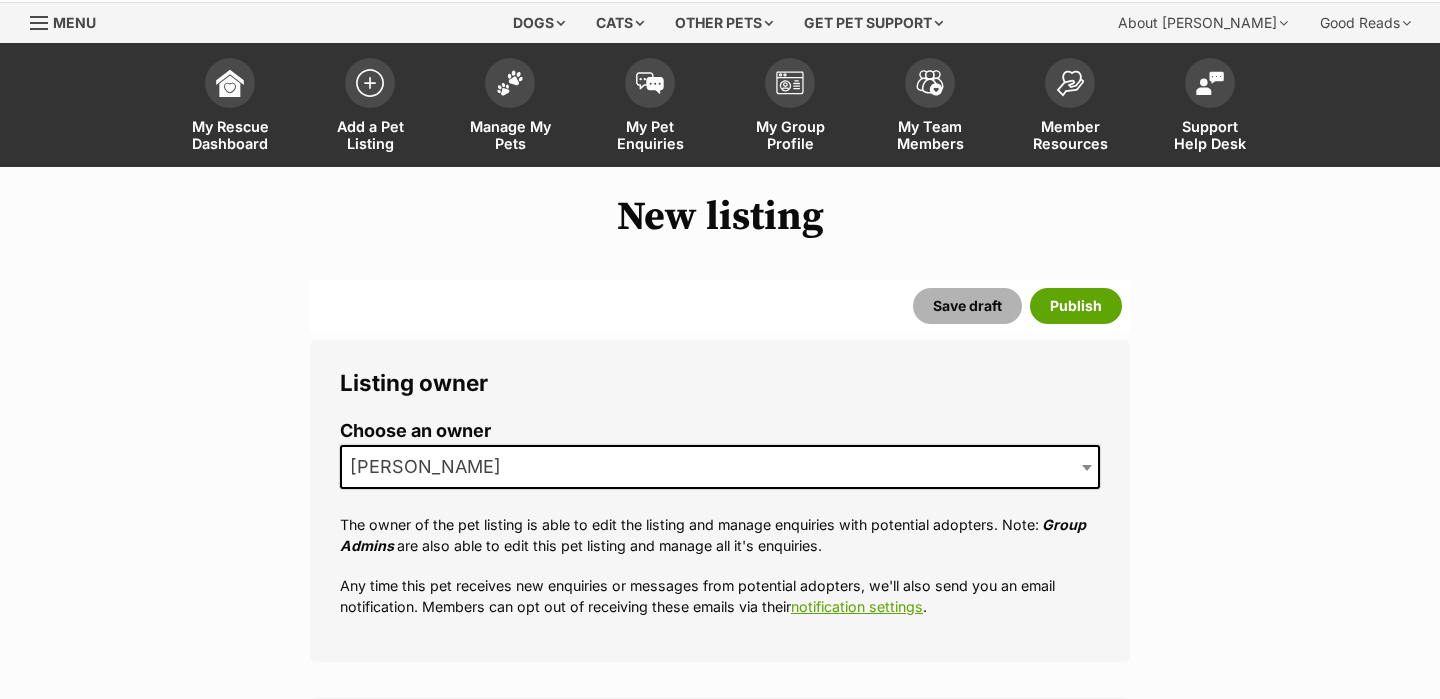 click on "Save draft" at bounding box center [967, 306] 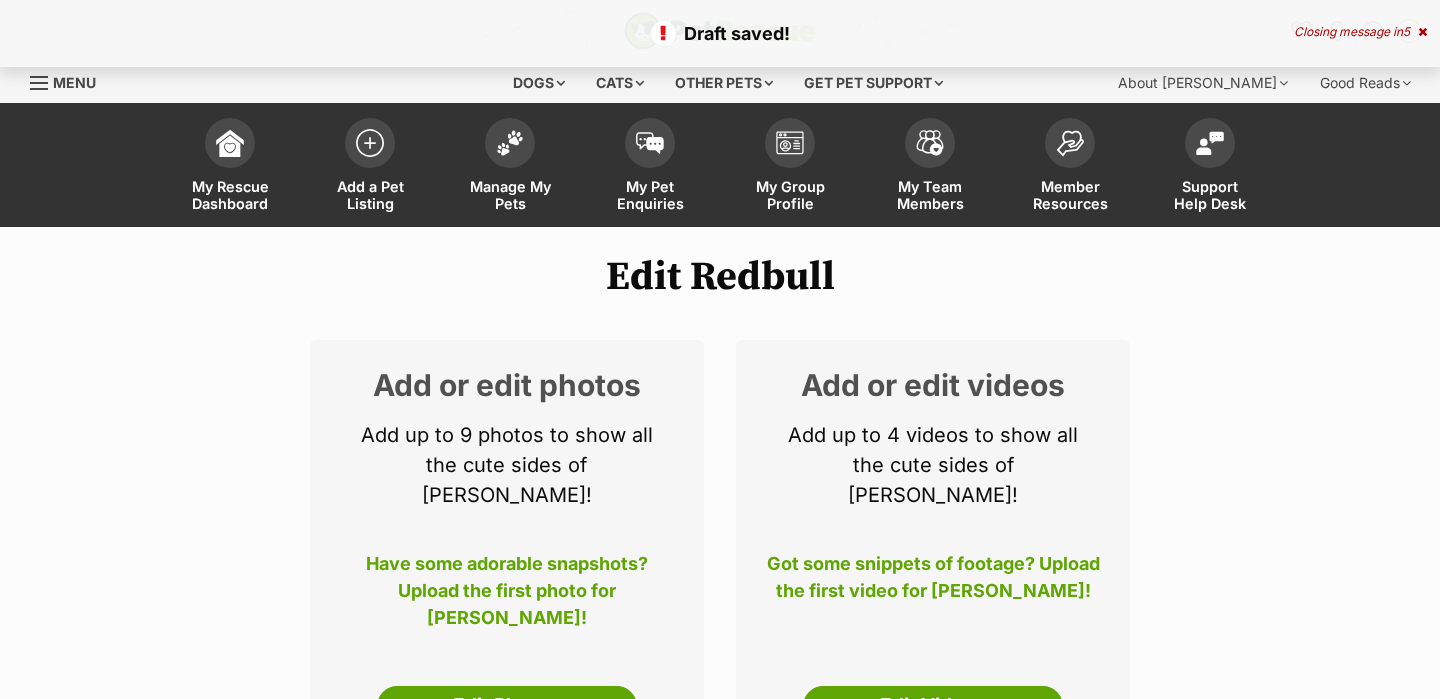 scroll, scrollTop: 214, scrollLeft: 0, axis: vertical 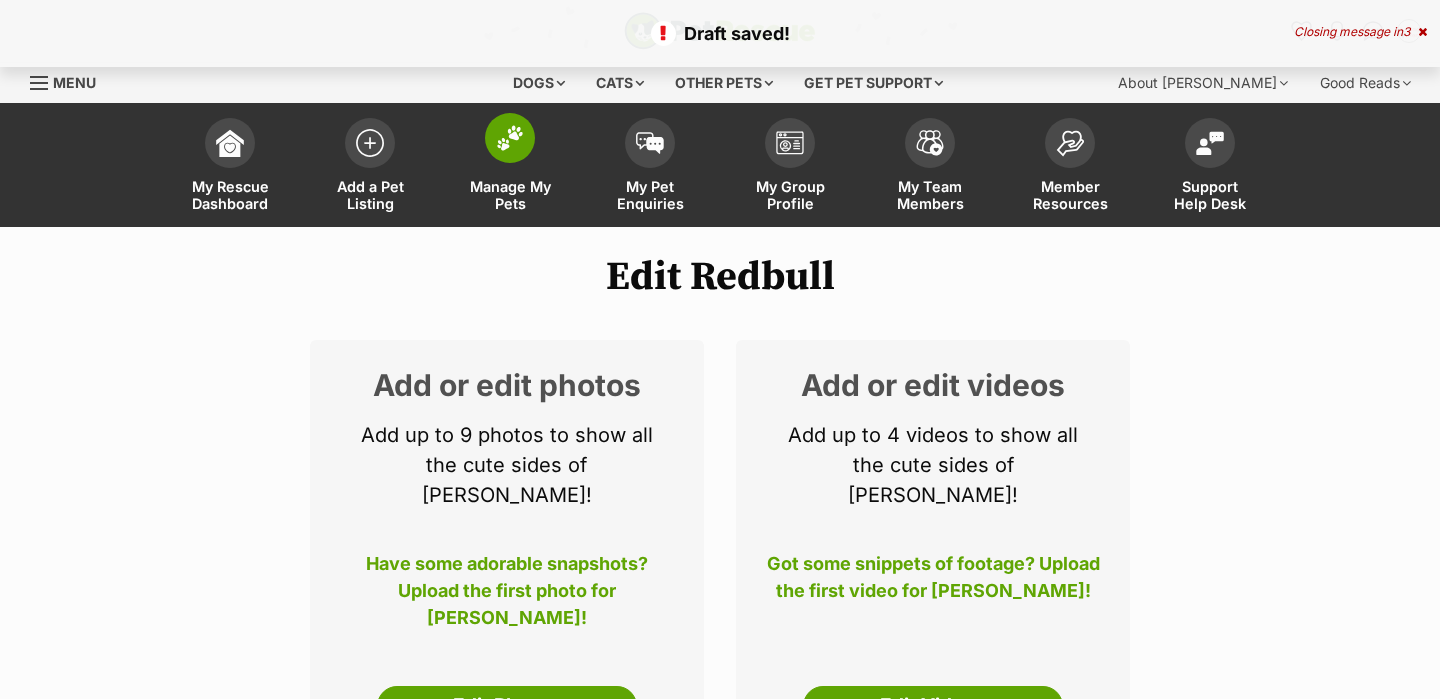 click on "Manage My Pets" at bounding box center (510, 167) 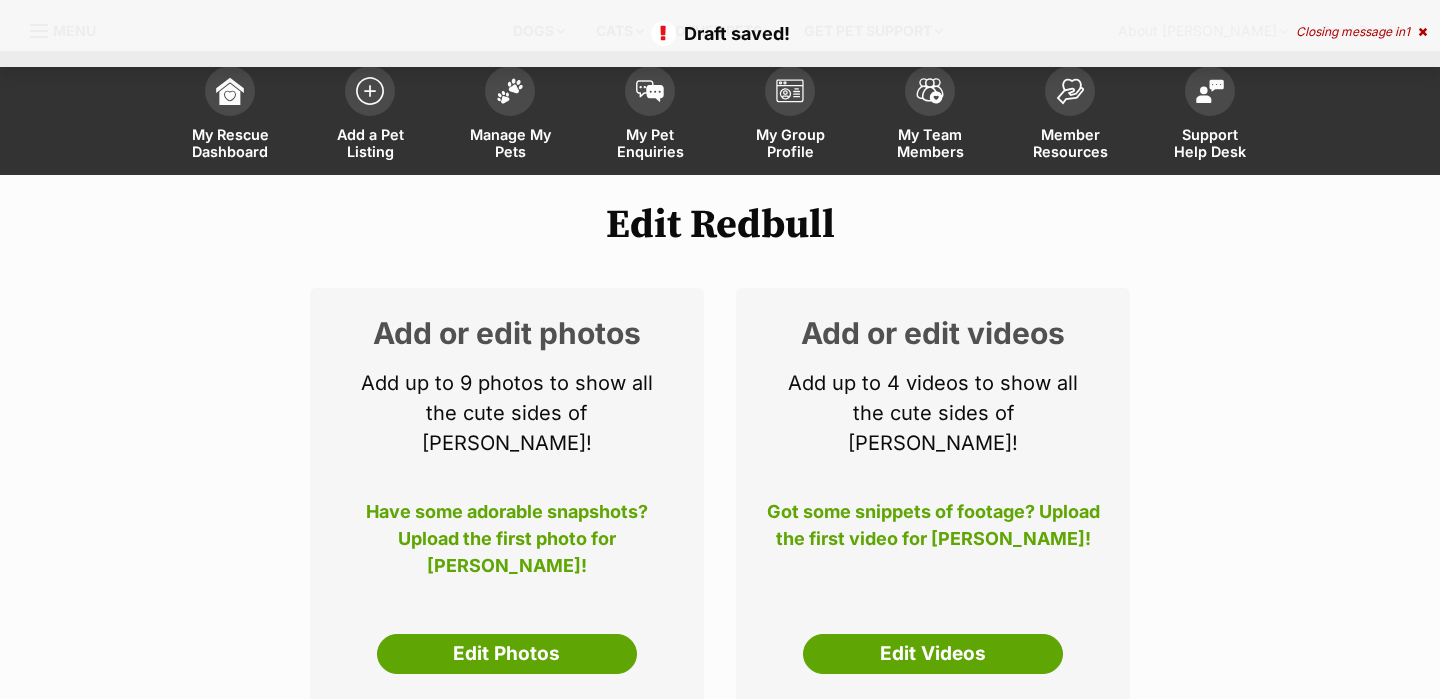 scroll, scrollTop: 59, scrollLeft: 0, axis: vertical 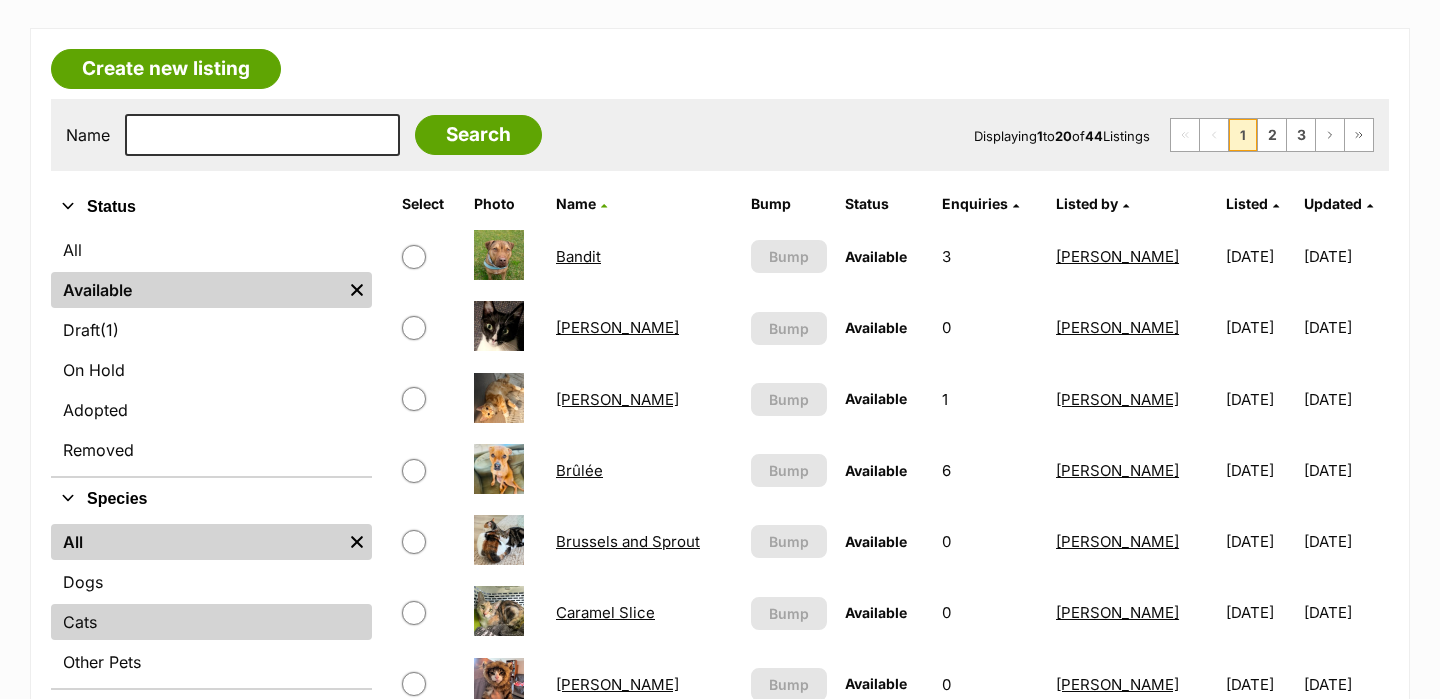 click on "Cats" at bounding box center (211, 622) 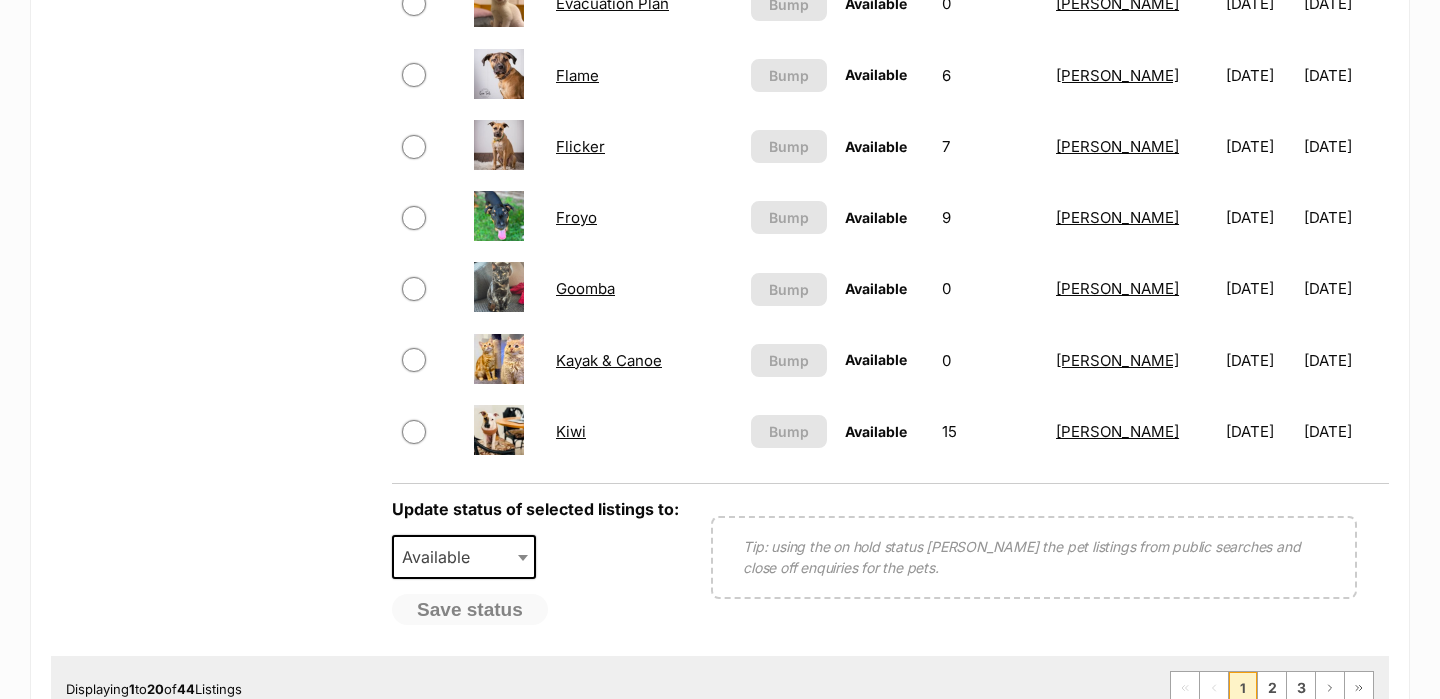 scroll, scrollTop: 1517, scrollLeft: 0, axis: vertical 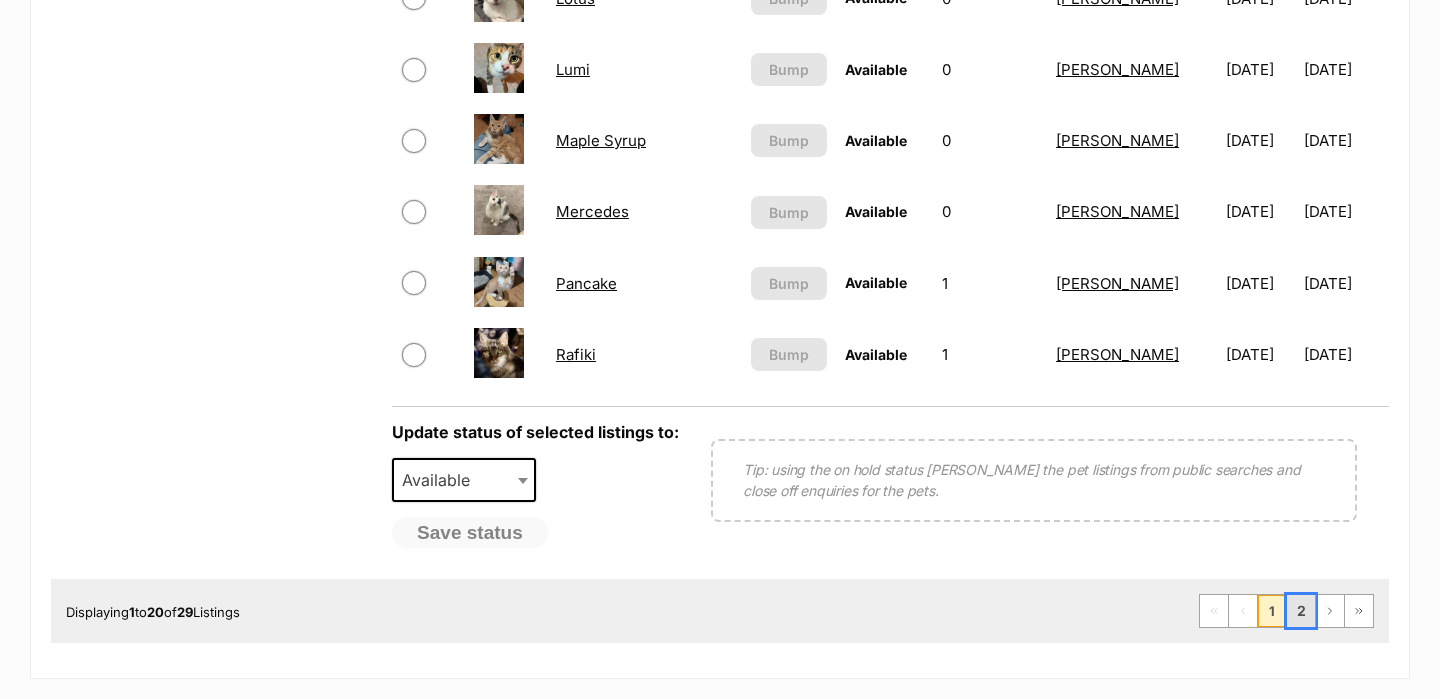 click on "2" at bounding box center [1301, 611] 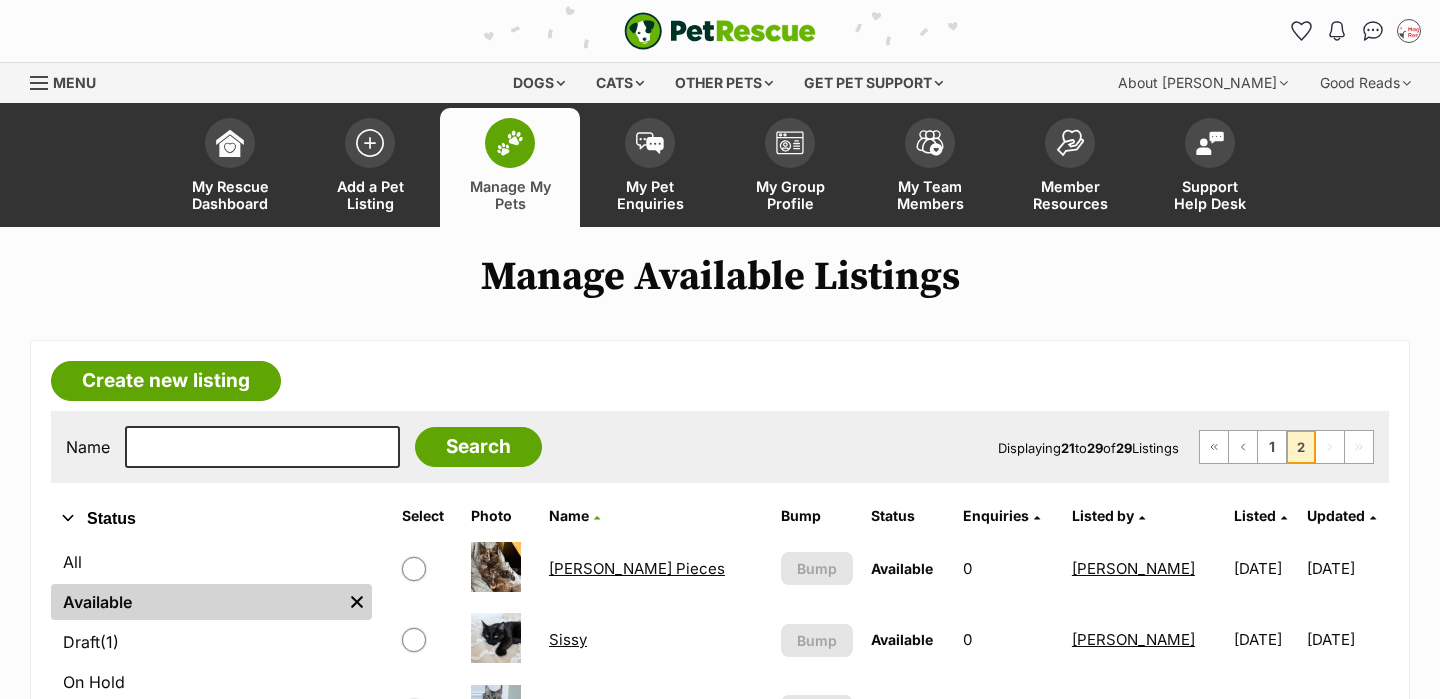 scroll, scrollTop: 0, scrollLeft: 0, axis: both 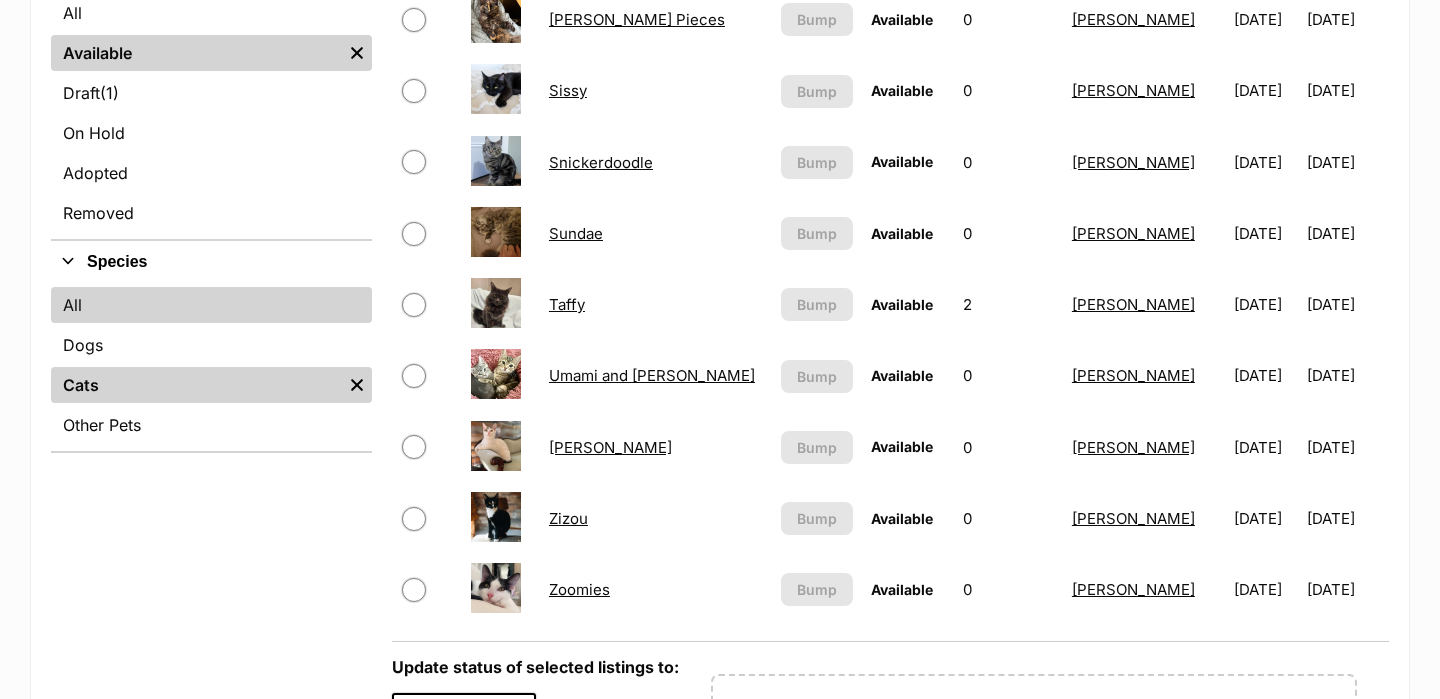 click on "All" at bounding box center (211, 305) 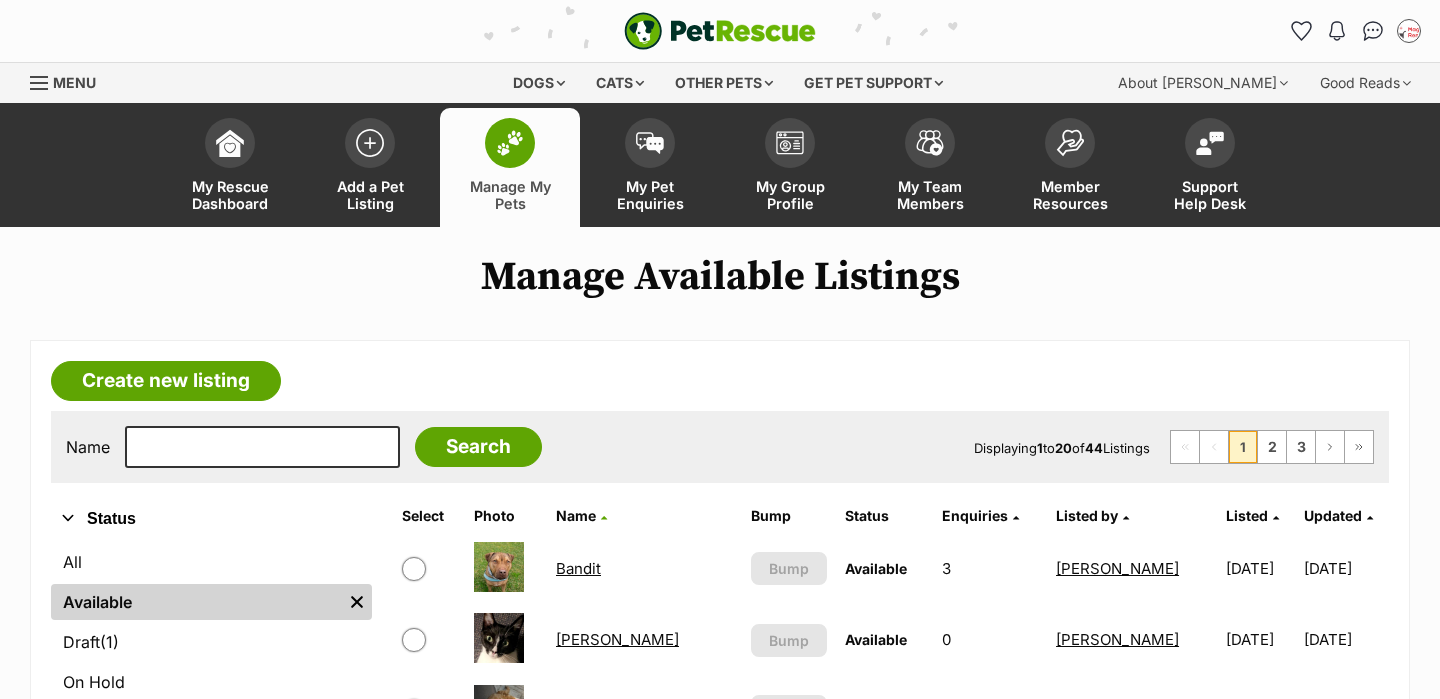 scroll, scrollTop: 0, scrollLeft: 0, axis: both 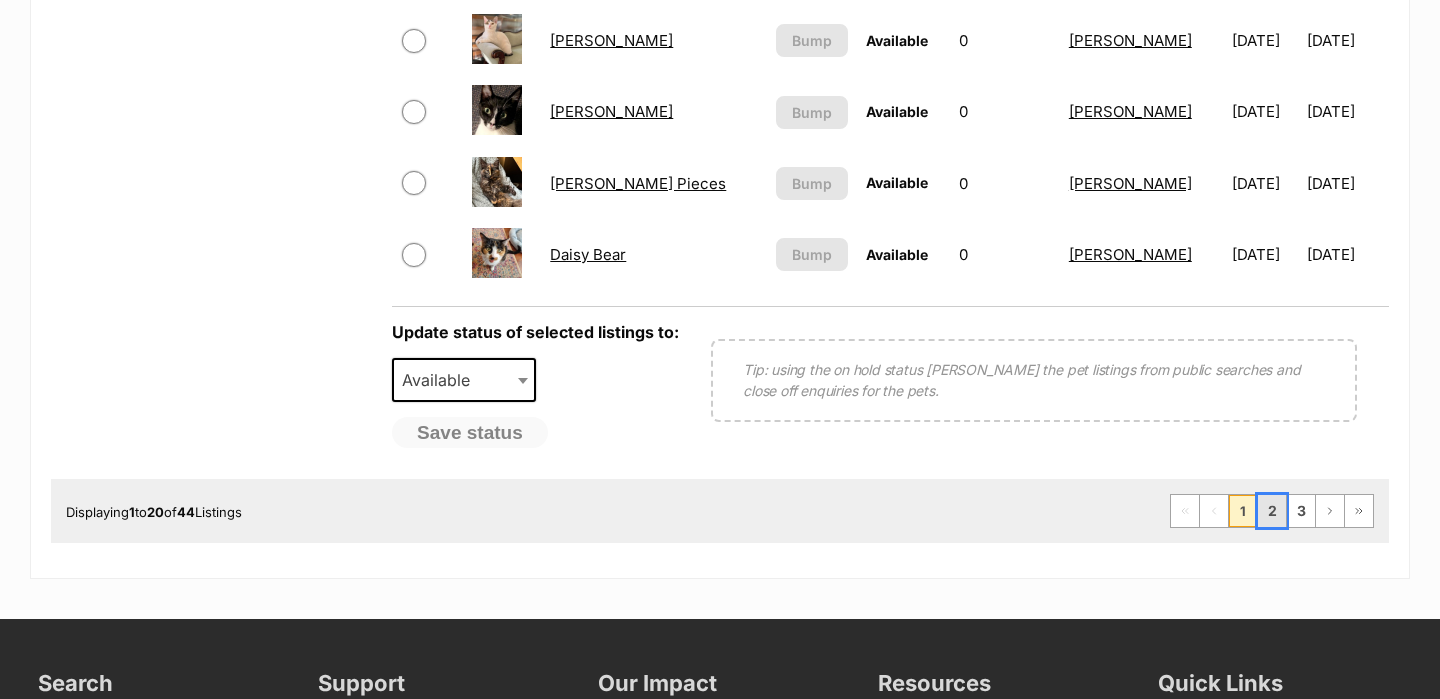 click on "2" at bounding box center (1272, 511) 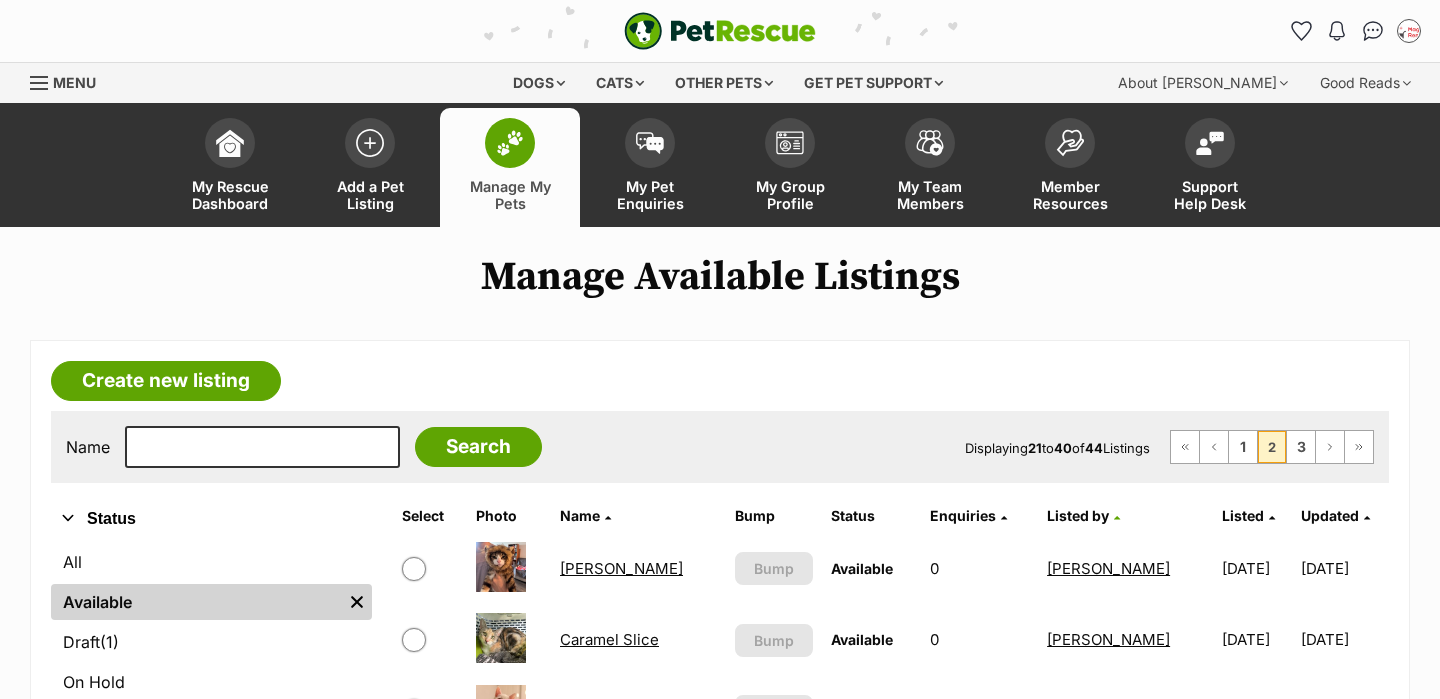 scroll, scrollTop: 0, scrollLeft: 0, axis: both 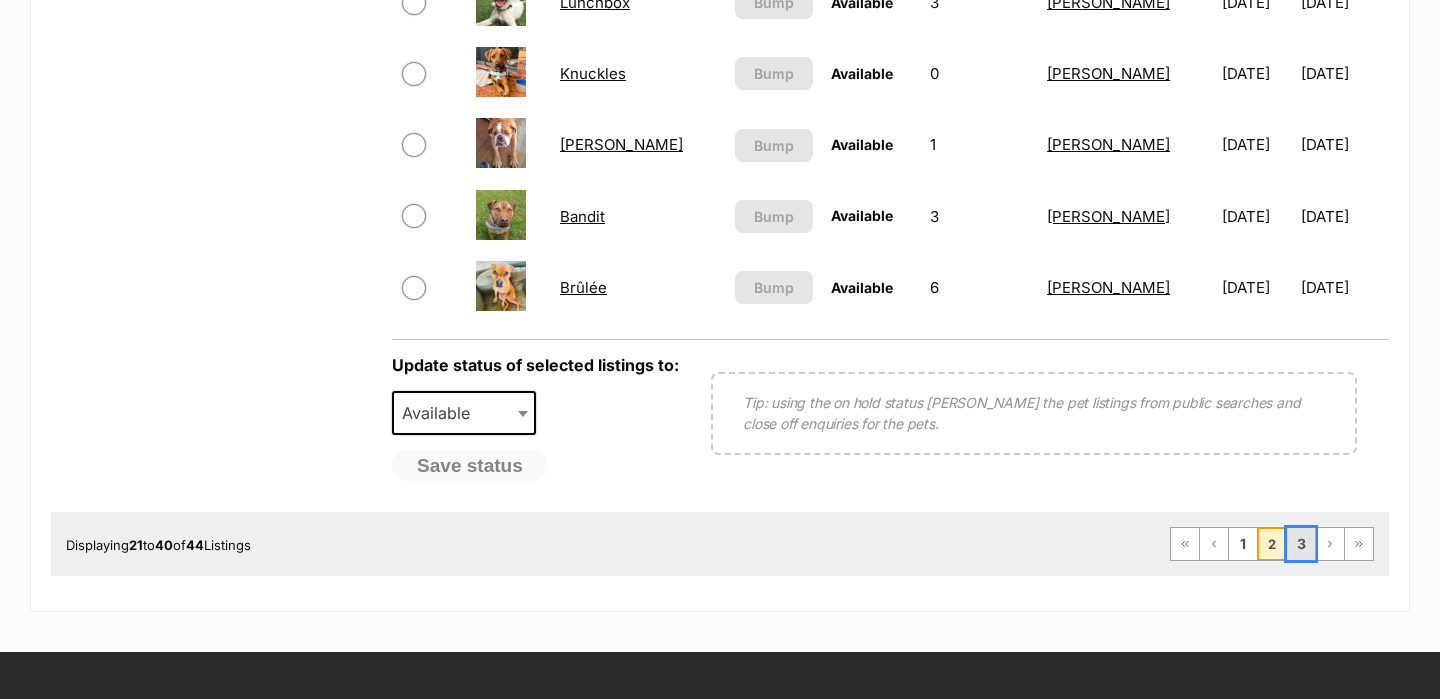 click on "3" at bounding box center (1301, 544) 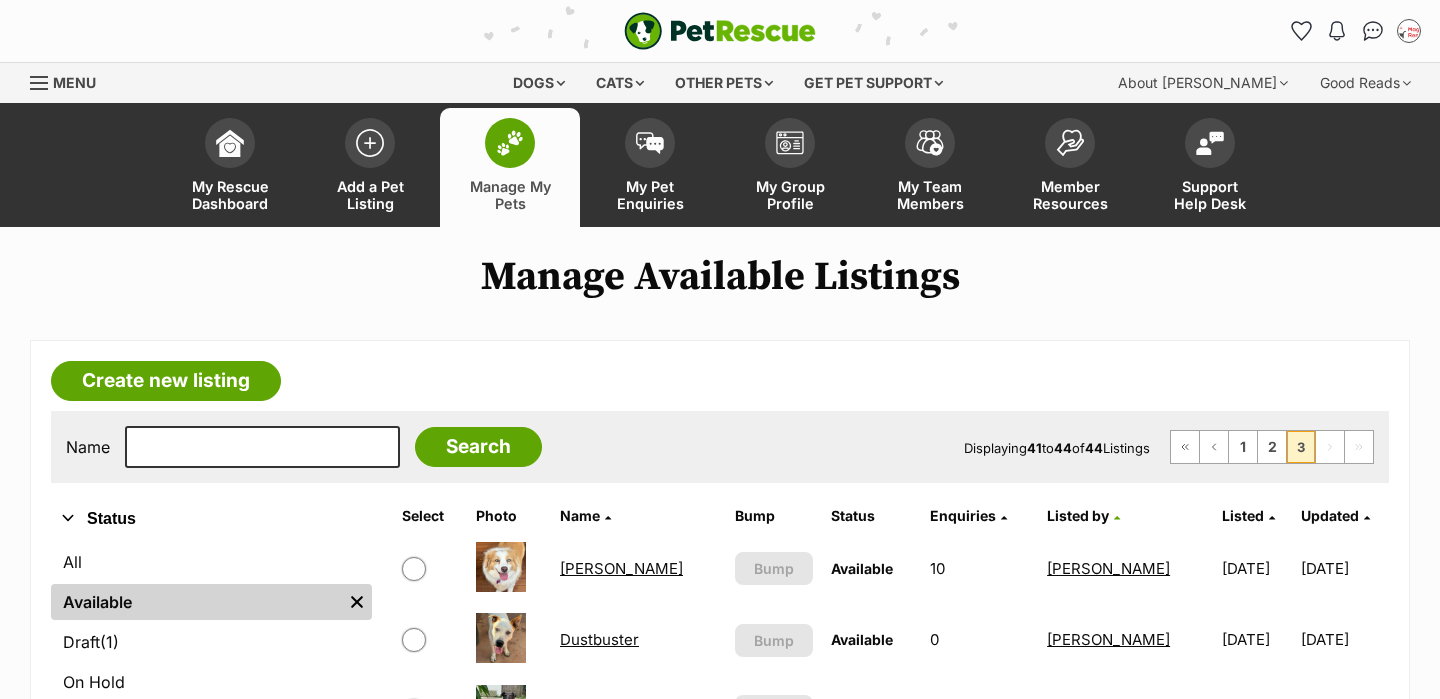 scroll, scrollTop: 0, scrollLeft: 0, axis: both 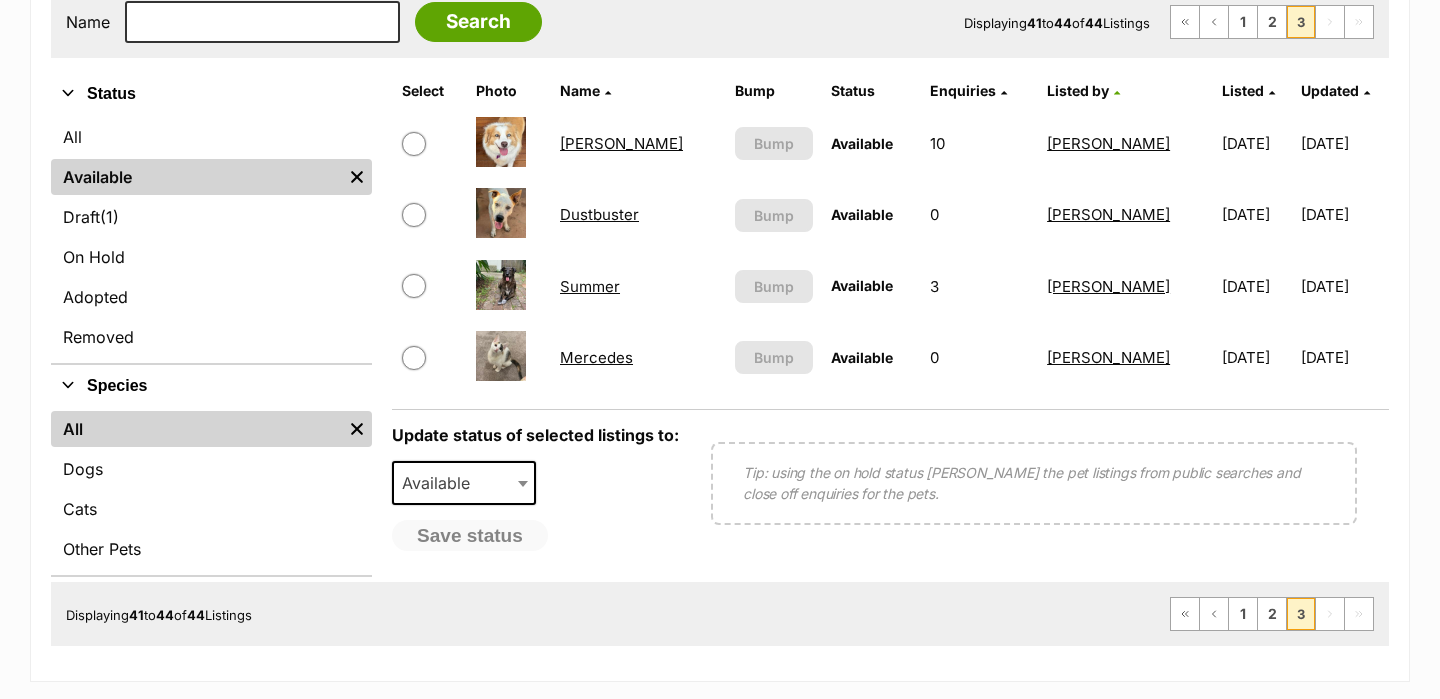 click on "Mercedes" at bounding box center (596, 357) 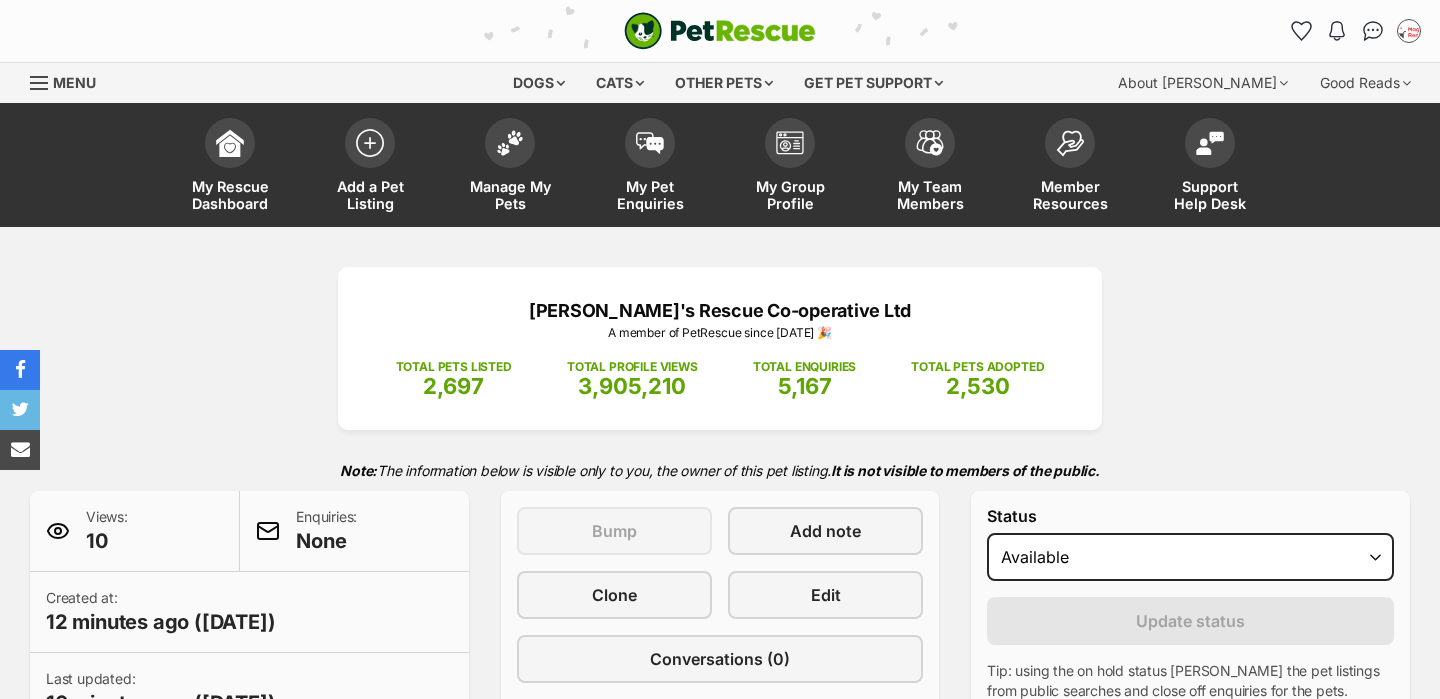 scroll, scrollTop: 249, scrollLeft: 0, axis: vertical 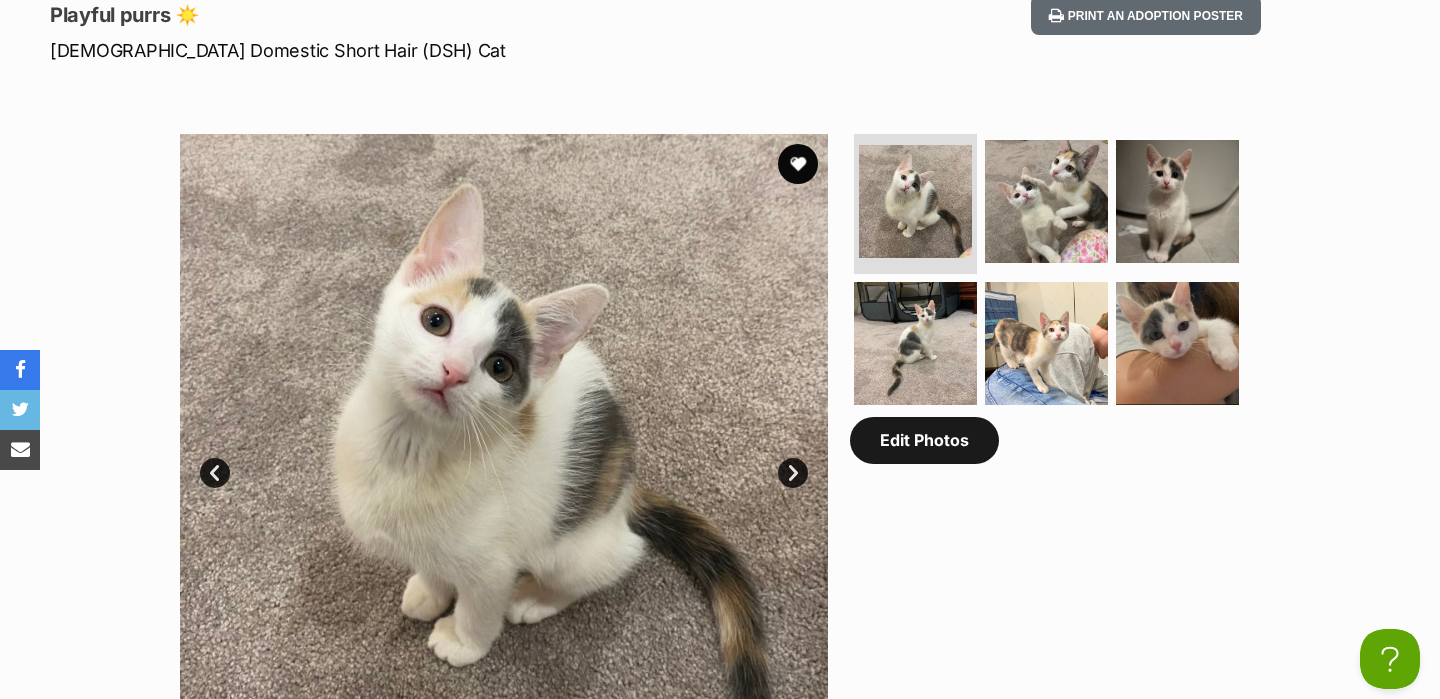 click on "Edit Photos" at bounding box center (924, 440) 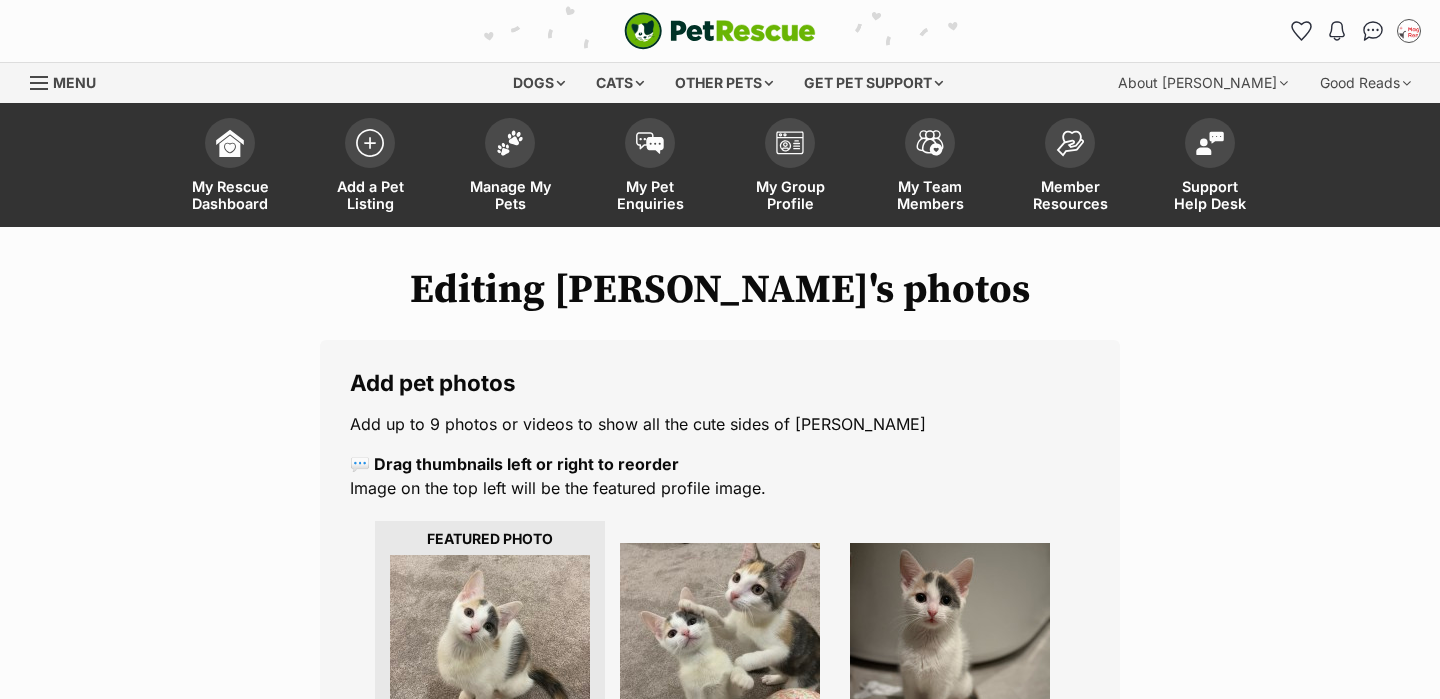 scroll, scrollTop: 0, scrollLeft: 0, axis: both 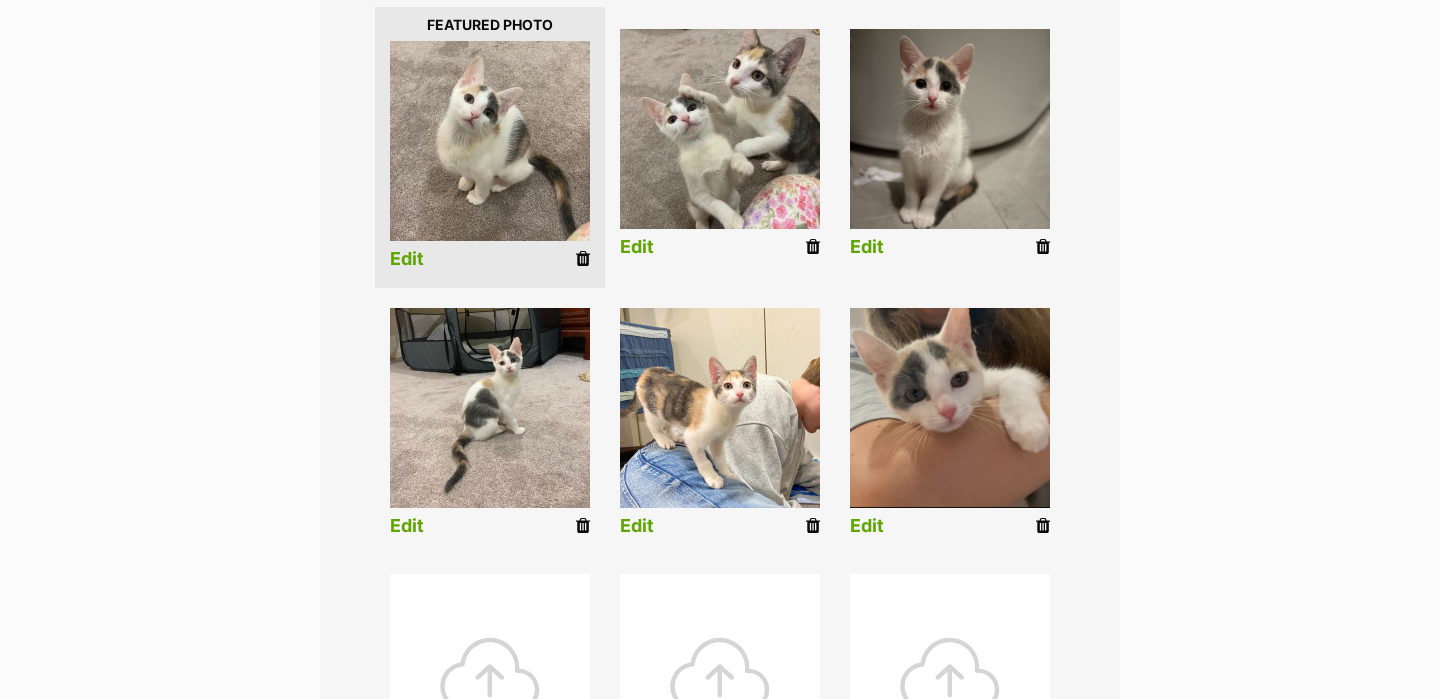 click at bounding box center (813, 526) 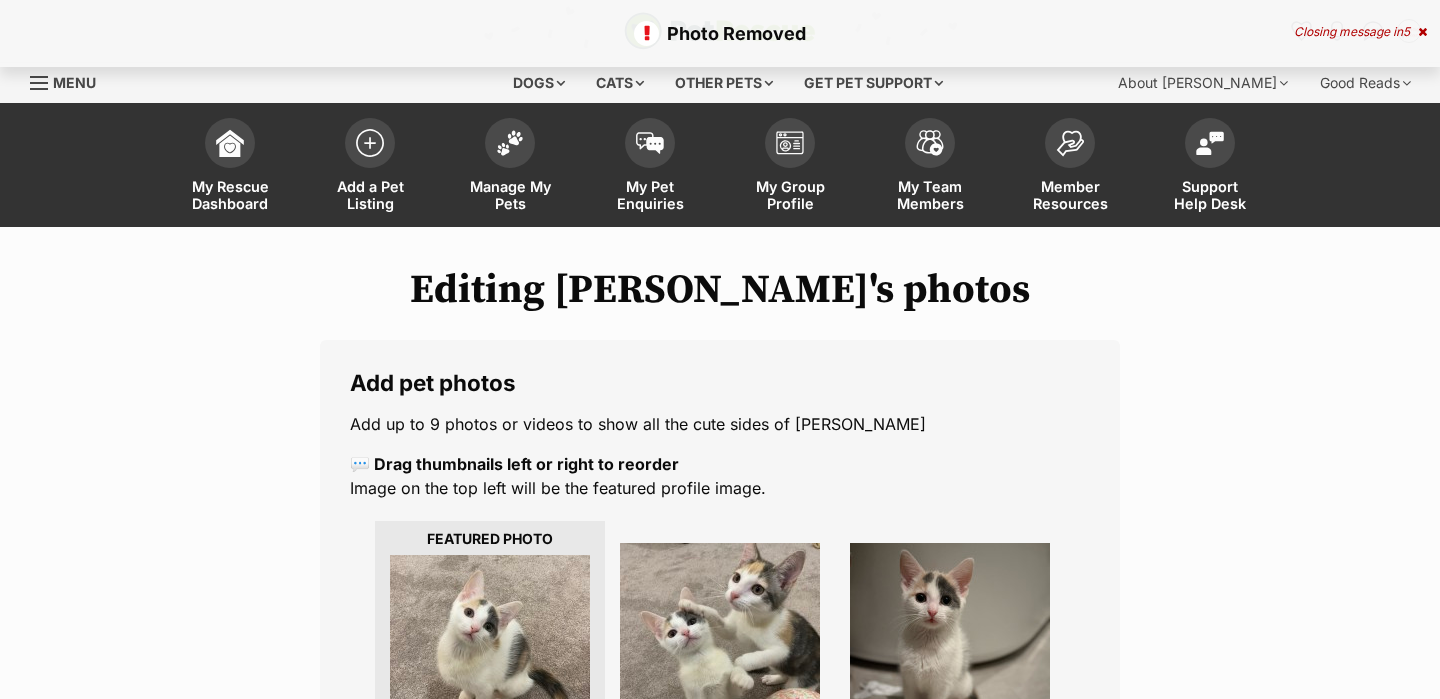 scroll, scrollTop: 0, scrollLeft: 0, axis: both 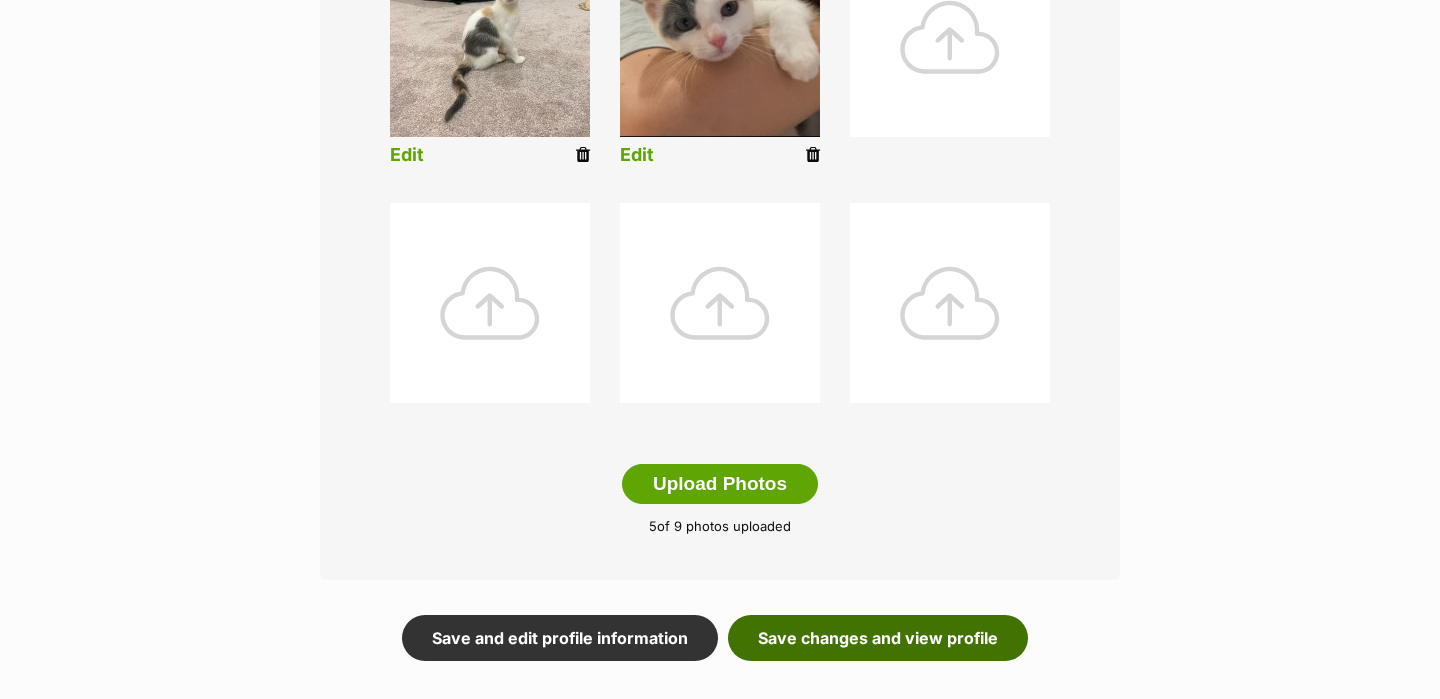 click on "Save changes and view profile" at bounding box center (878, 638) 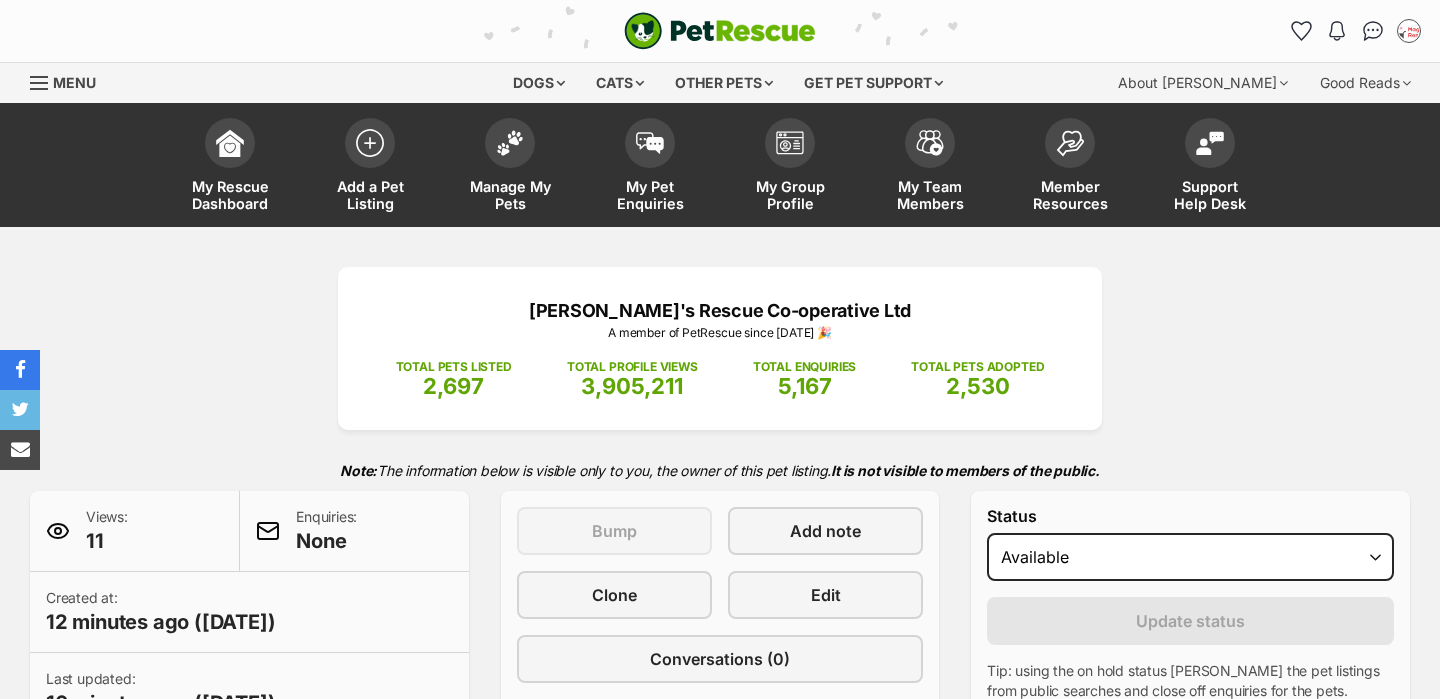 scroll, scrollTop: 0, scrollLeft: 0, axis: both 